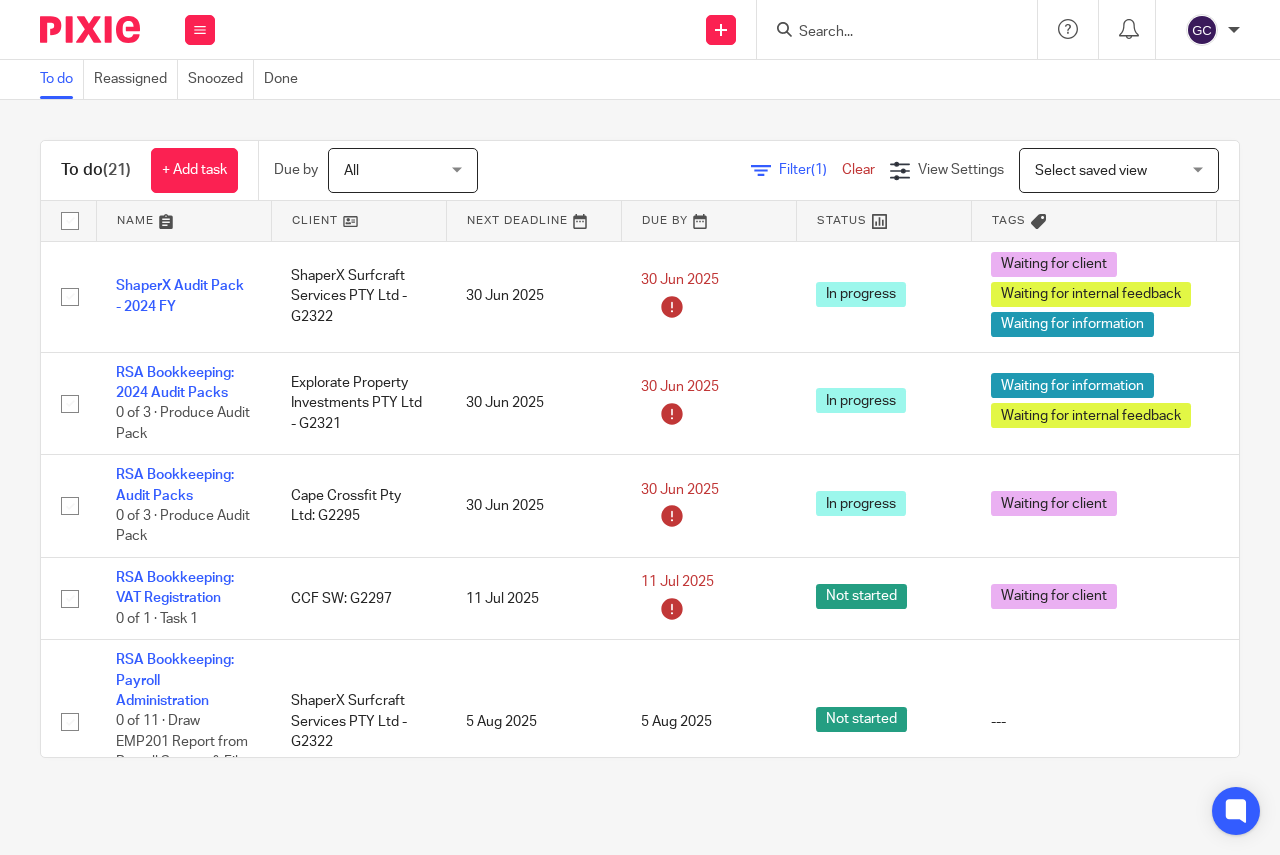 scroll, scrollTop: 0, scrollLeft: 0, axis: both 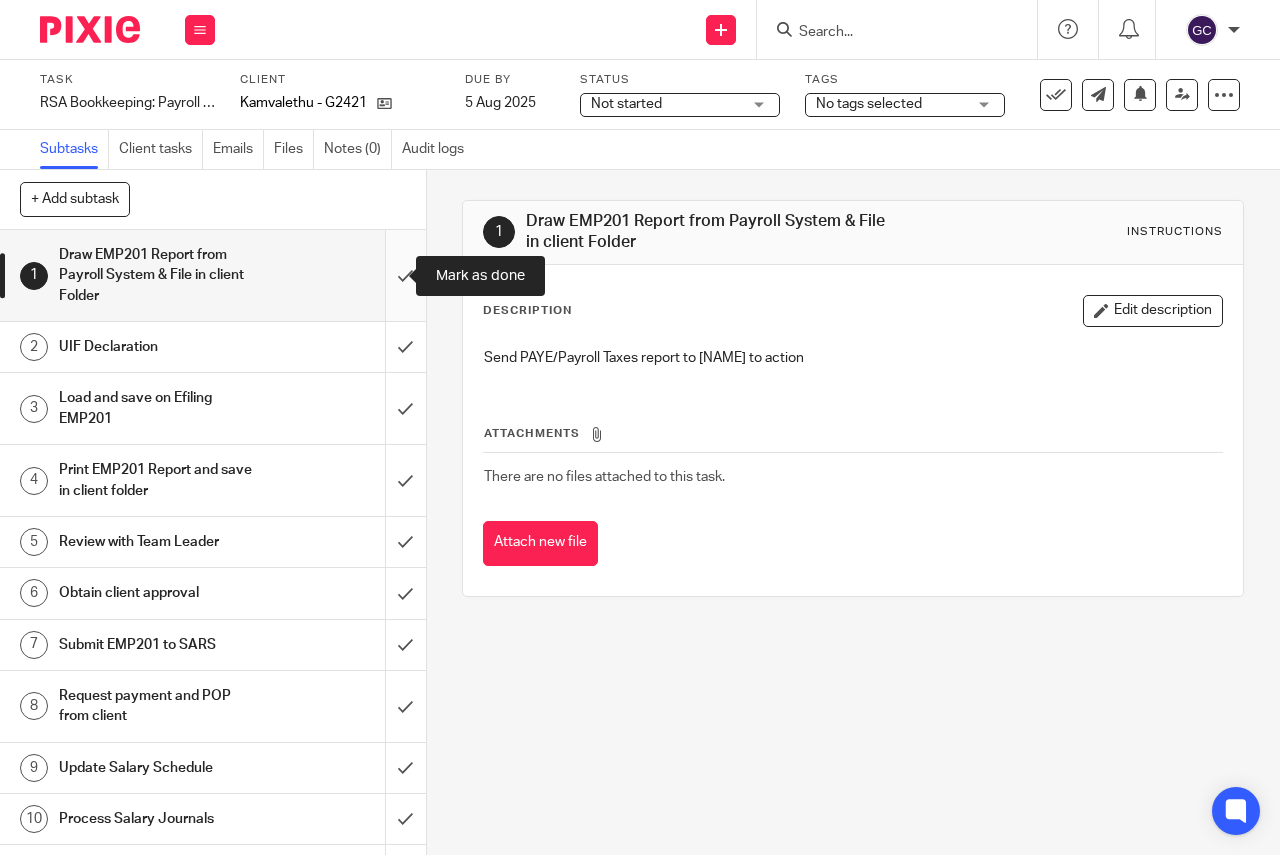 click at bounding box center [213, 275] 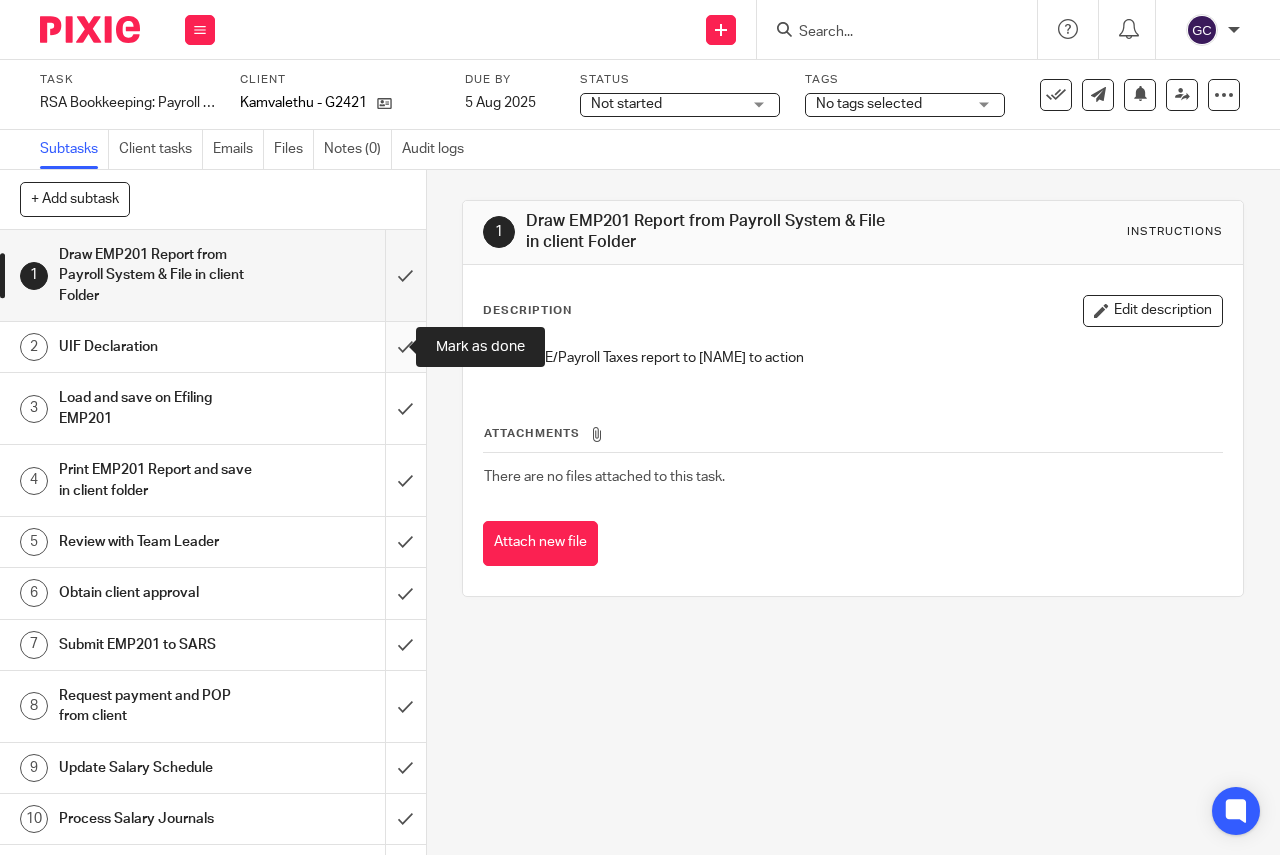 click at bounding box center (213, 347) 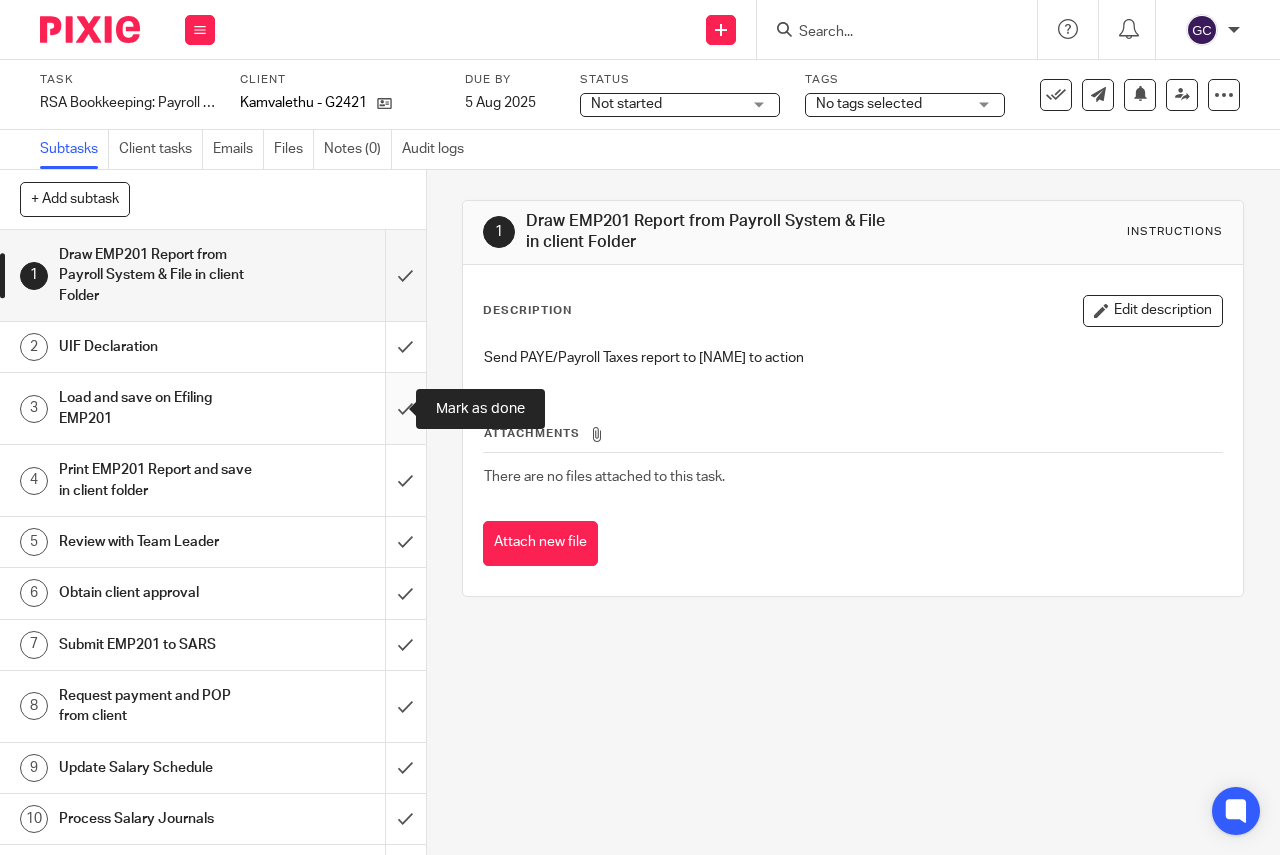 click at bounding box center (213, 408) 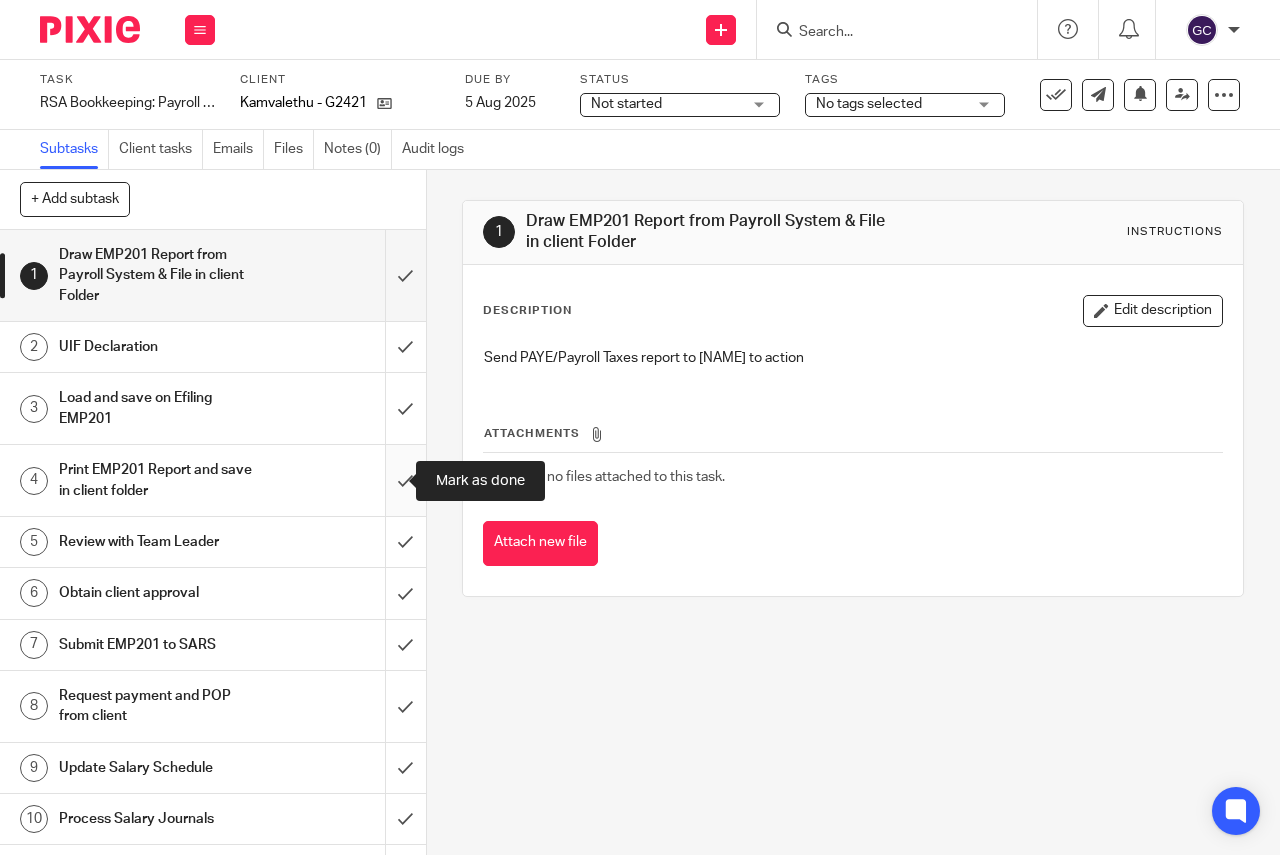 click at bounding box center [213, 480] 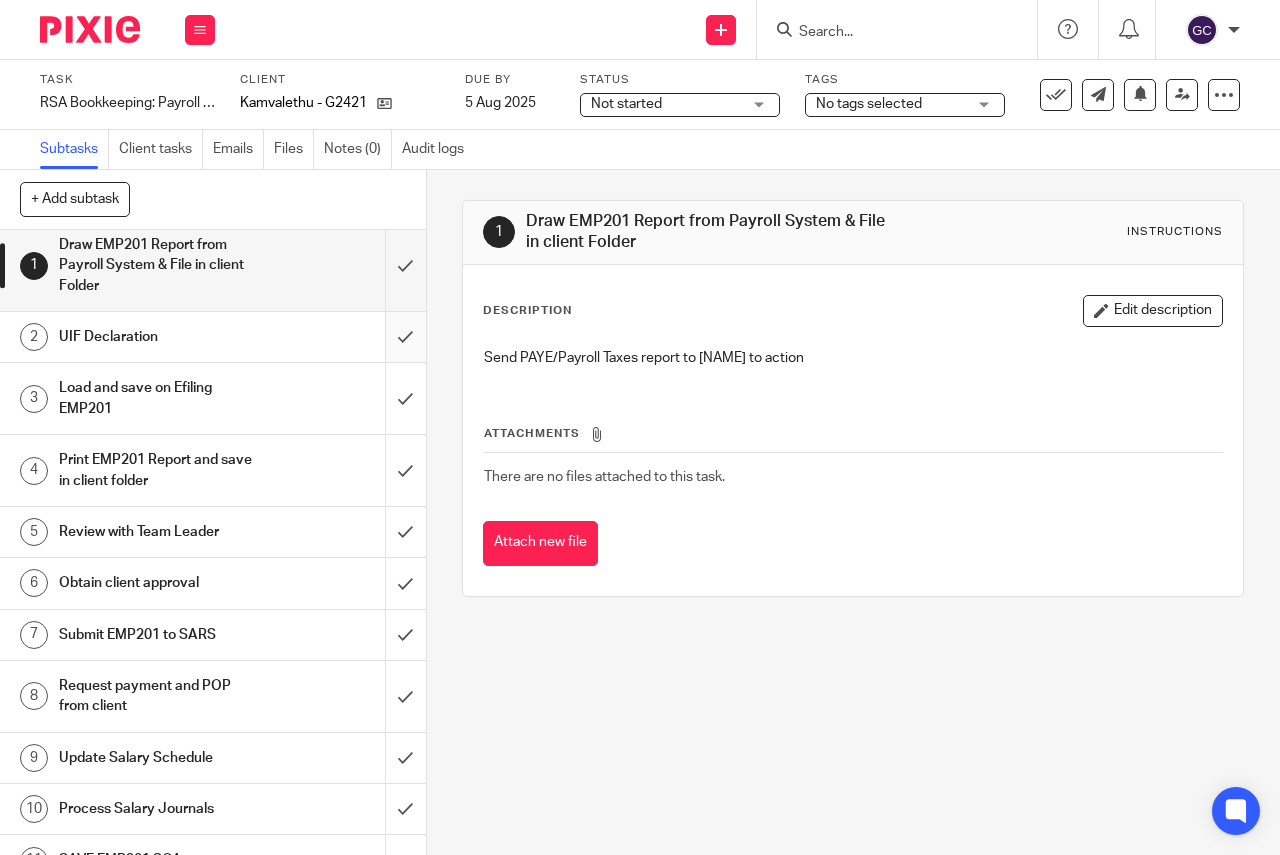 scroll, scrollTop: 42, scrollLeft: 0, axis: vertical 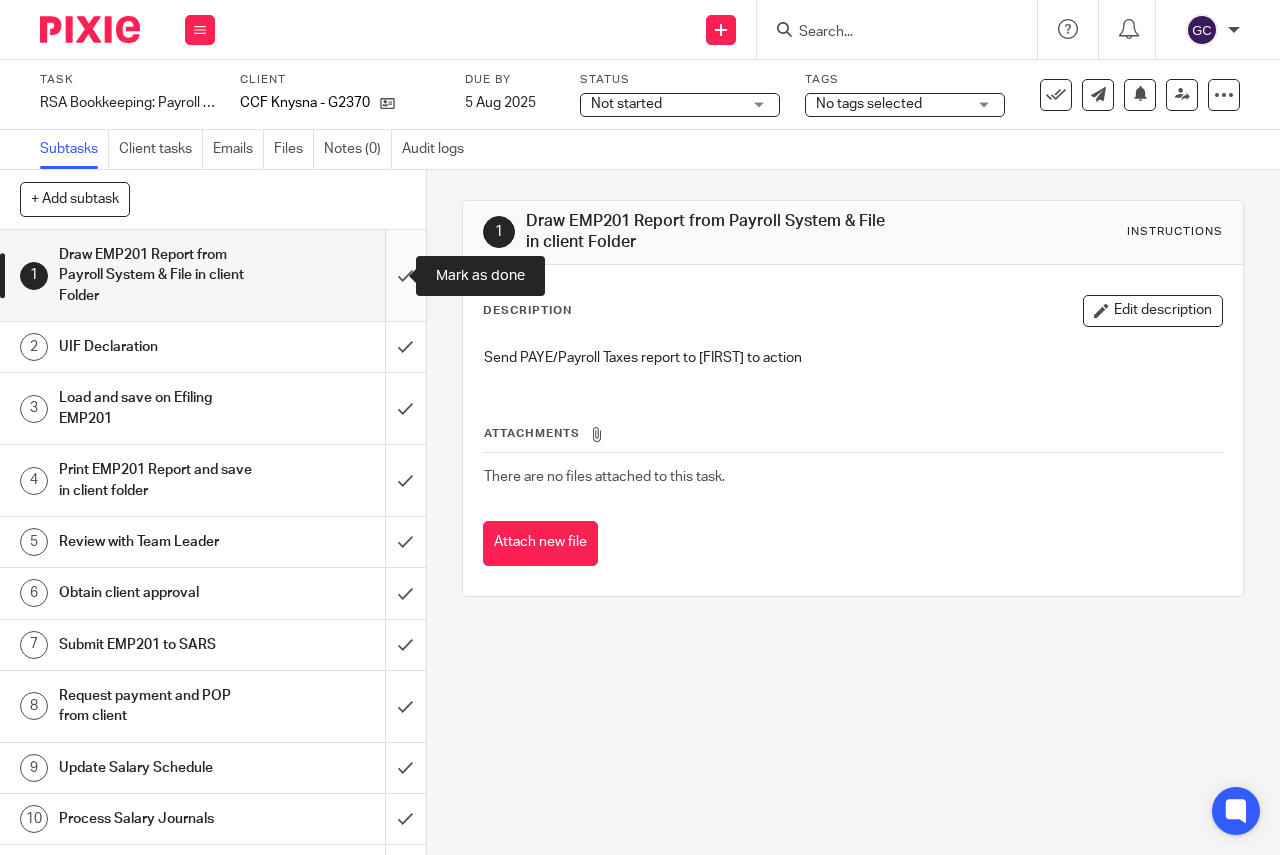 drag, startPoint x: 400, startPoint y: 274, endPoint x: 402, endPoint y: 308, distance: 34.058773 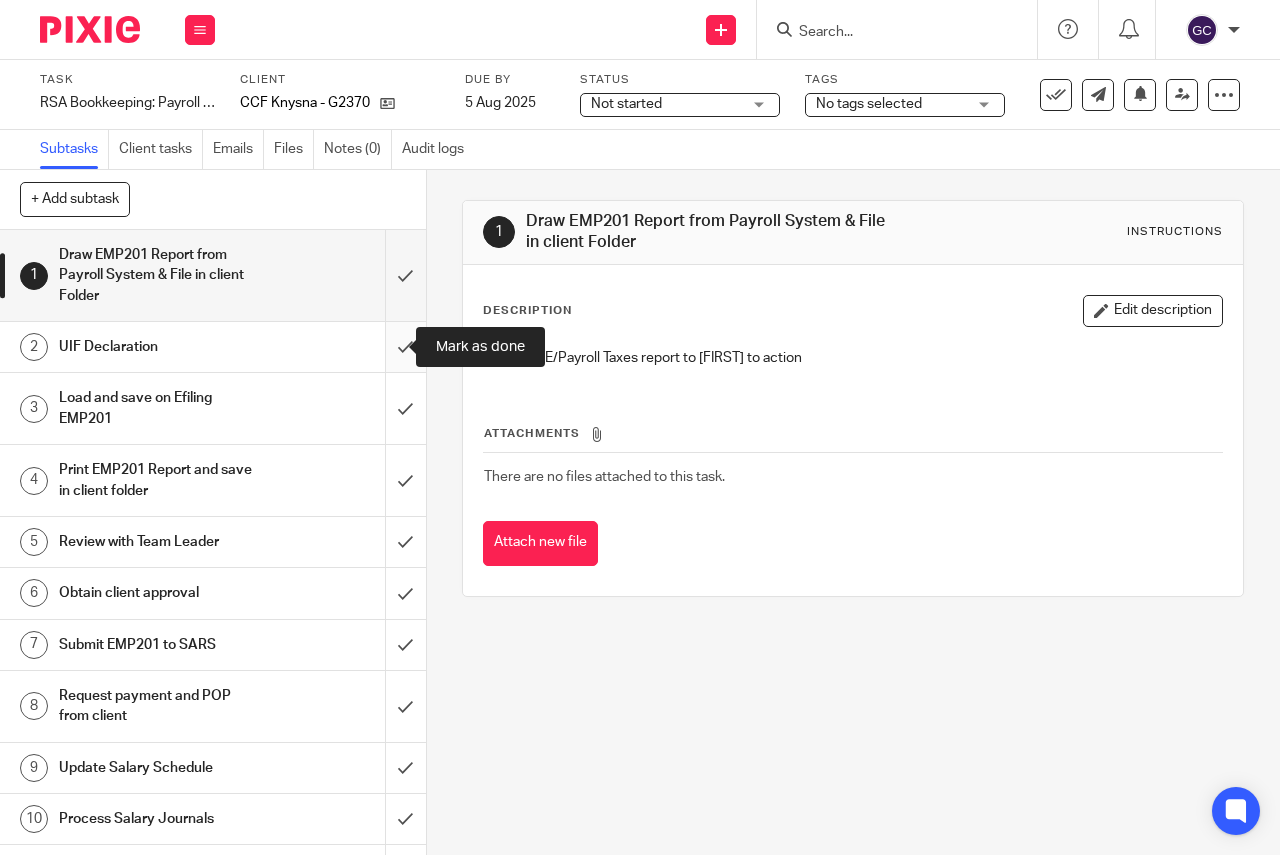 click at bounding box center (213, 347) 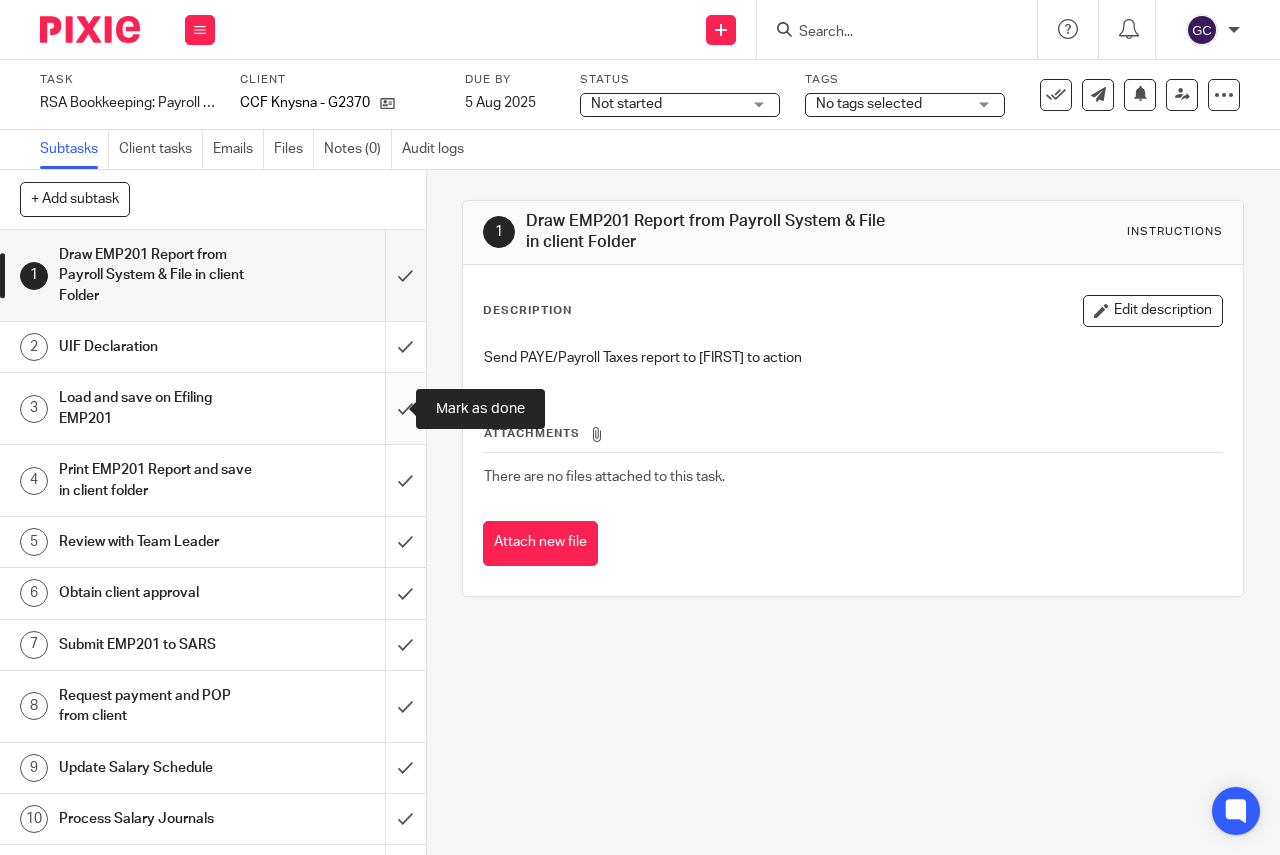 click at bounding box center [213, 408] 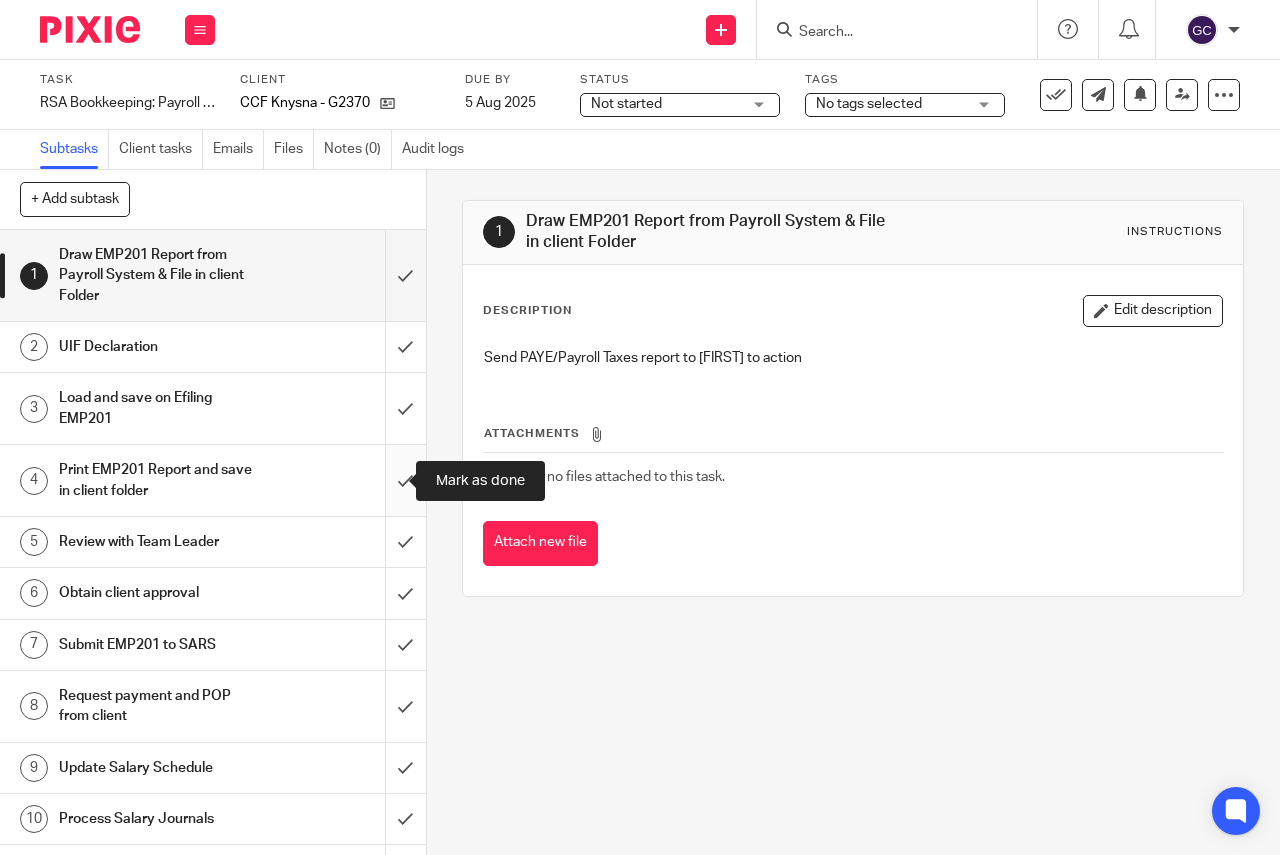 click at bounding box center (213, 480) 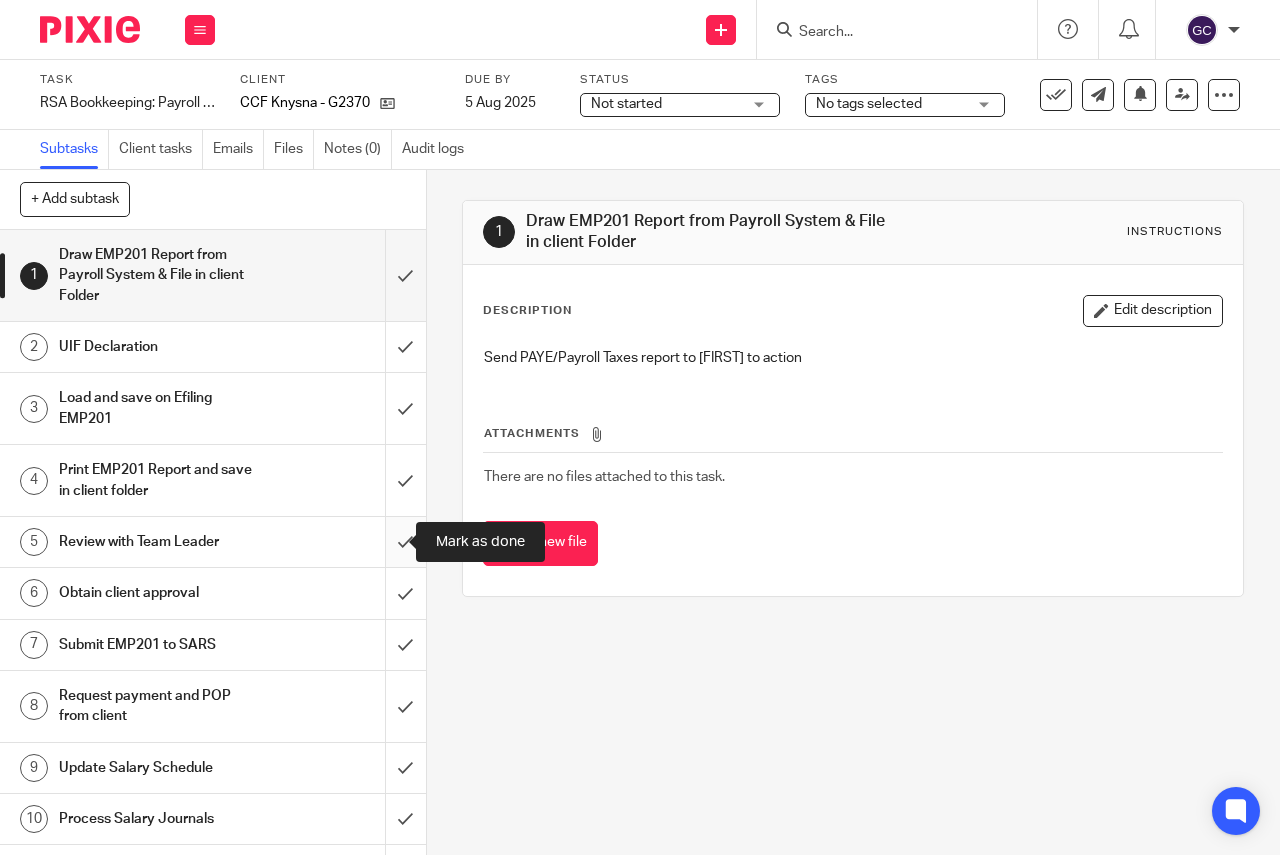 click at bounding box center (213, 542) 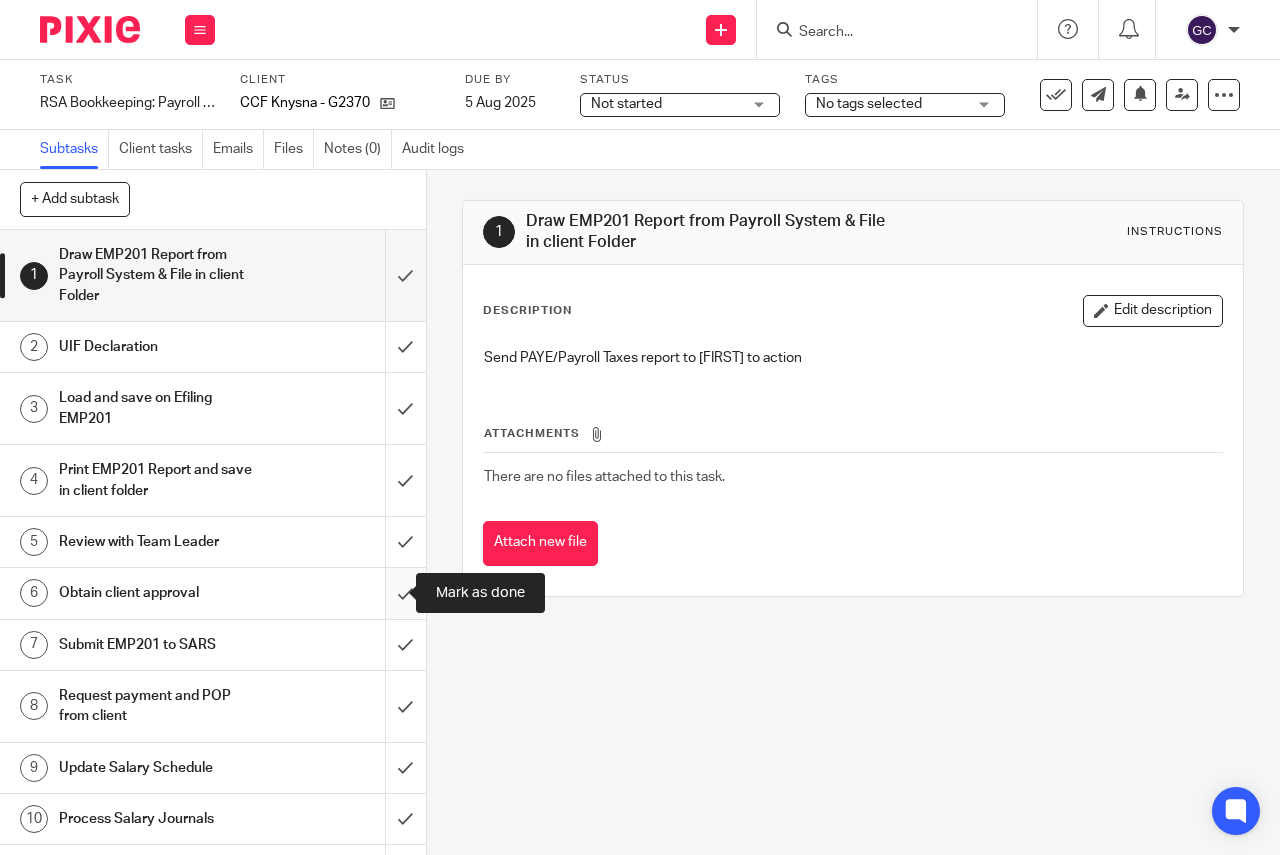 click at bounding box center (213, 593) 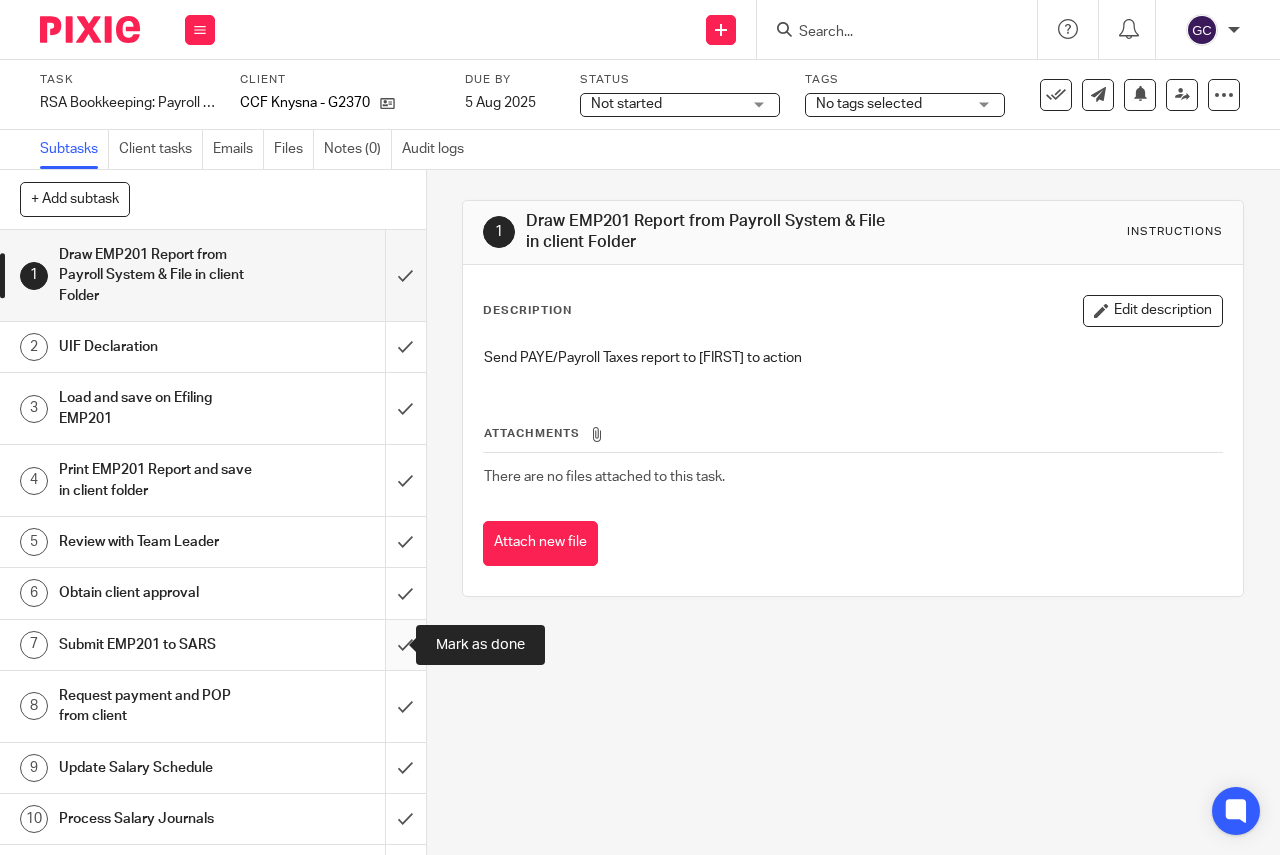 click at bounding box center (213, 645) 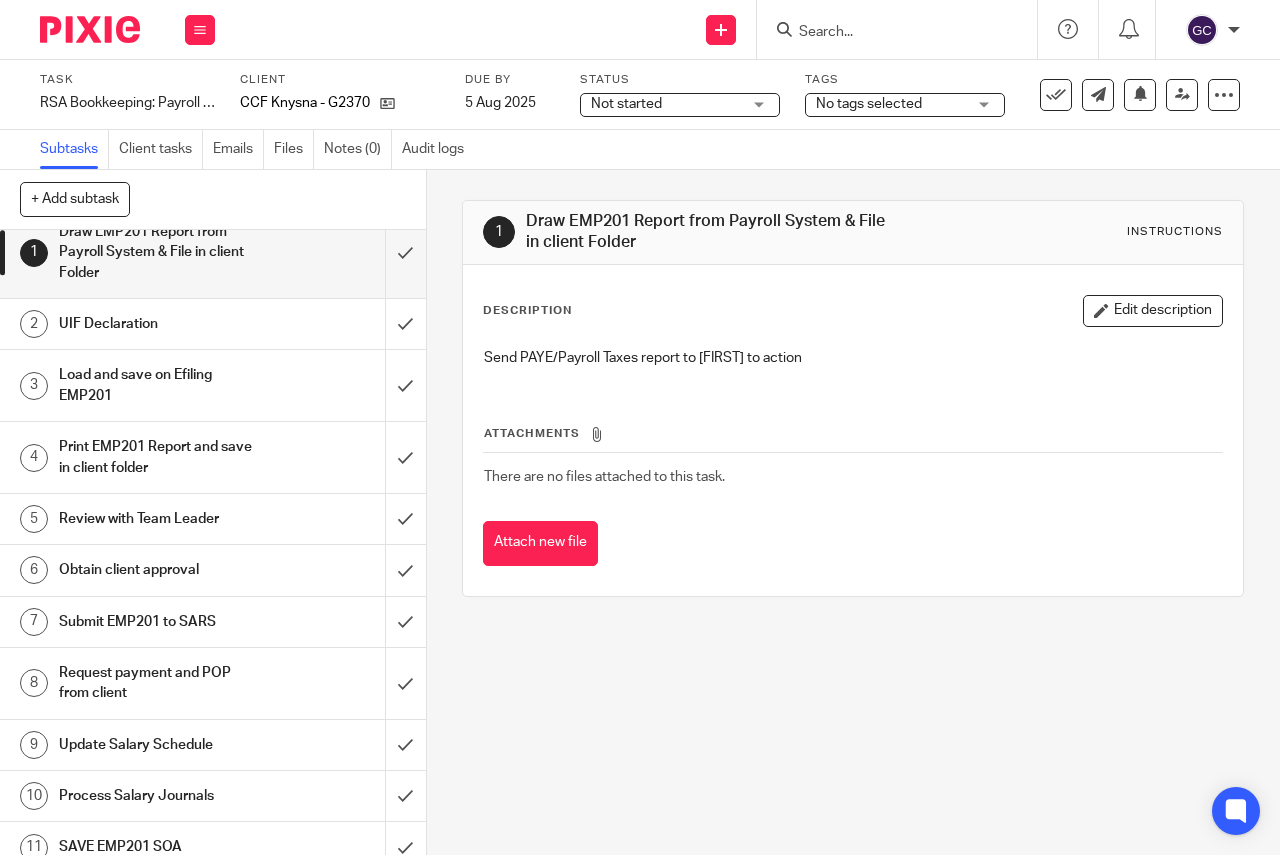 scroll, scrollTop: 42, scrollLeft: 0, axis: vertical 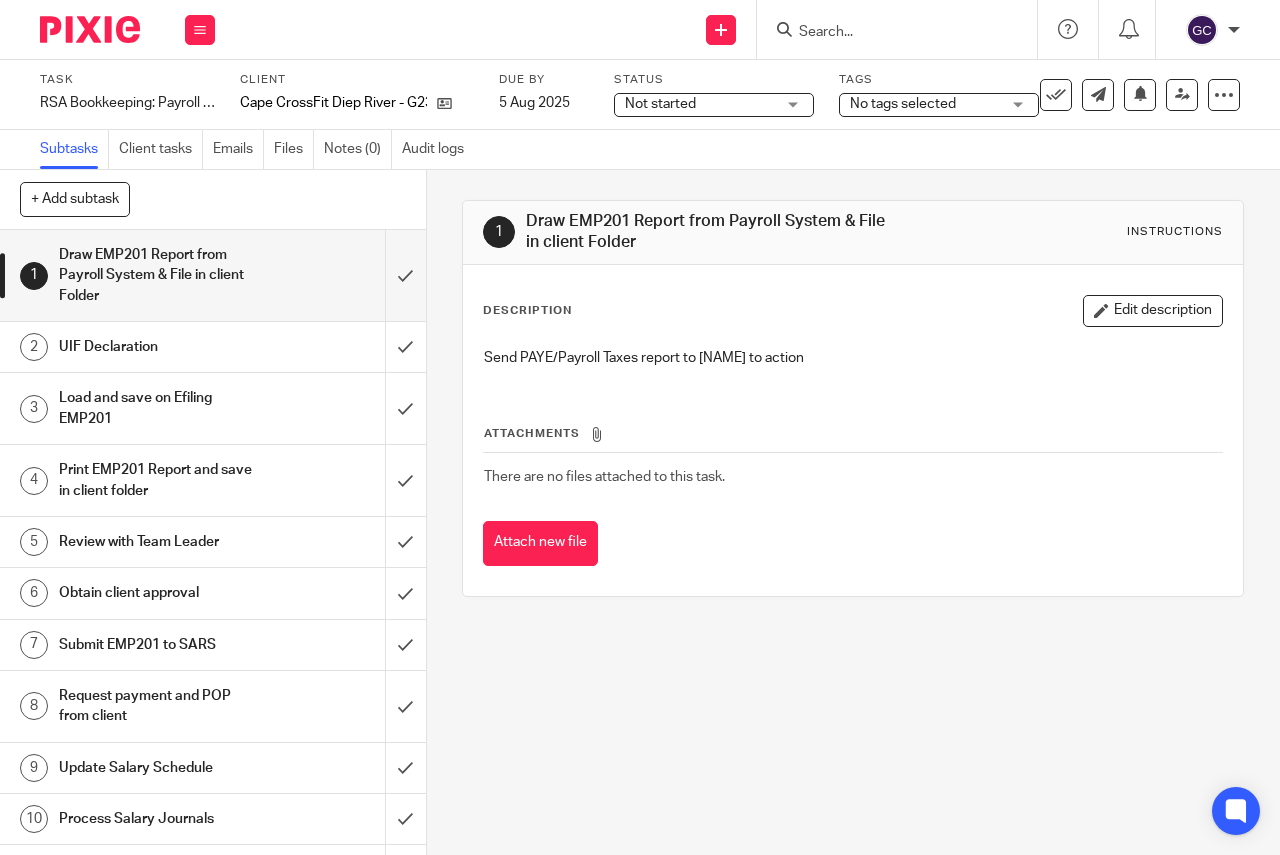 click on "Not started" at bounding box center (660, 104) 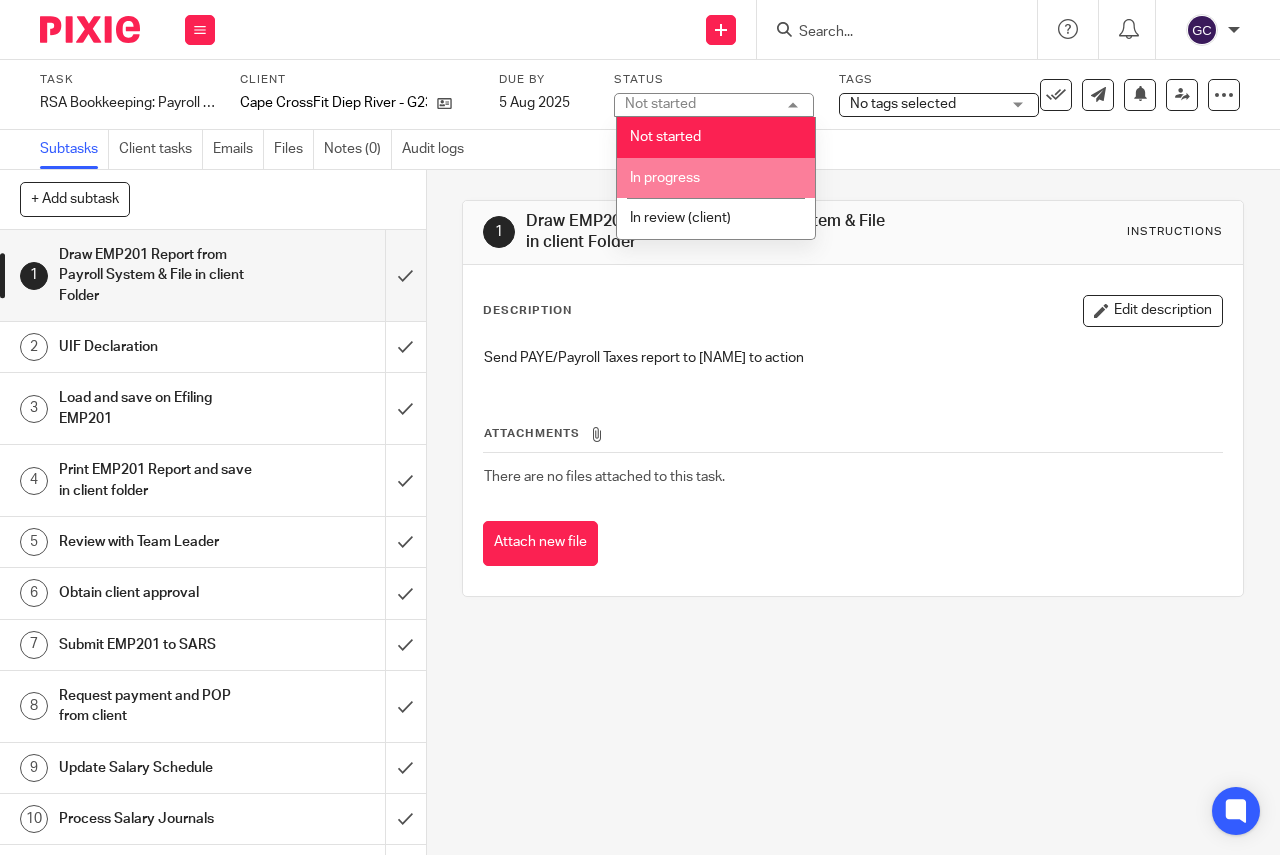 click on "In progress" at bounding box center (716, 178) 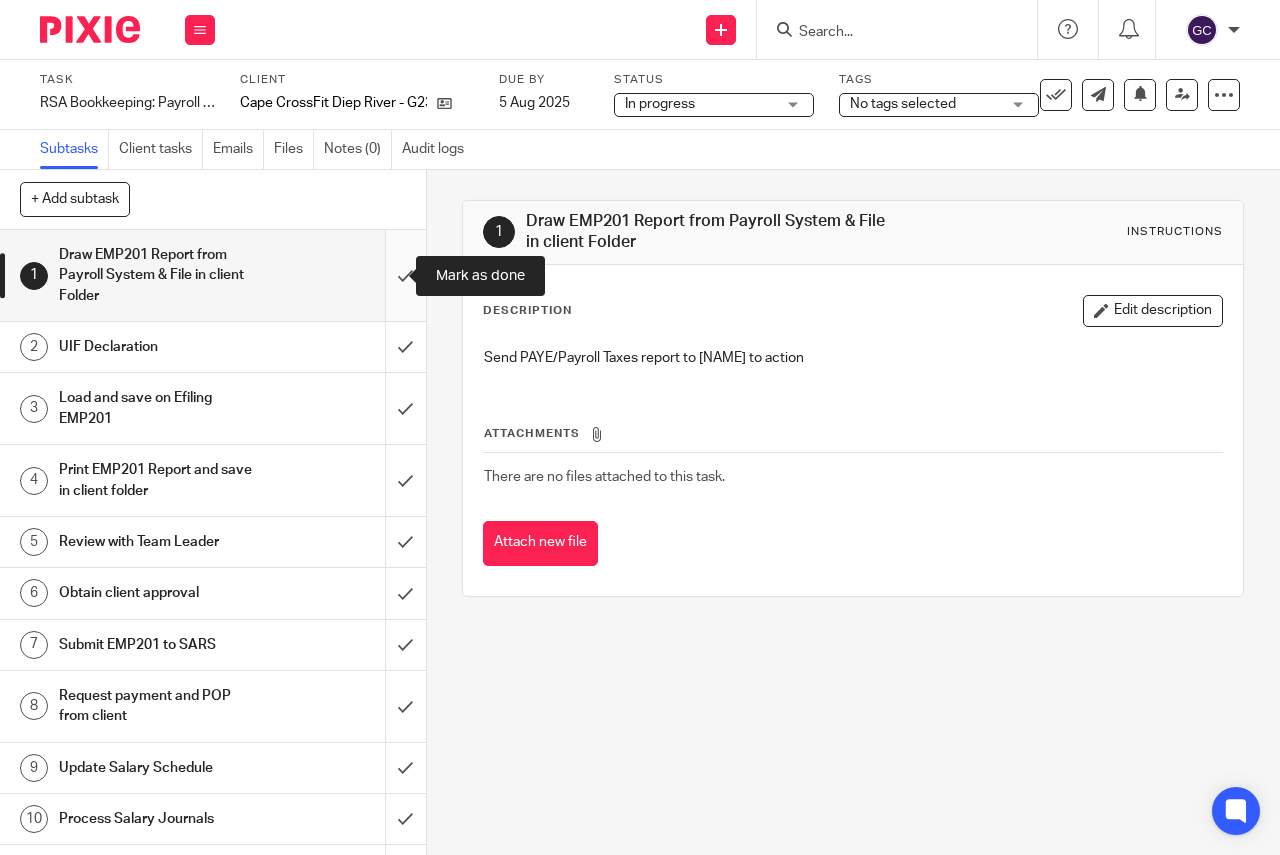 click at bounding box center (213, 275) 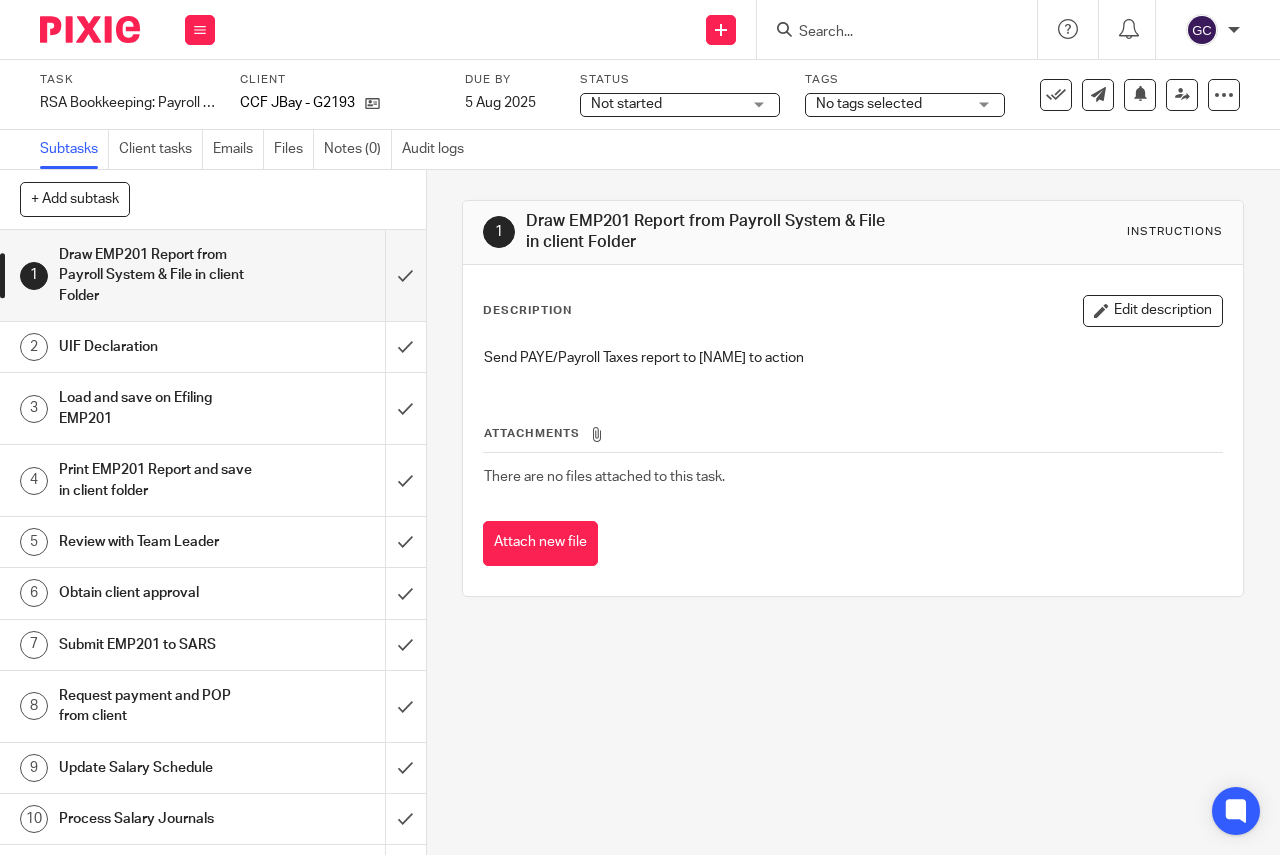 scroll, scrollTop: 0, scrollLeft: 0, axis: both 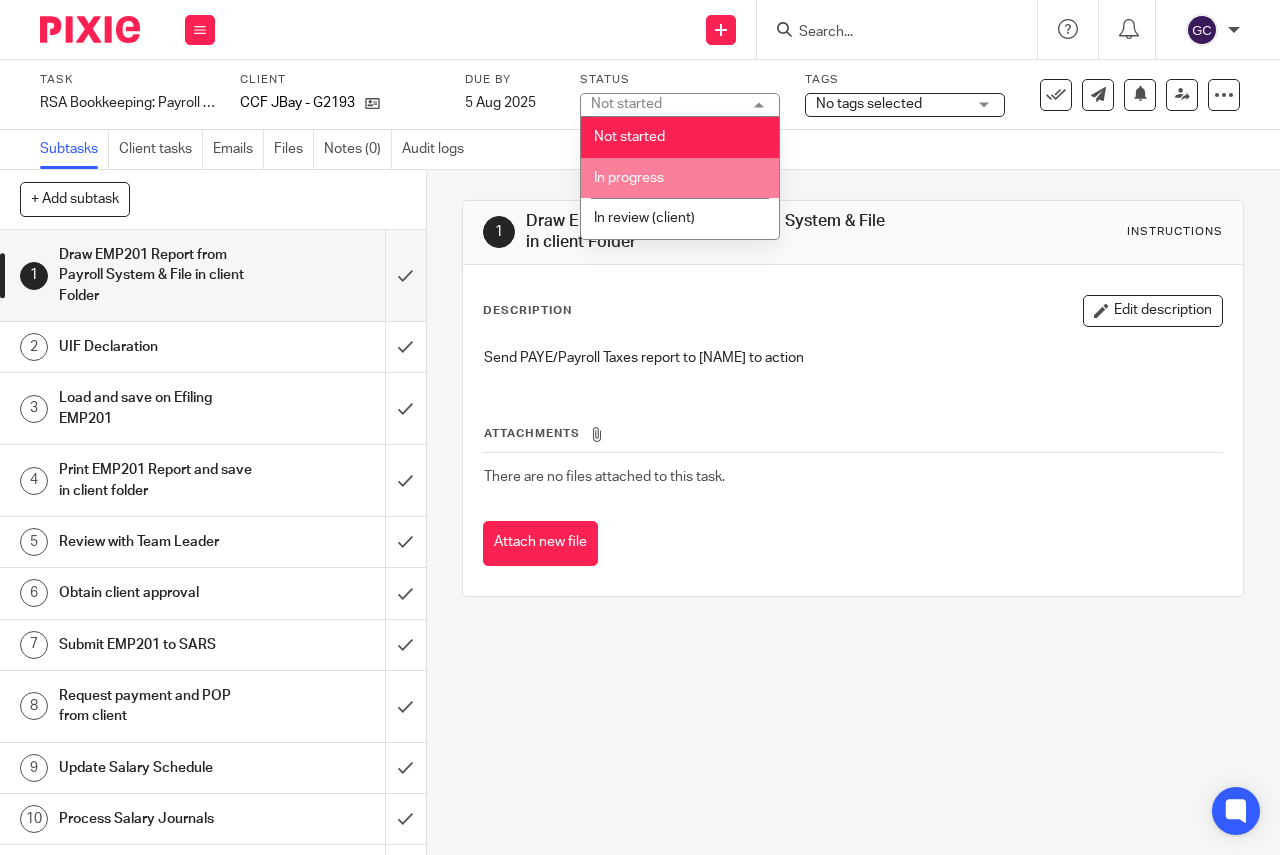 click on "In progress" at bounding box center [680, 178] 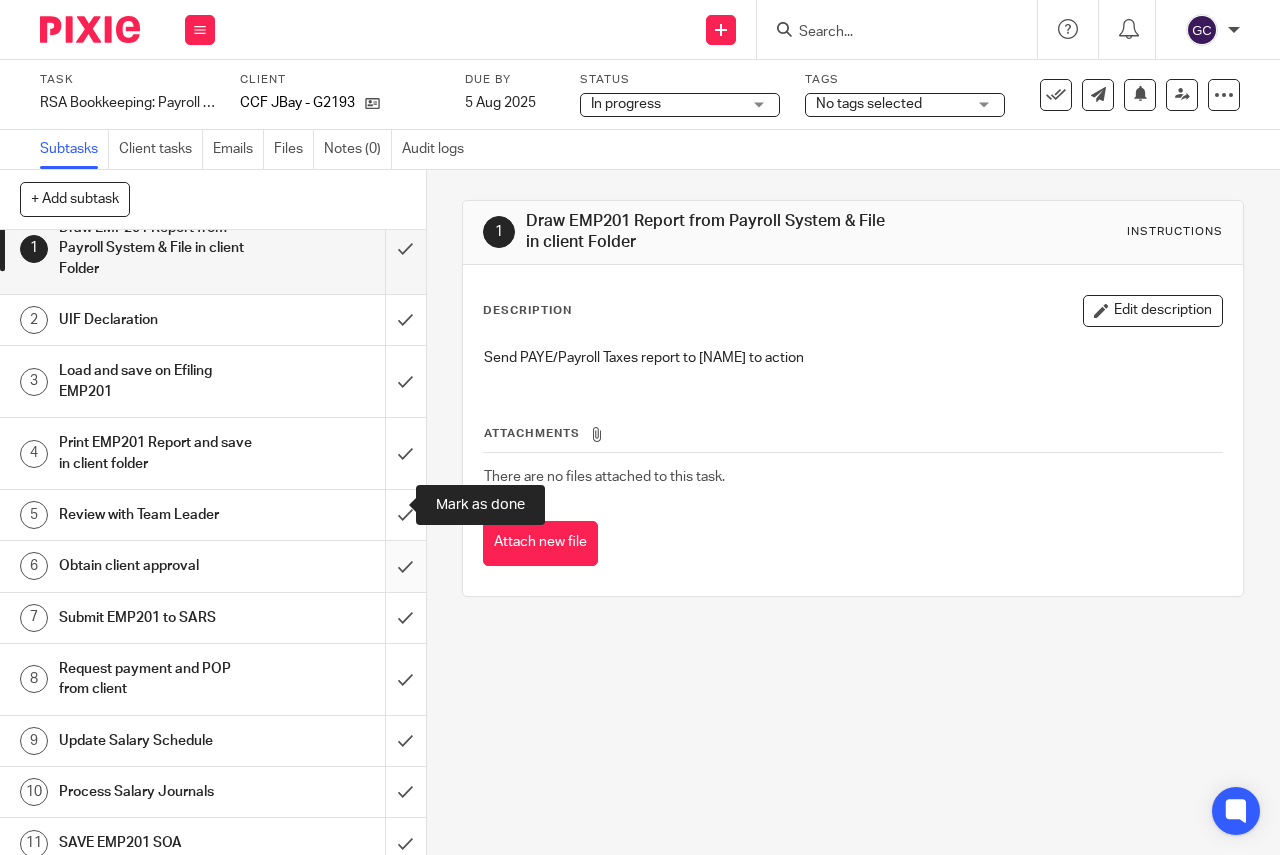 scroll, scrollTop: 42, scrollLeft: 0, axis: vertical 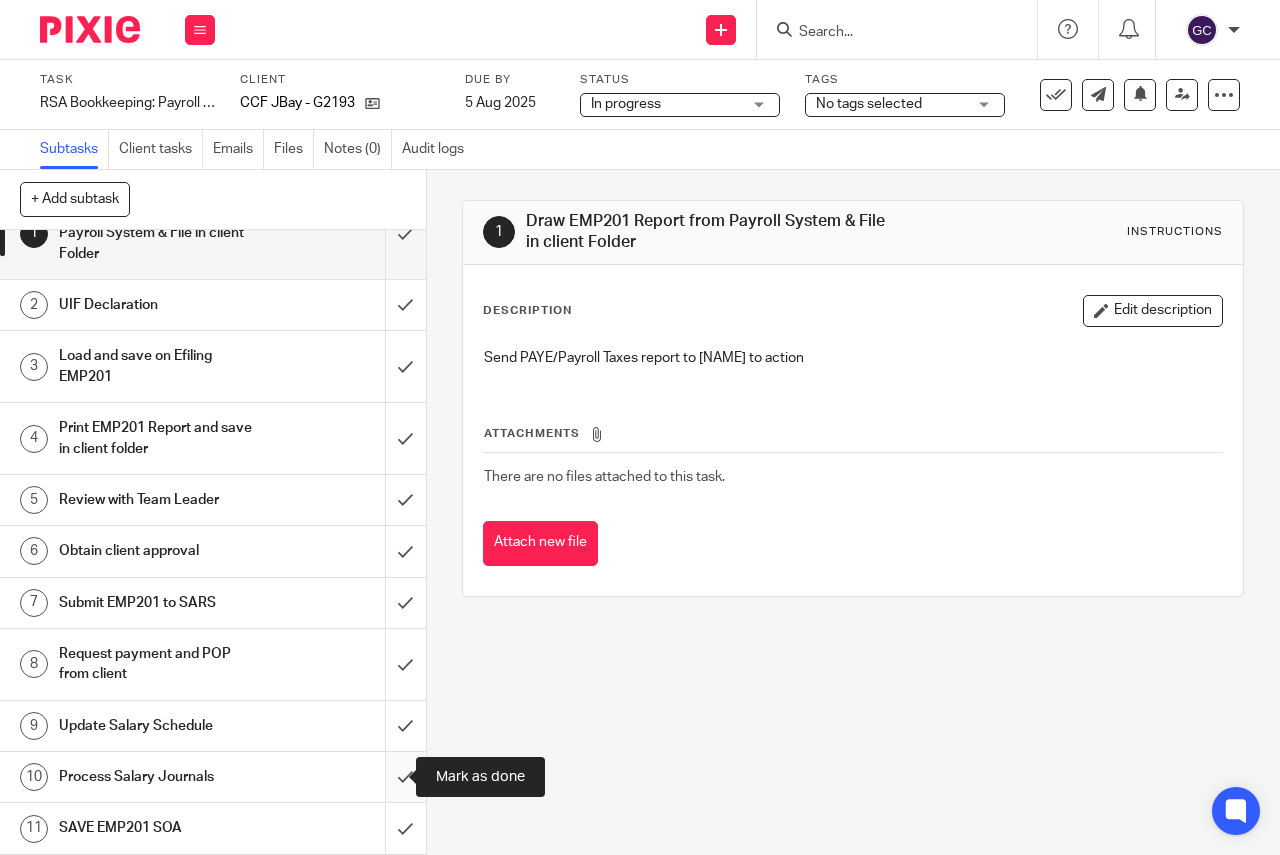 click at bounding box center [213, 777] 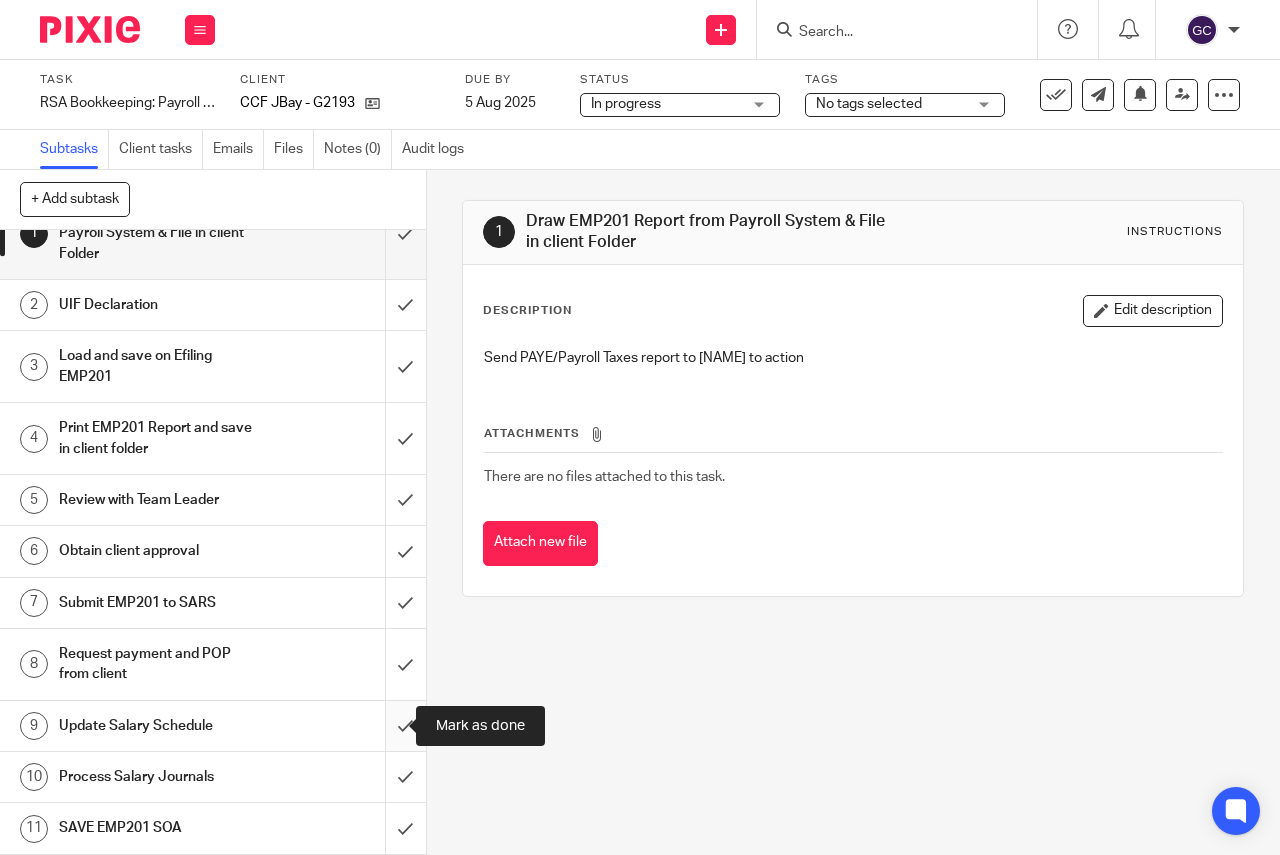 click at bounding box center [213, 726] 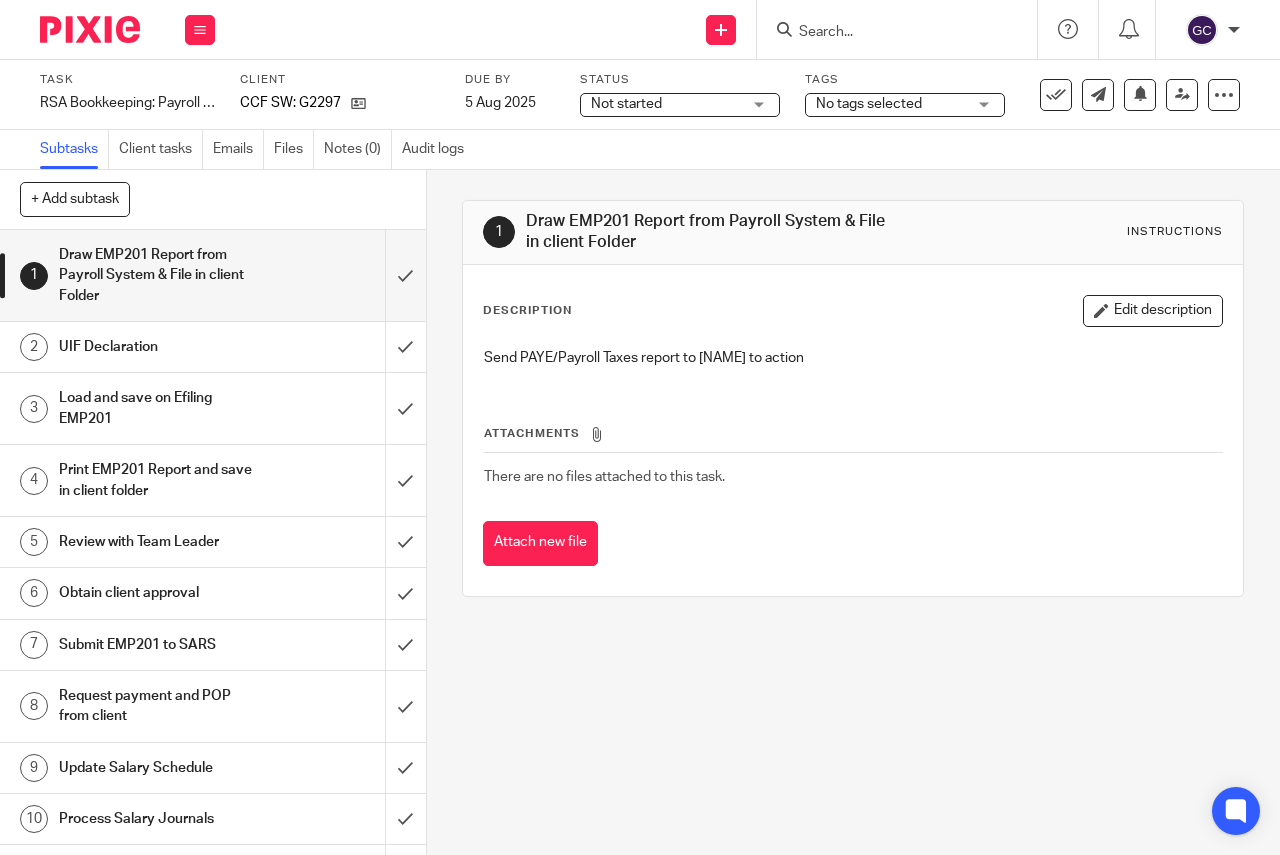 scroll, scrollTop: 0, scrollLeft: 0, axis: both 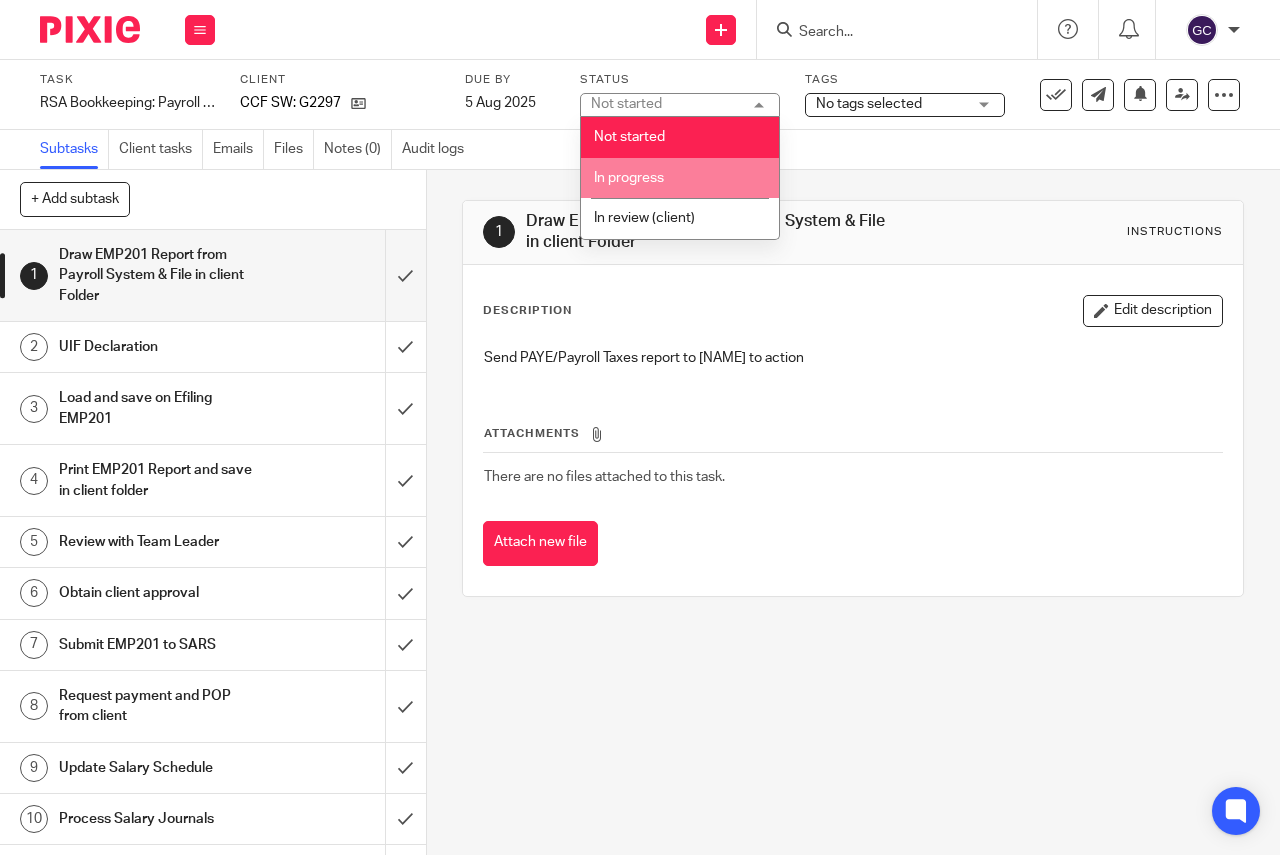 click on "In progress" at bounding box center (629, 178) 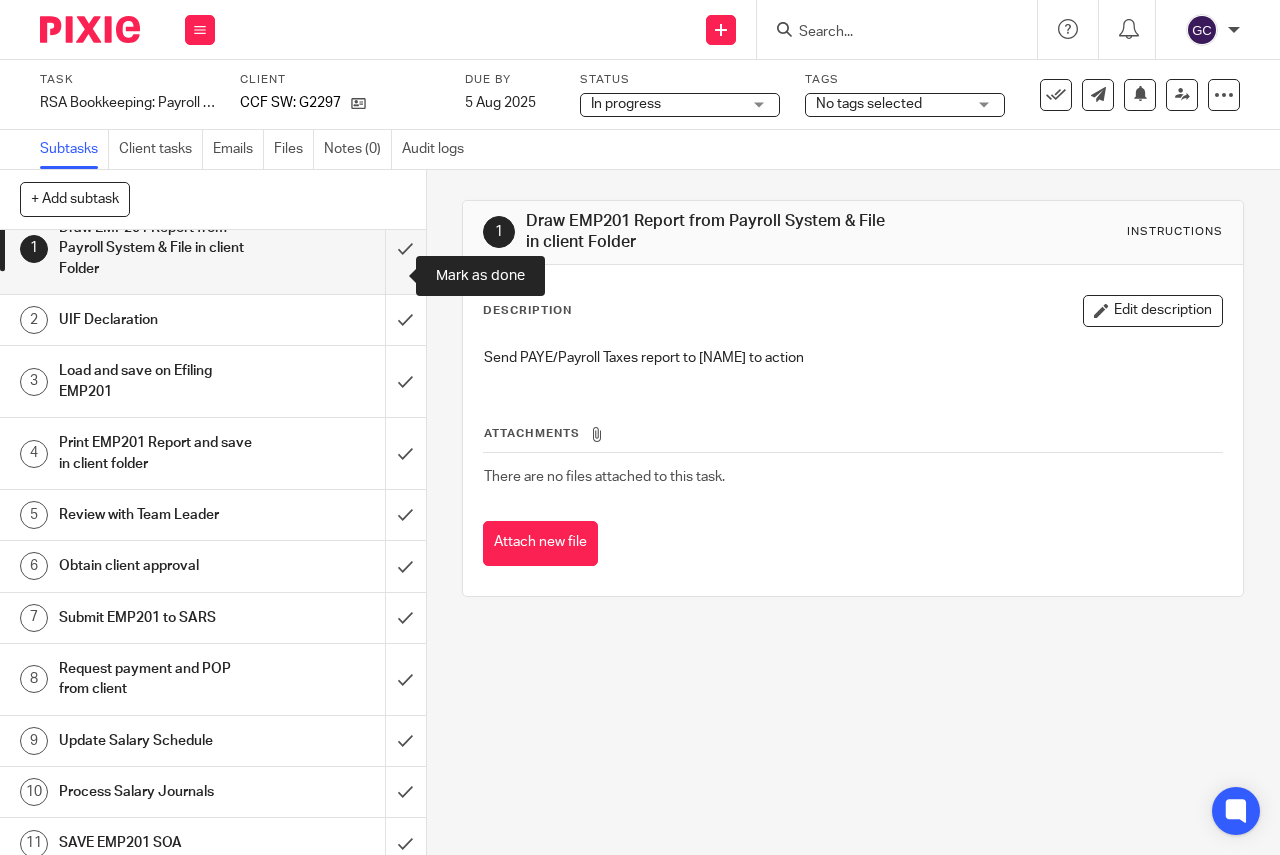 scroll, scrollTop: 42, scrollLeft: 0, axis: vertical 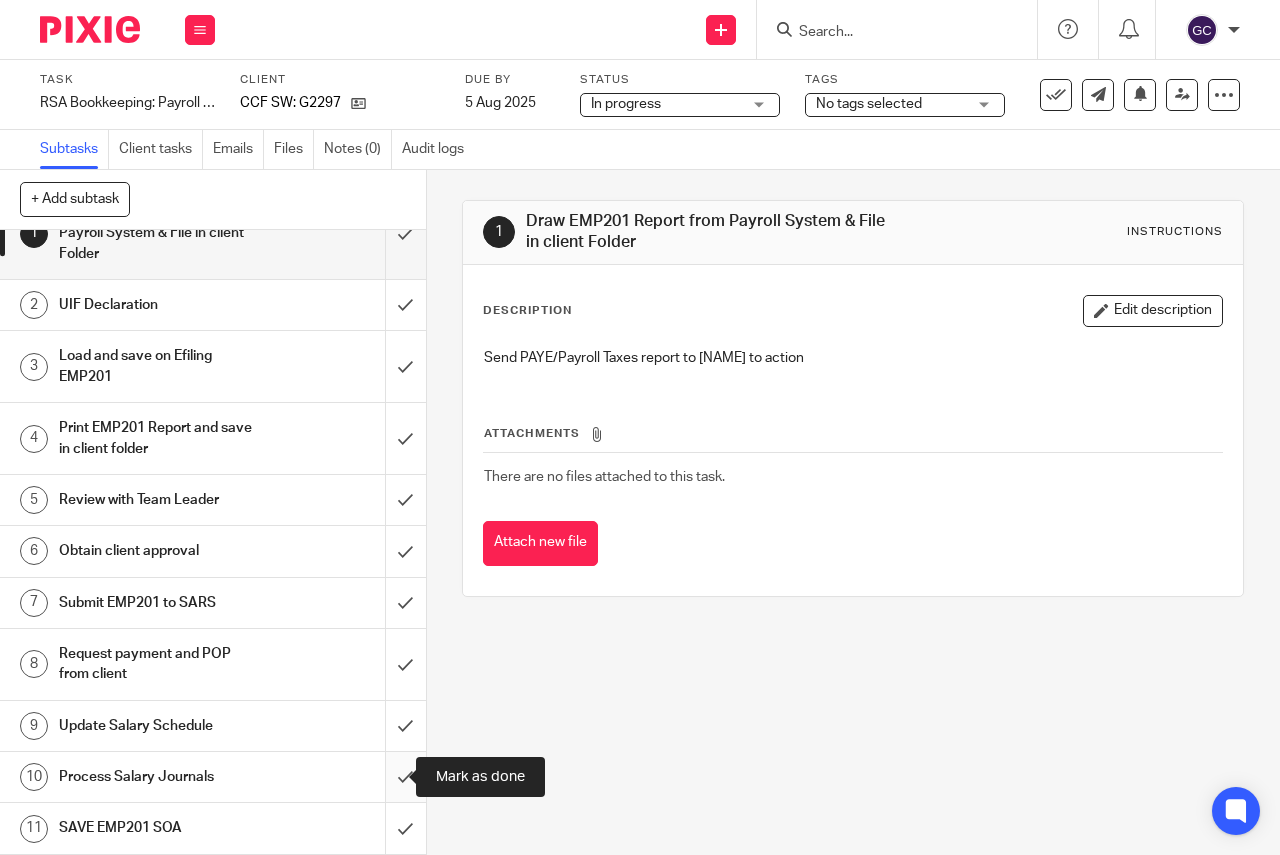 click at bounding box center (213, 777) 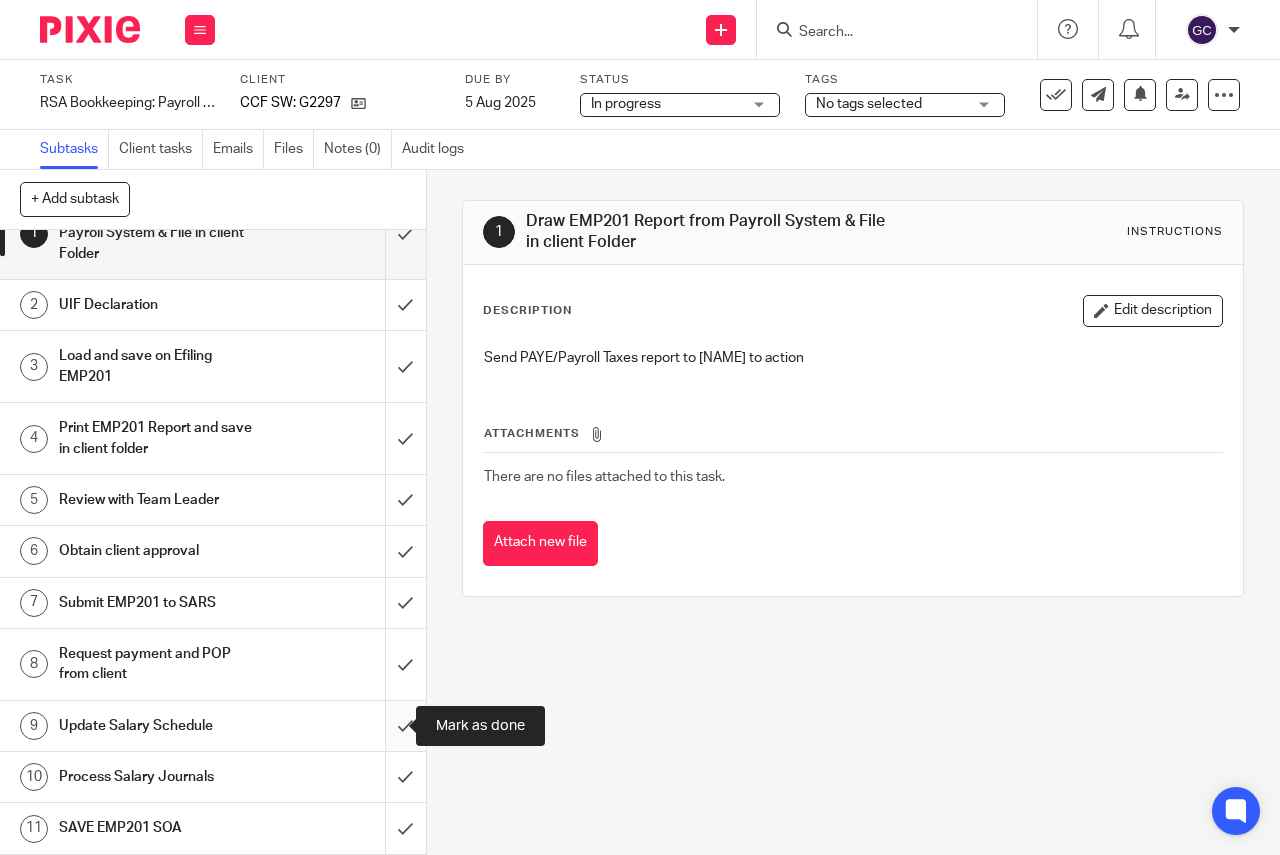 click at bounding box center (213, 726) 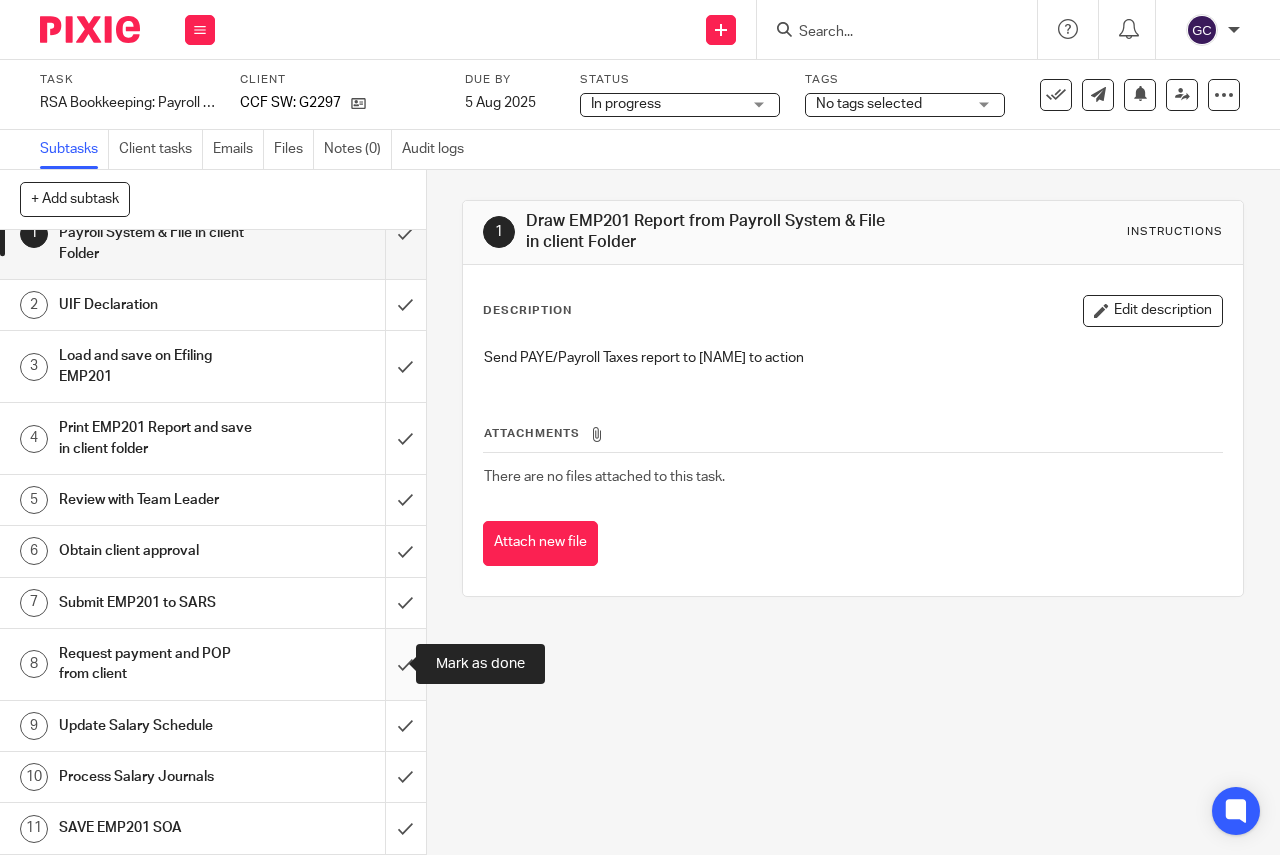 click at bounding box center [213, 664] 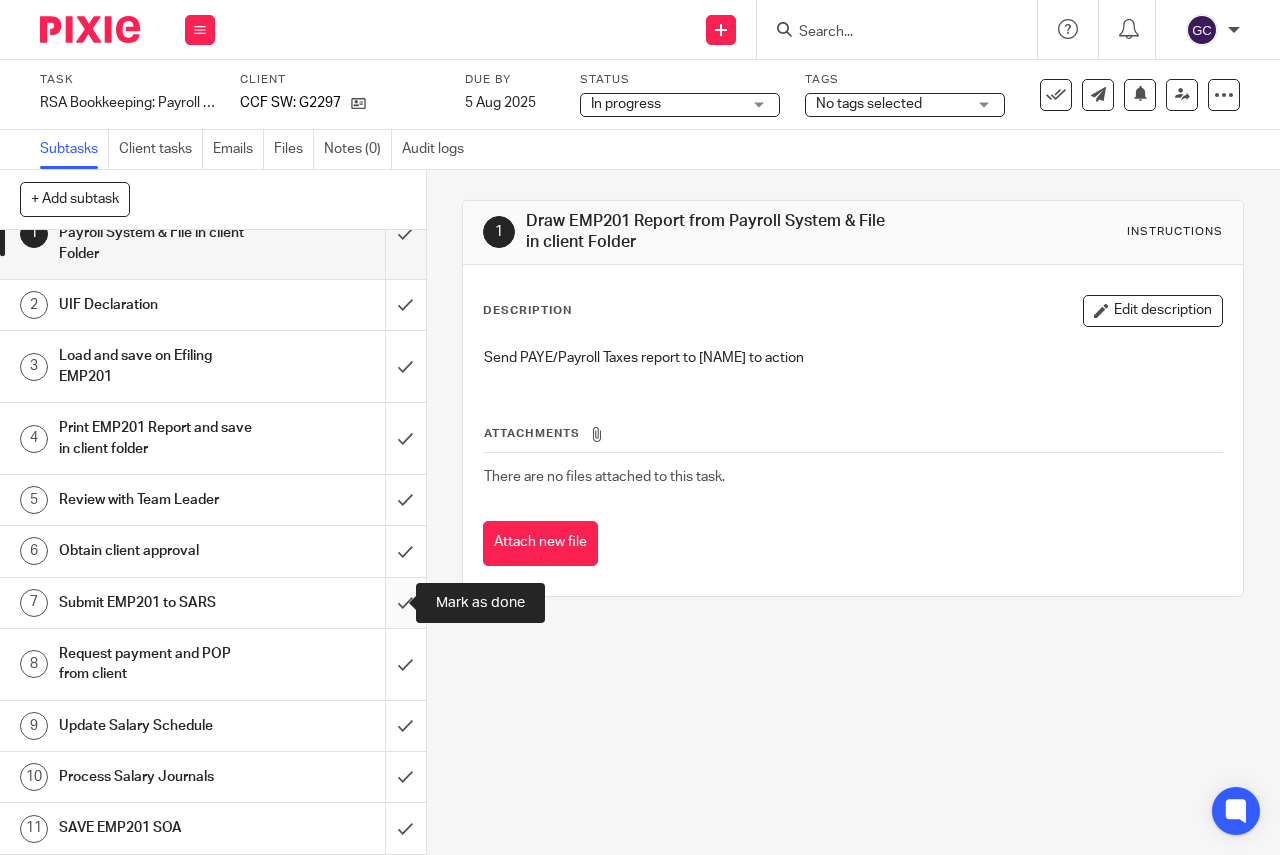 click at bounding box center [213, 603] 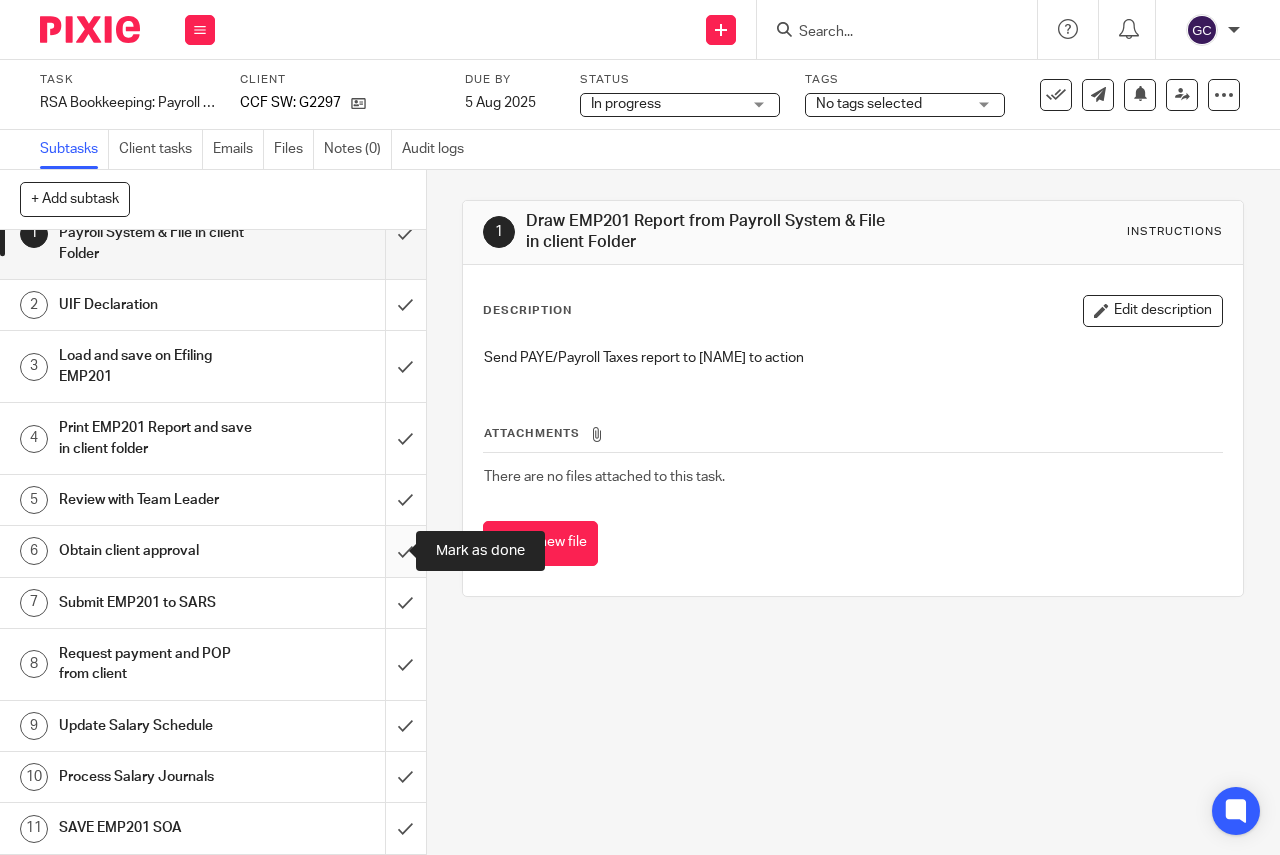 click at bounding box center (213, 551) 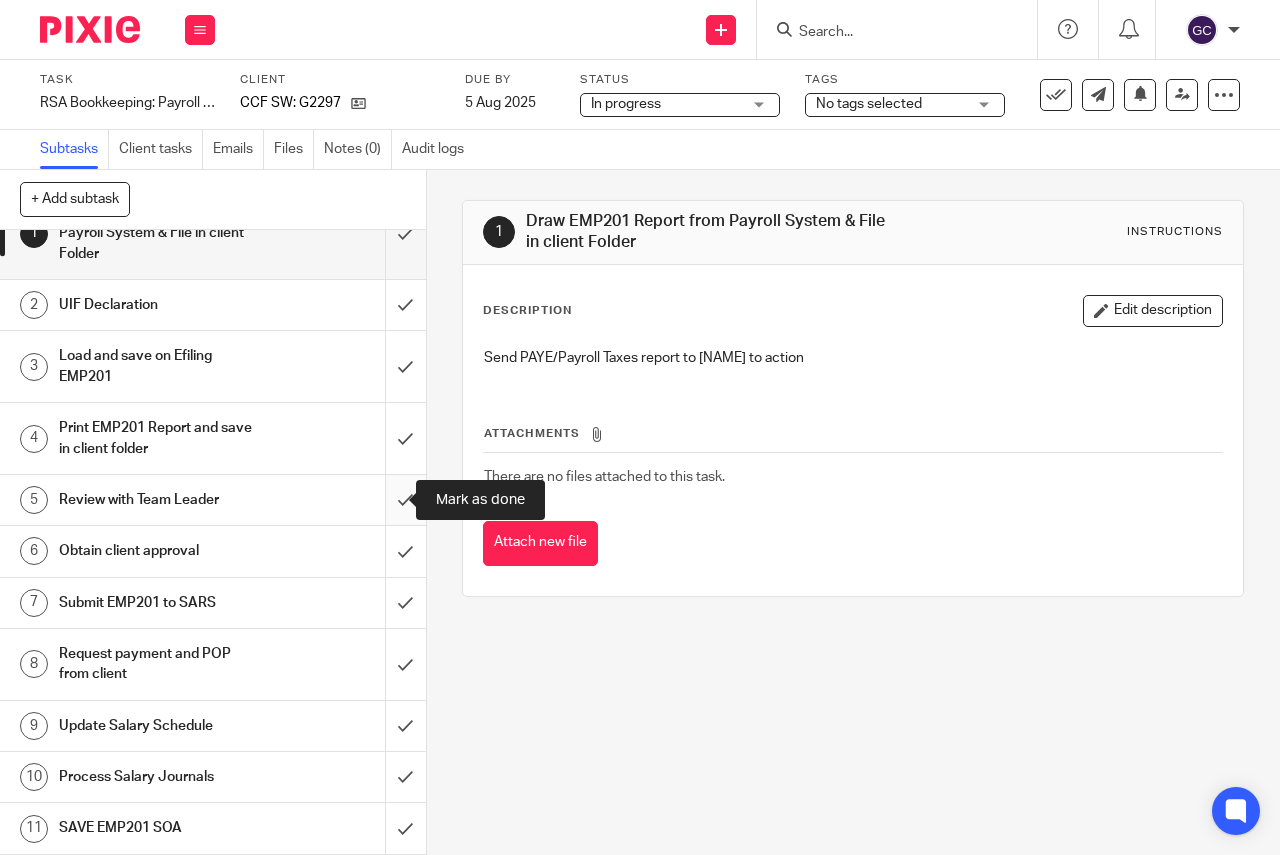 click at bounding box center (213, 500) 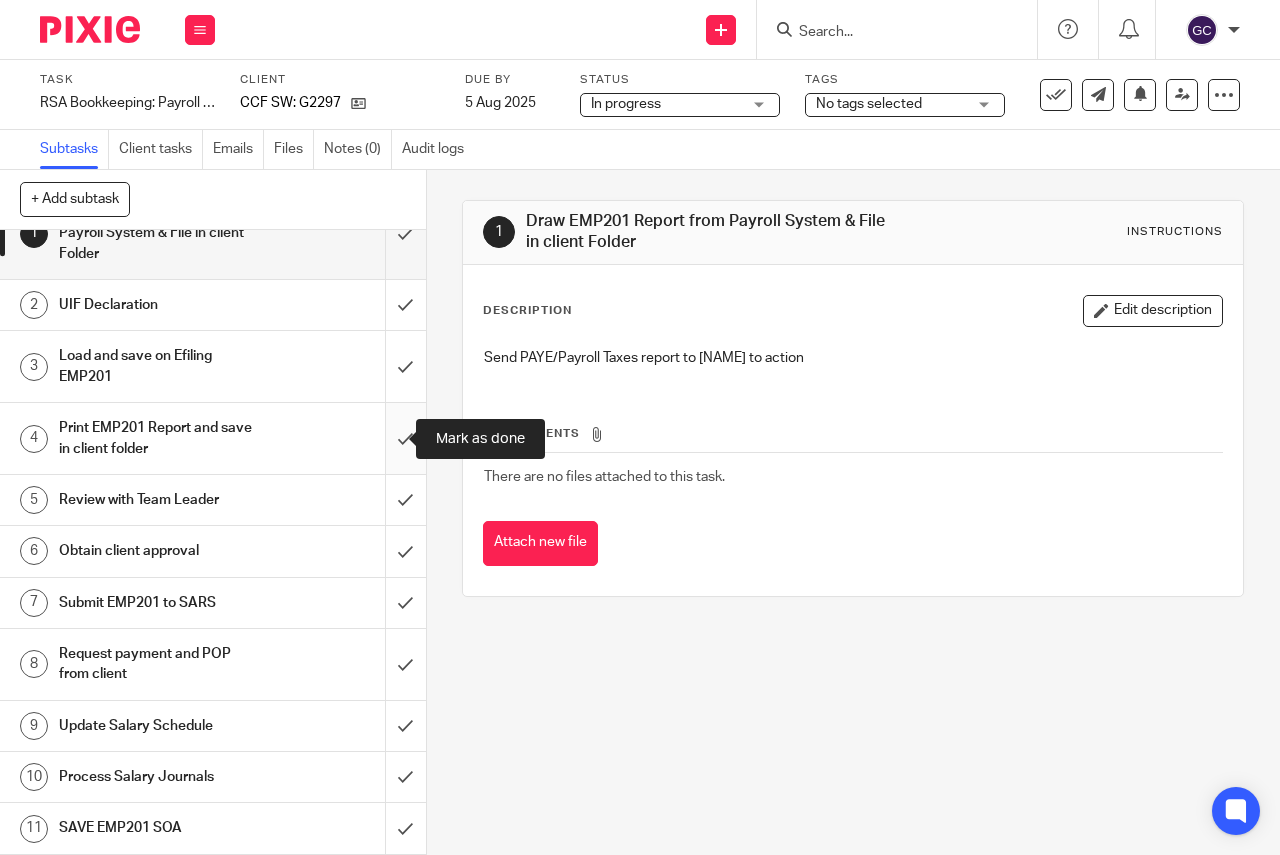 click at bounding box center (213, 438) 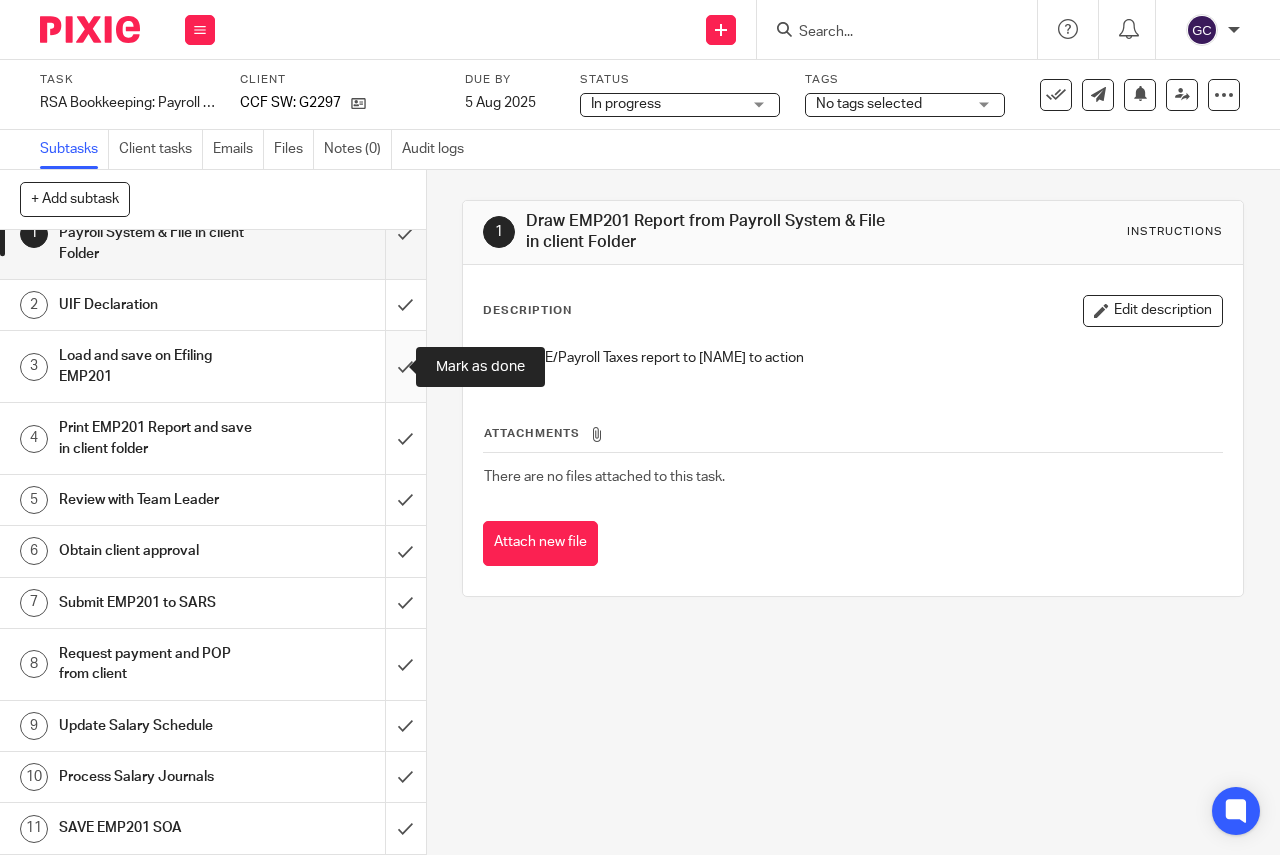 click at bounding box center [213, 366] 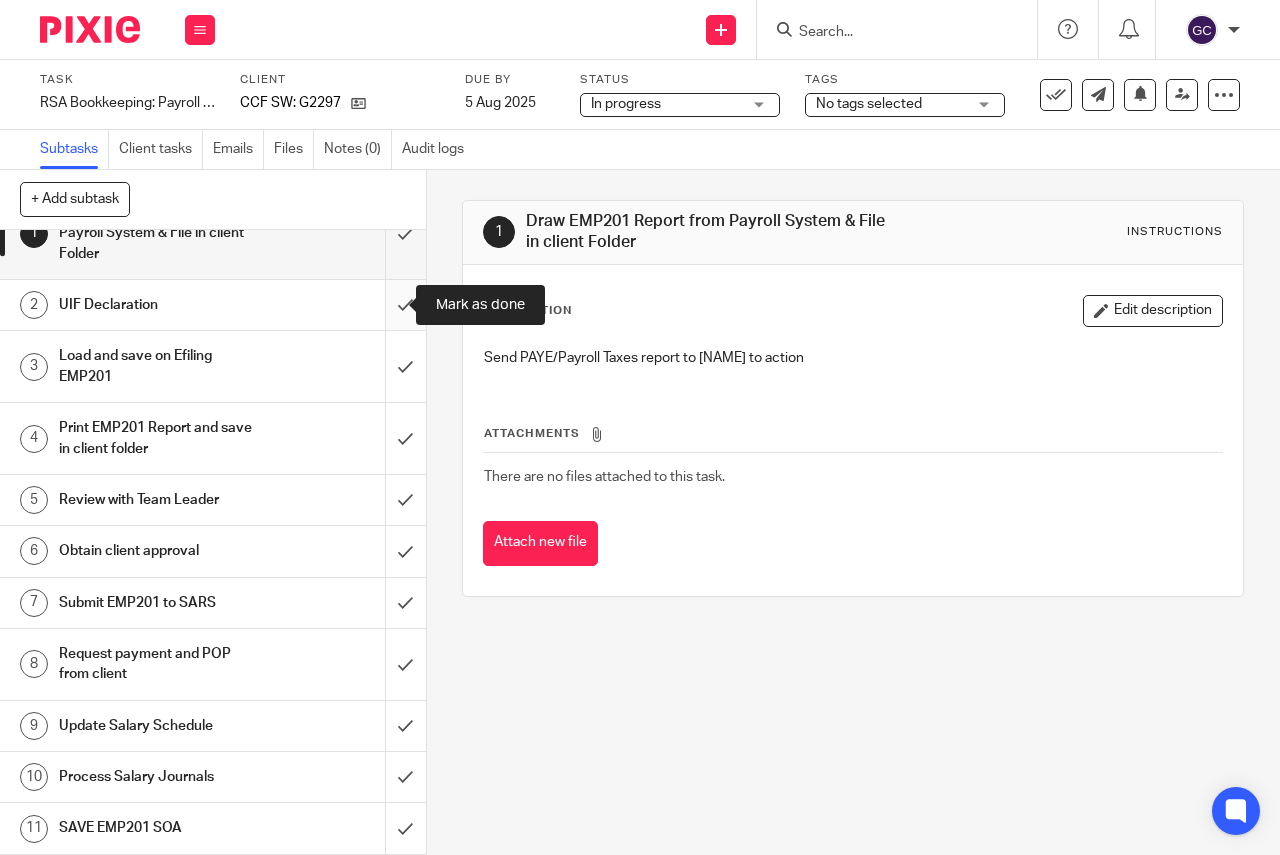 click at bounding box center [213, 305] 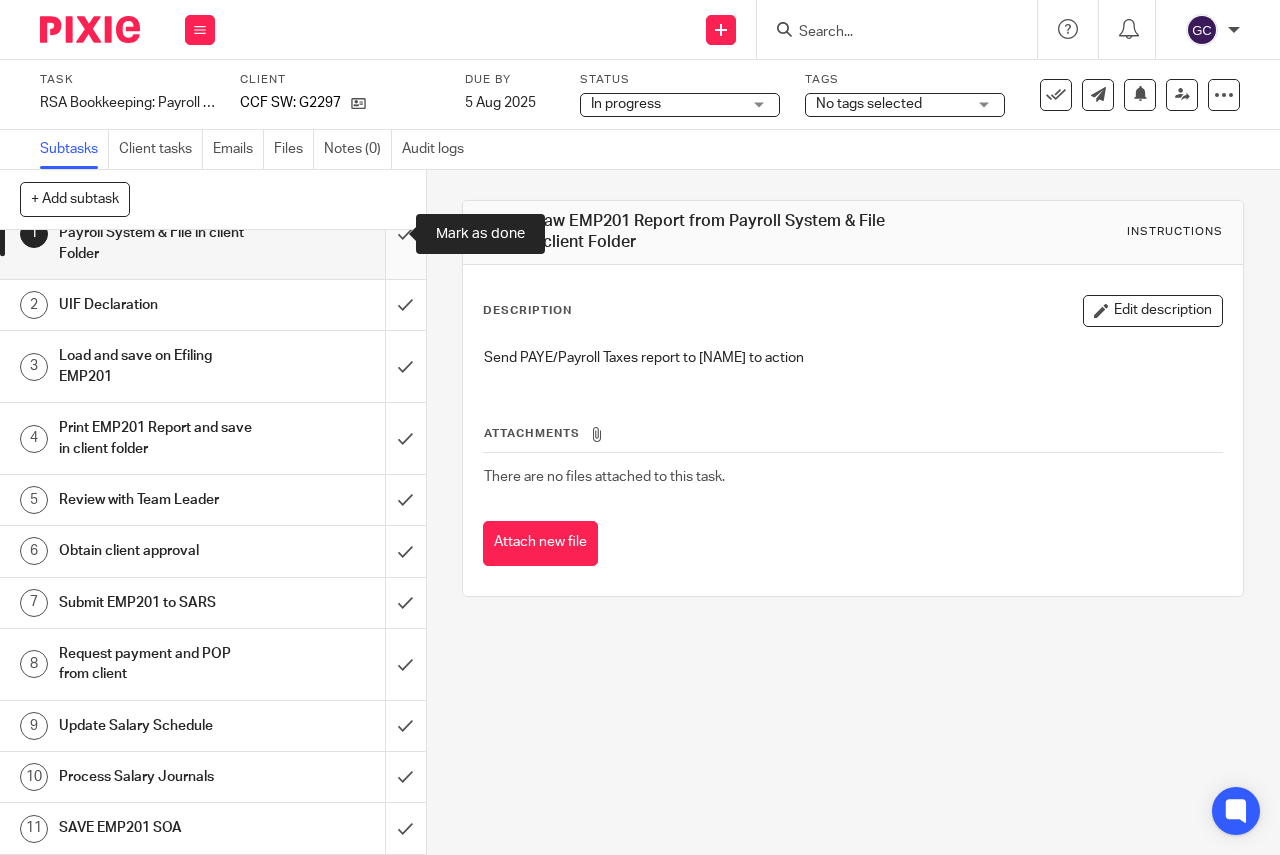 click at bounding box center (213, 233) 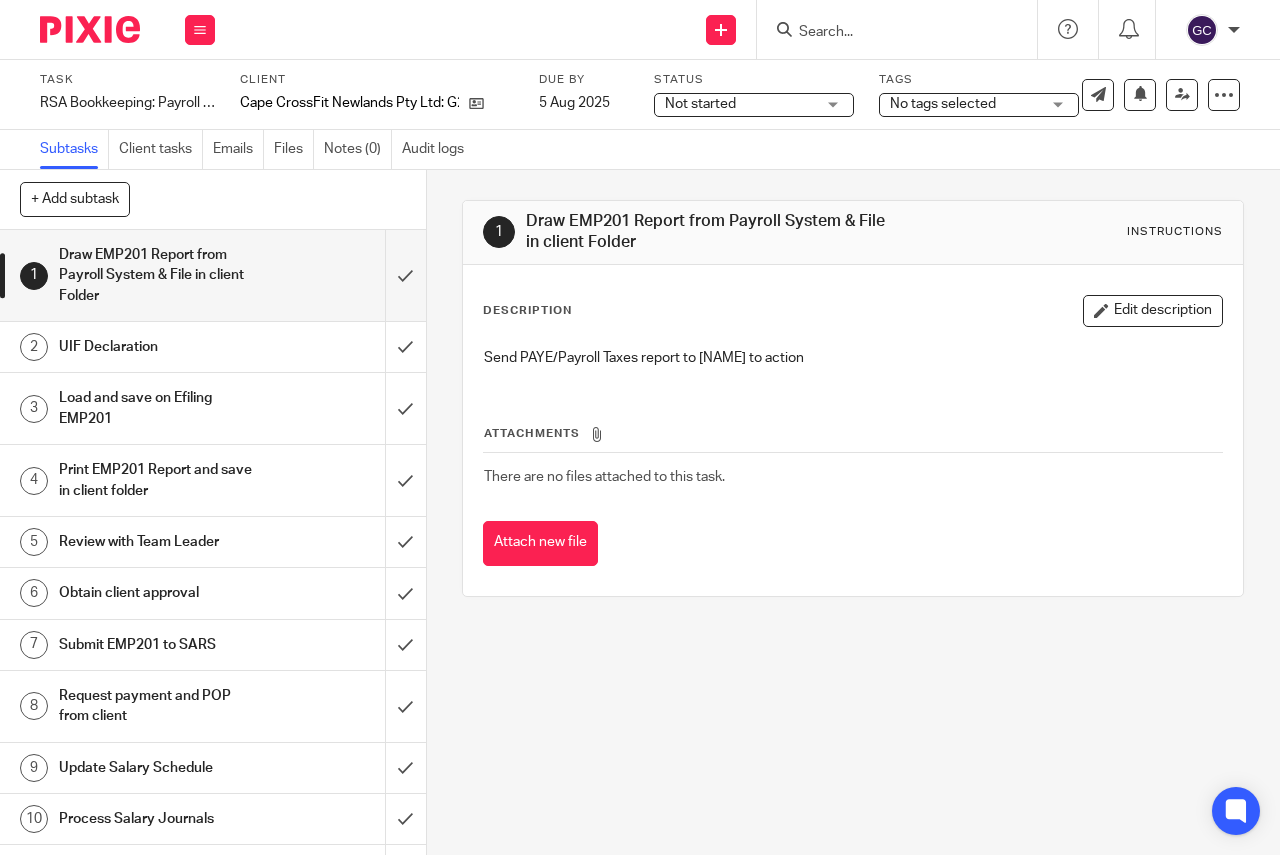 scroll, scrollTop: 0, scrollLeft: 0, axis: both 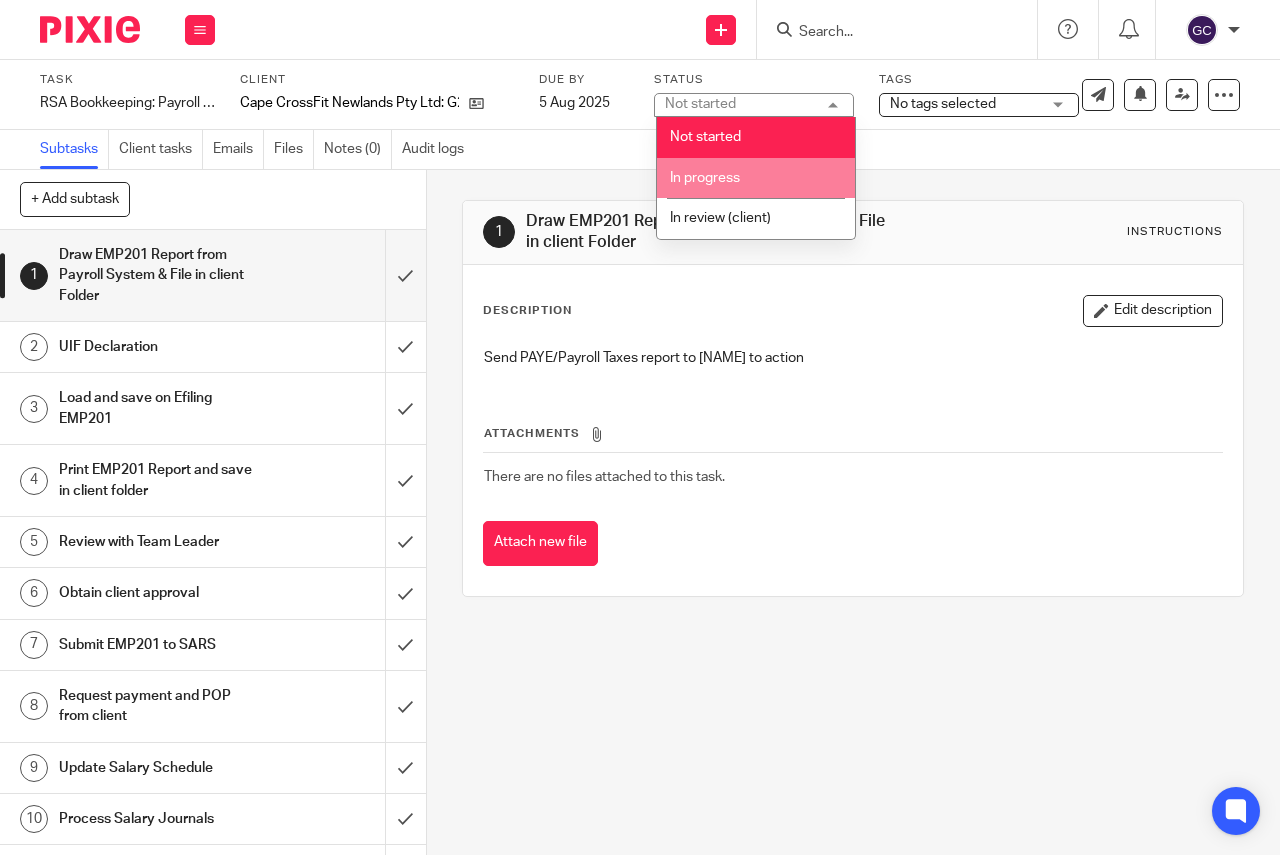 click on "In progress" at bounding box center (705, 178) 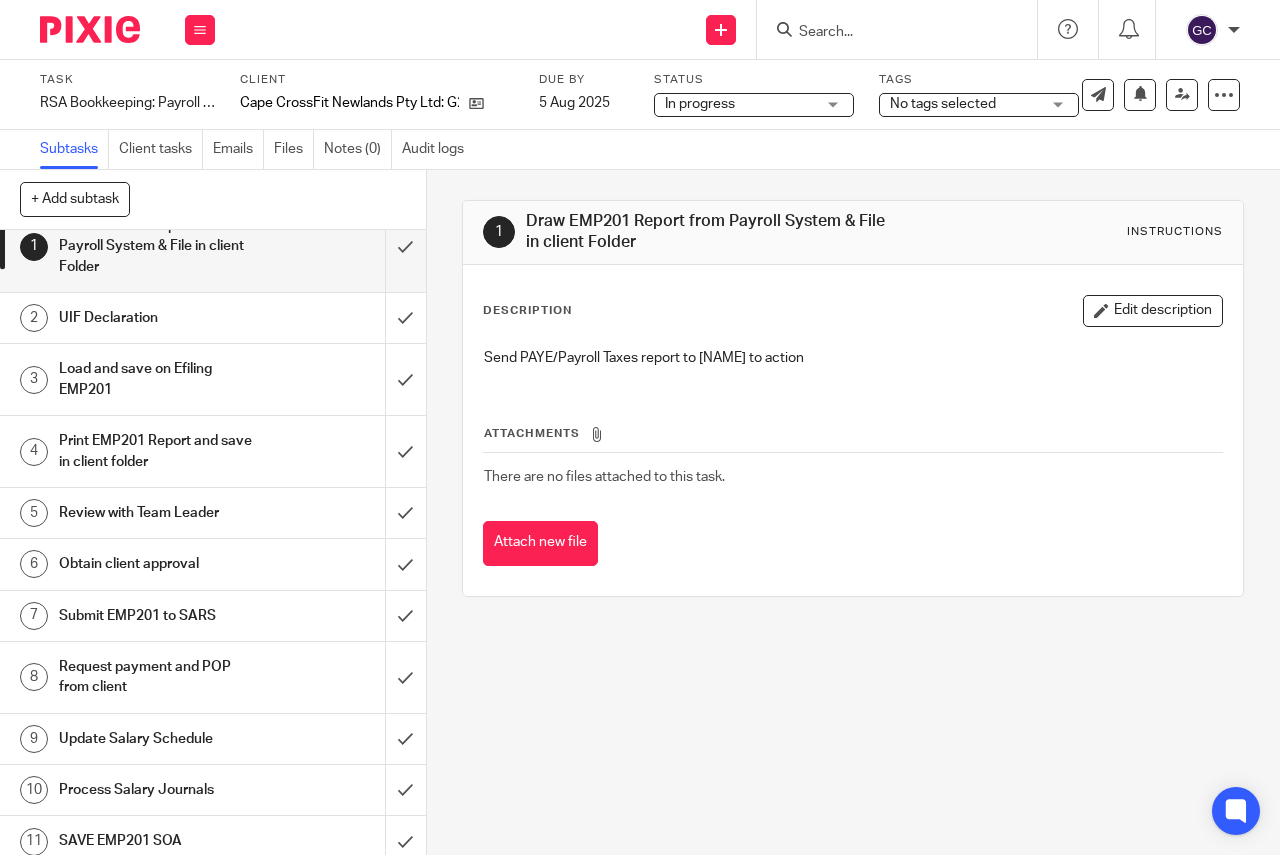 scroll, scrollTop: 42, scrollLeft: 0, axis: vertical 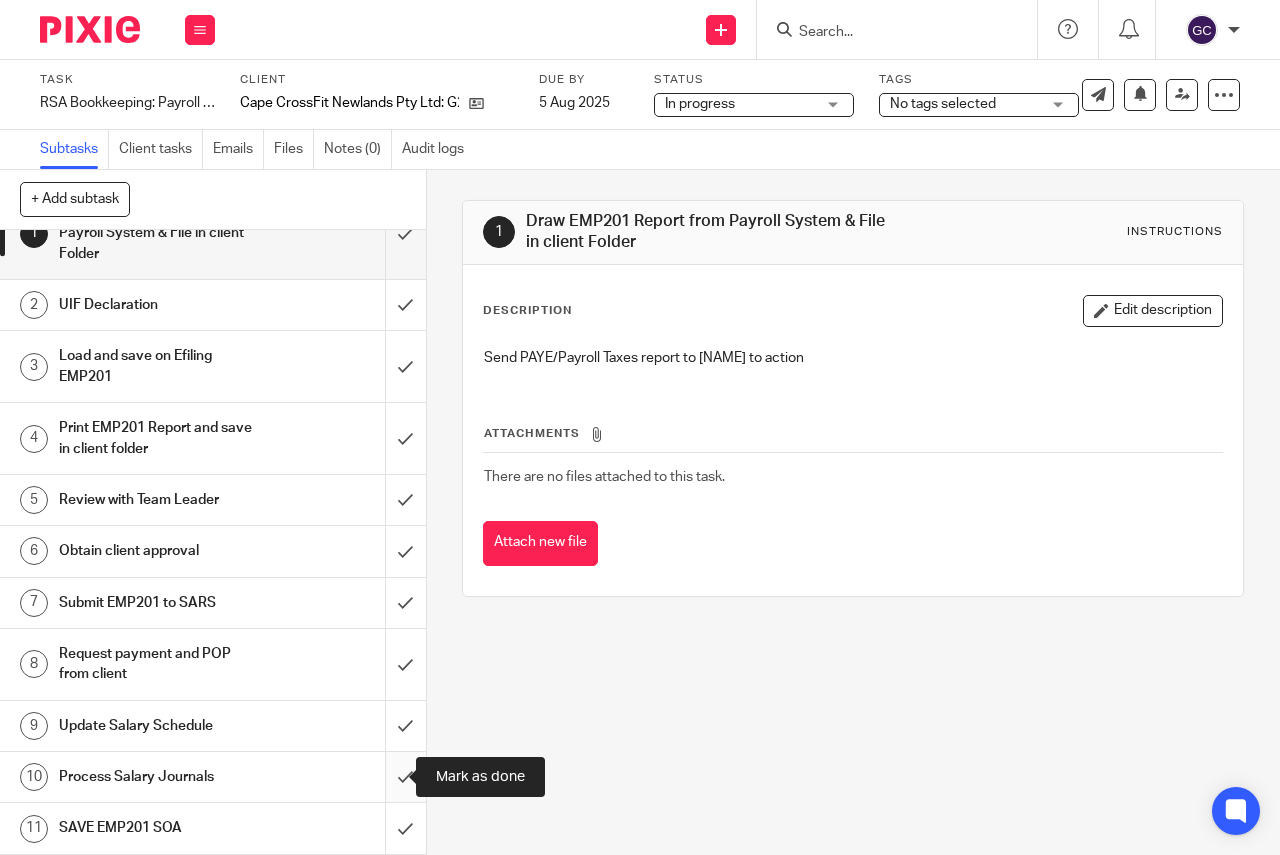 click at bounding box center [213, 777] 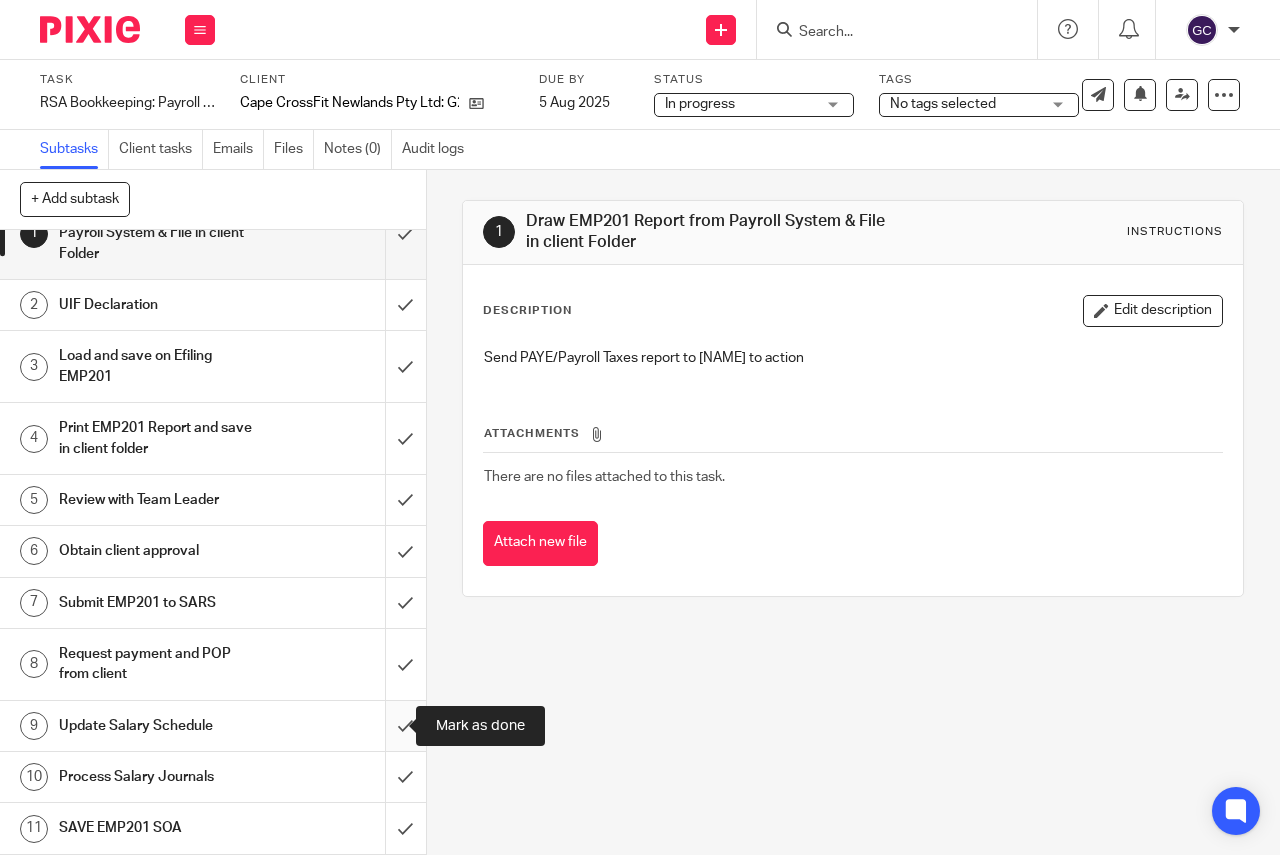 click at bounding box center (213, 726) 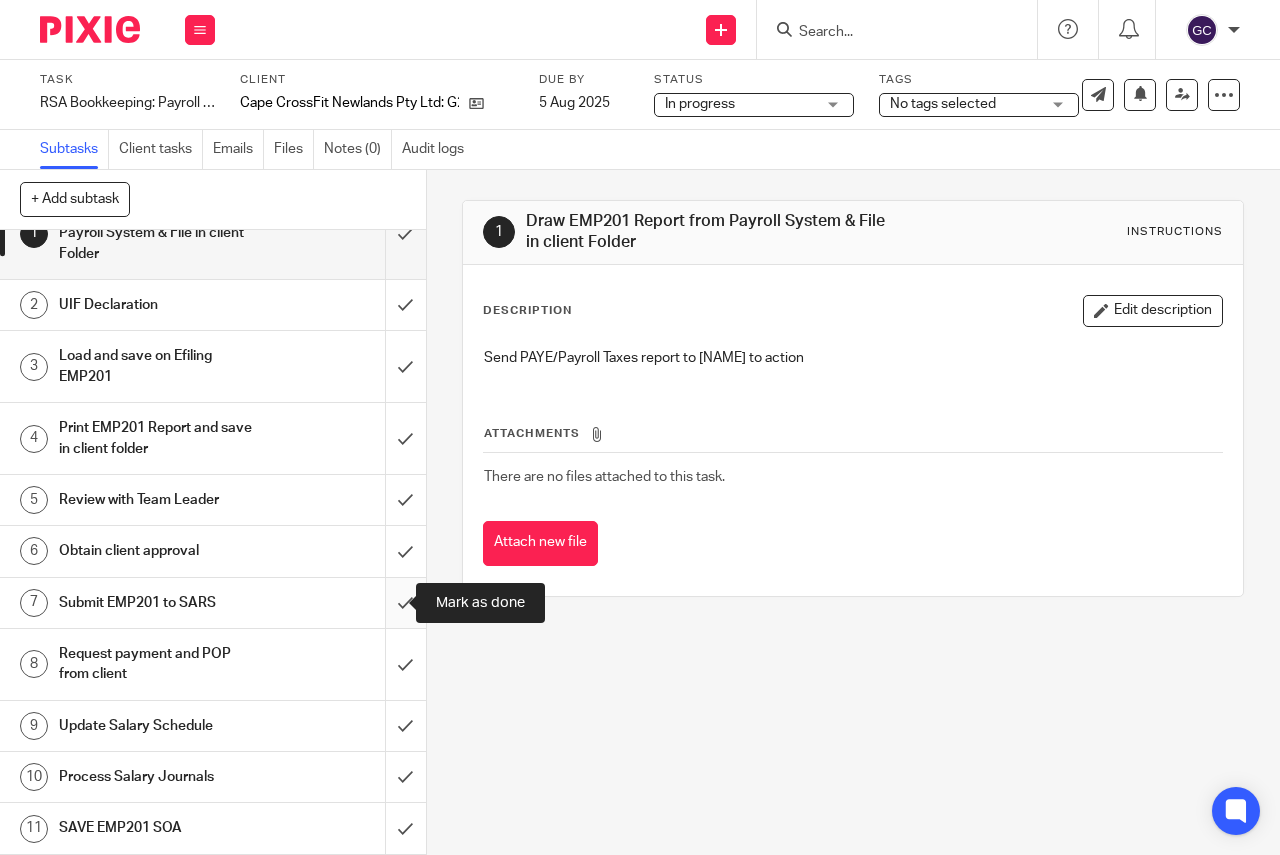 click at bounding box center (213, 603) 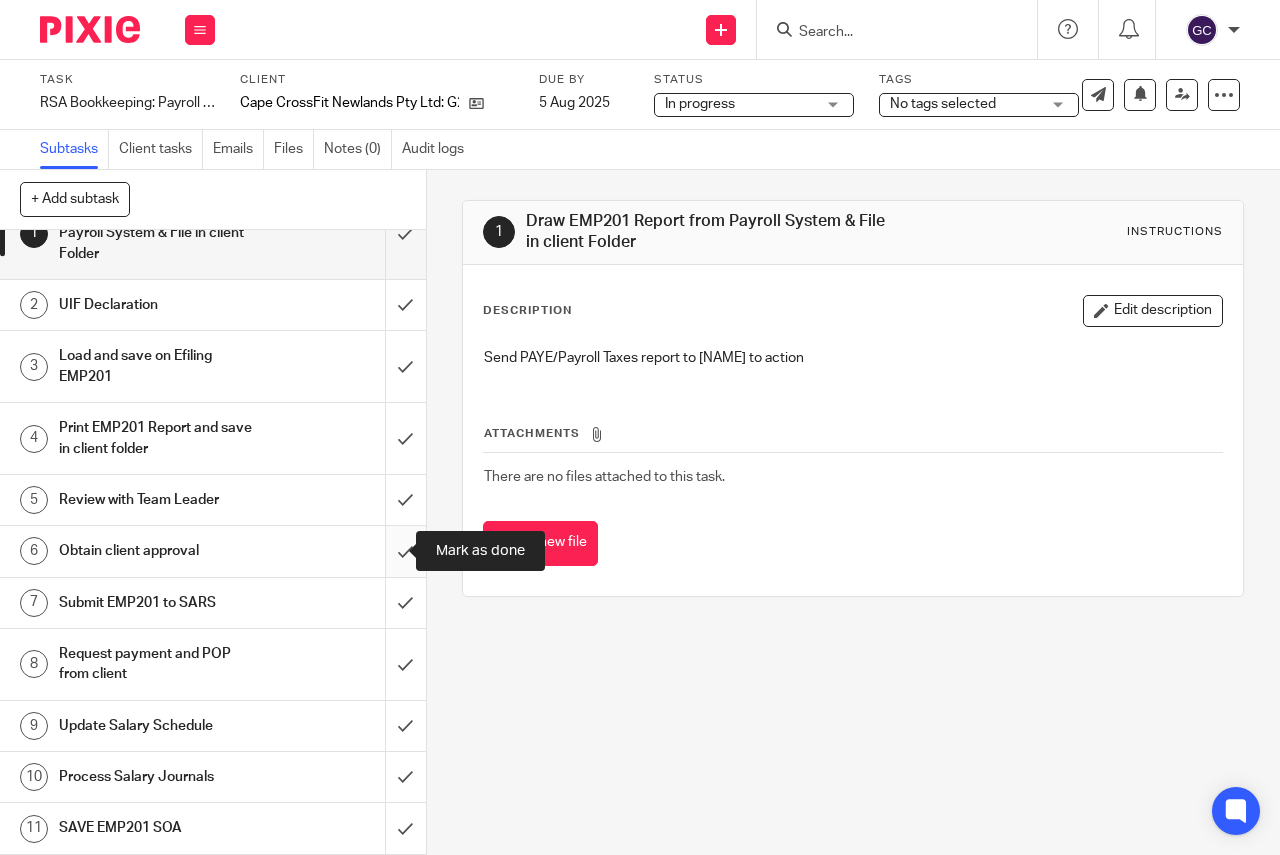 click at bounding box center (213, 551) 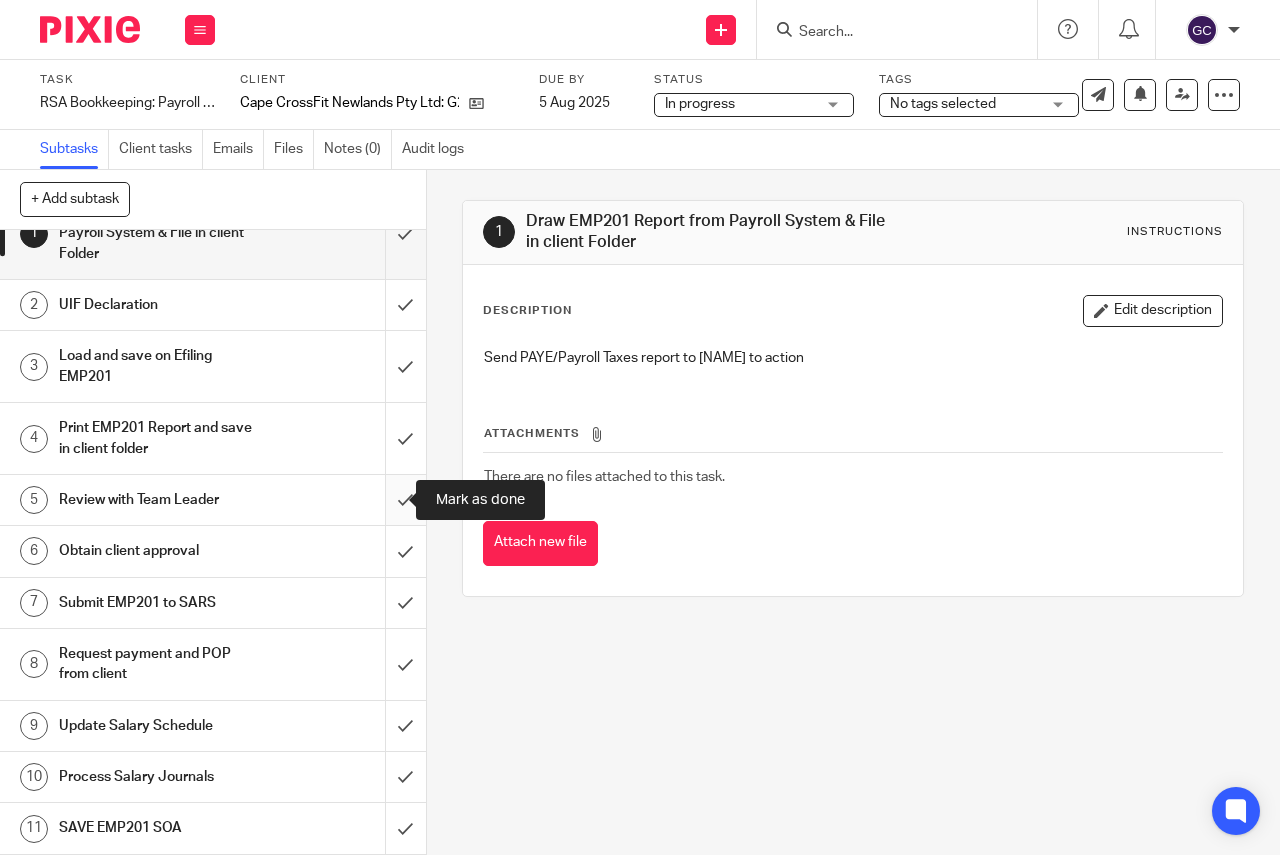 click at bounding box center (213, 500) 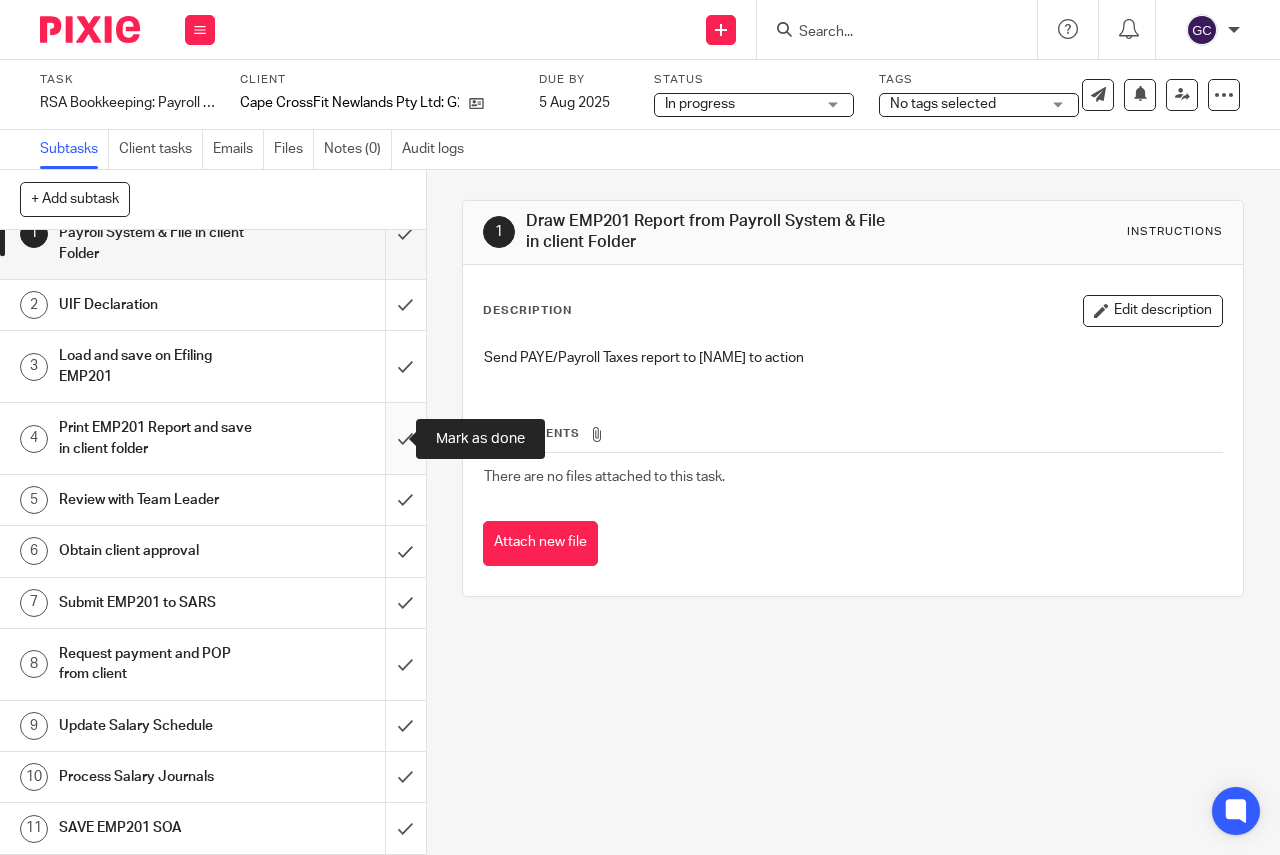 click at bounding box center [213, 438] 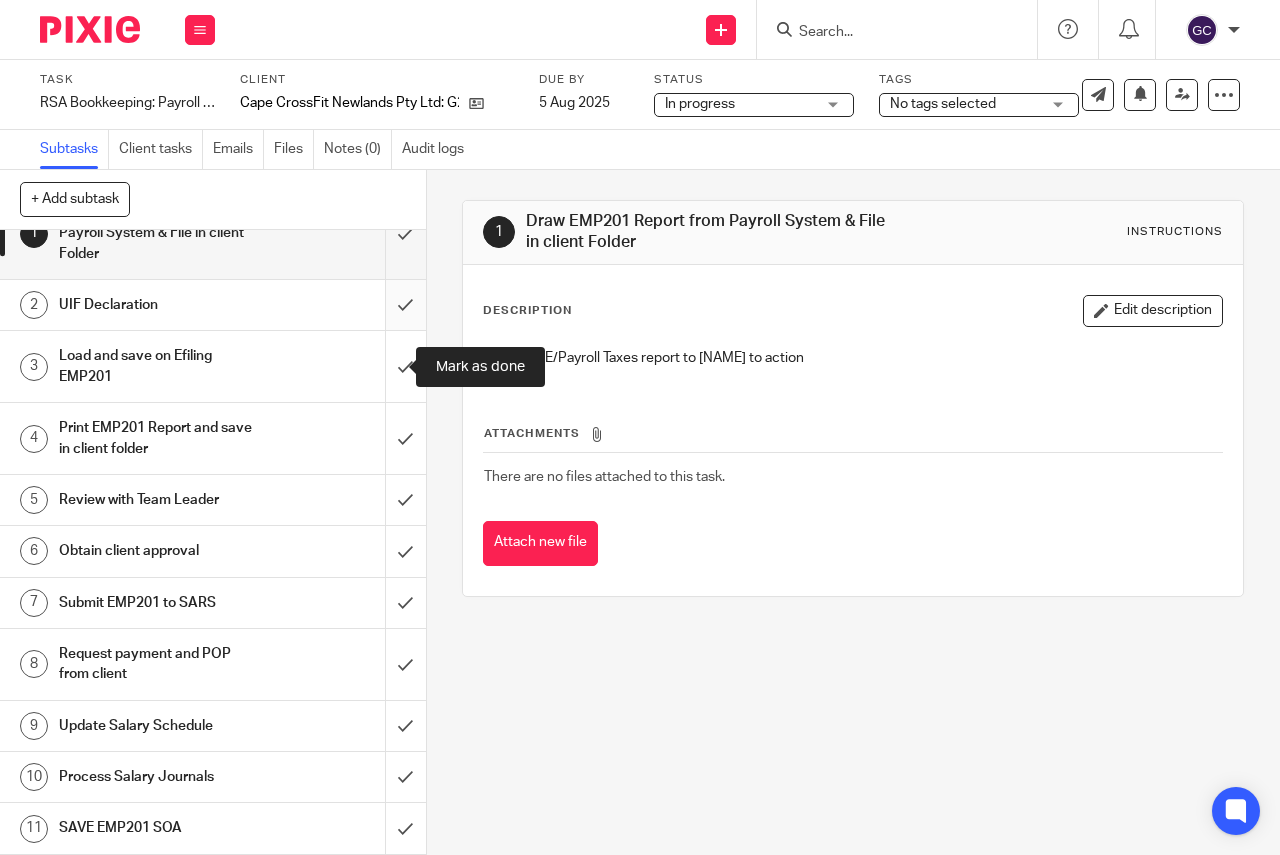 drag, startPoint x: 387, startPoint y: 372, endPoint x: 394, endPoint y: 313, distance: 59.413803 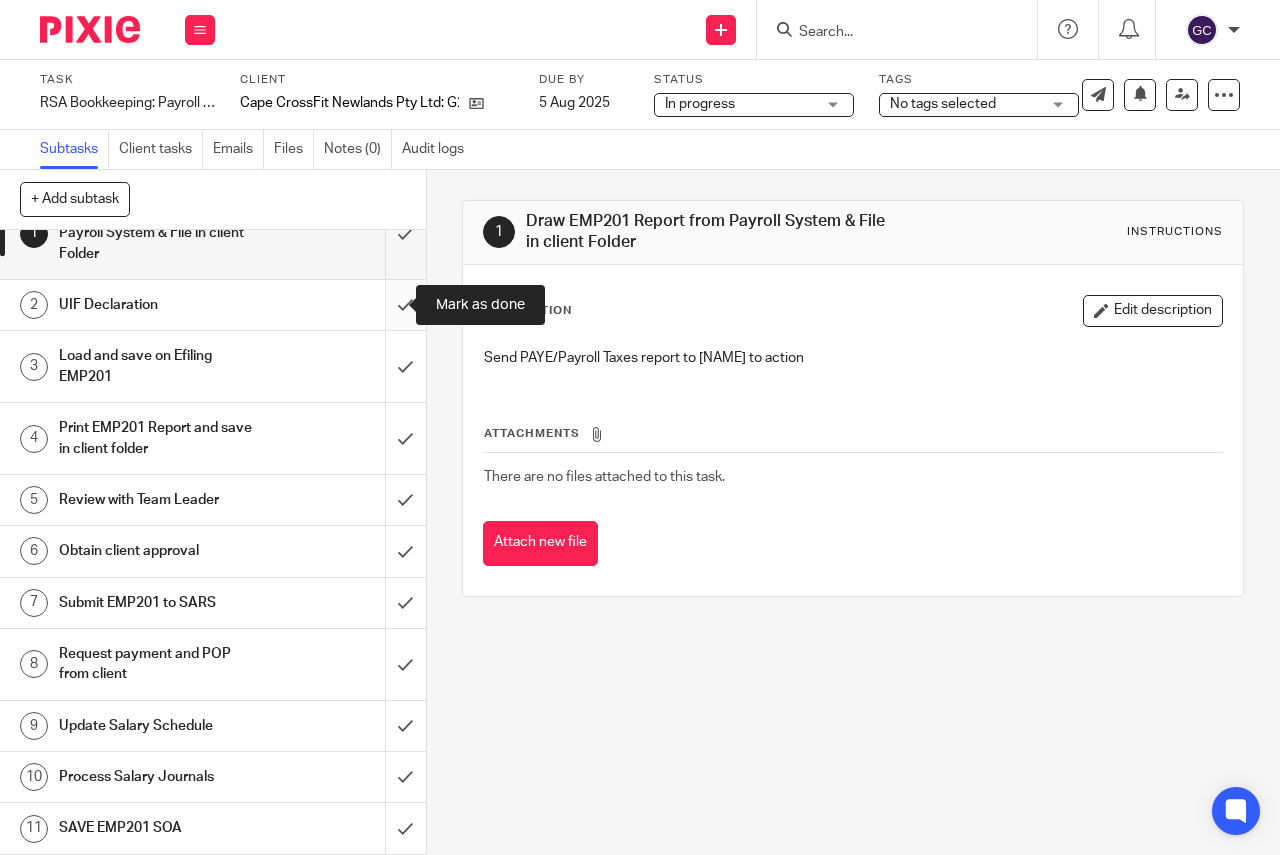click at bounding box center [213, 305] 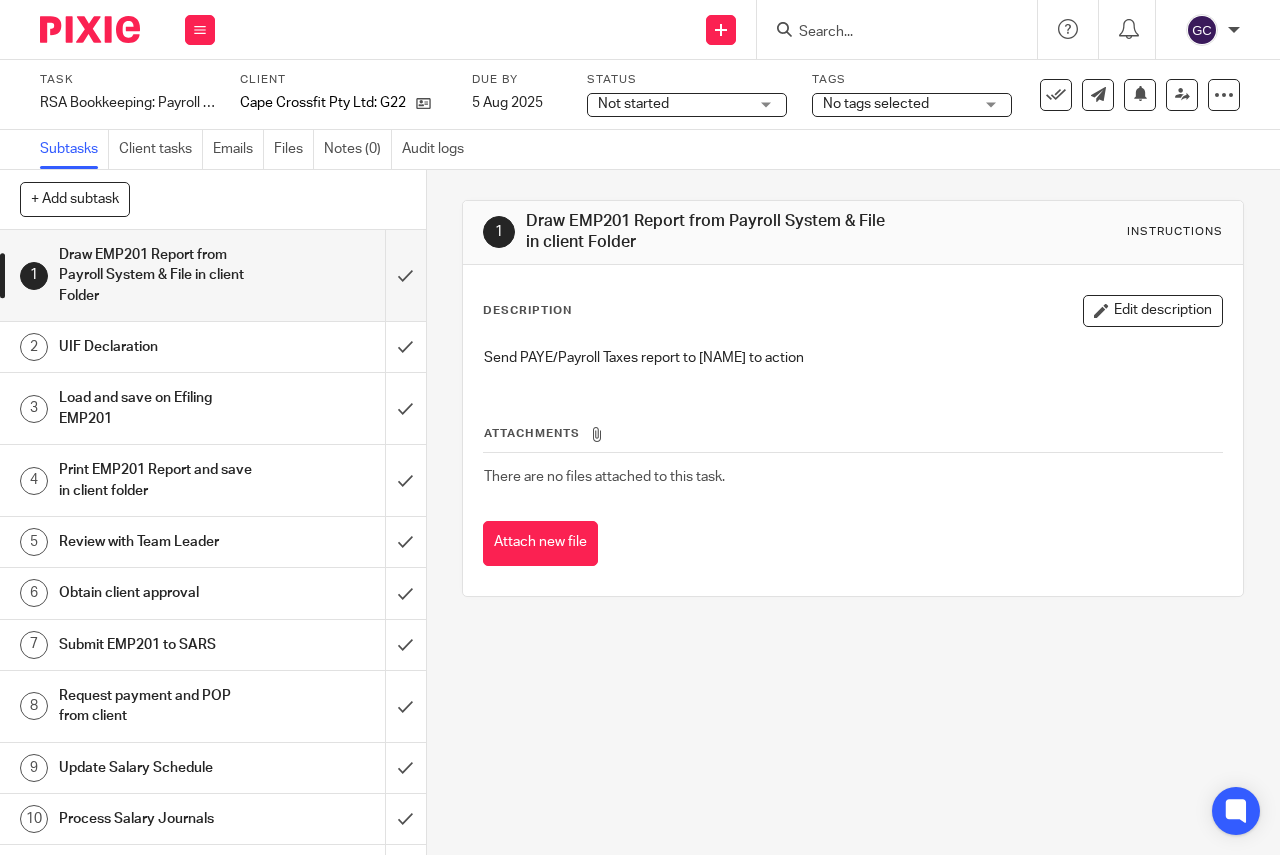 scroll, scrollTop: 0, scrollLeft: 0, axis: both 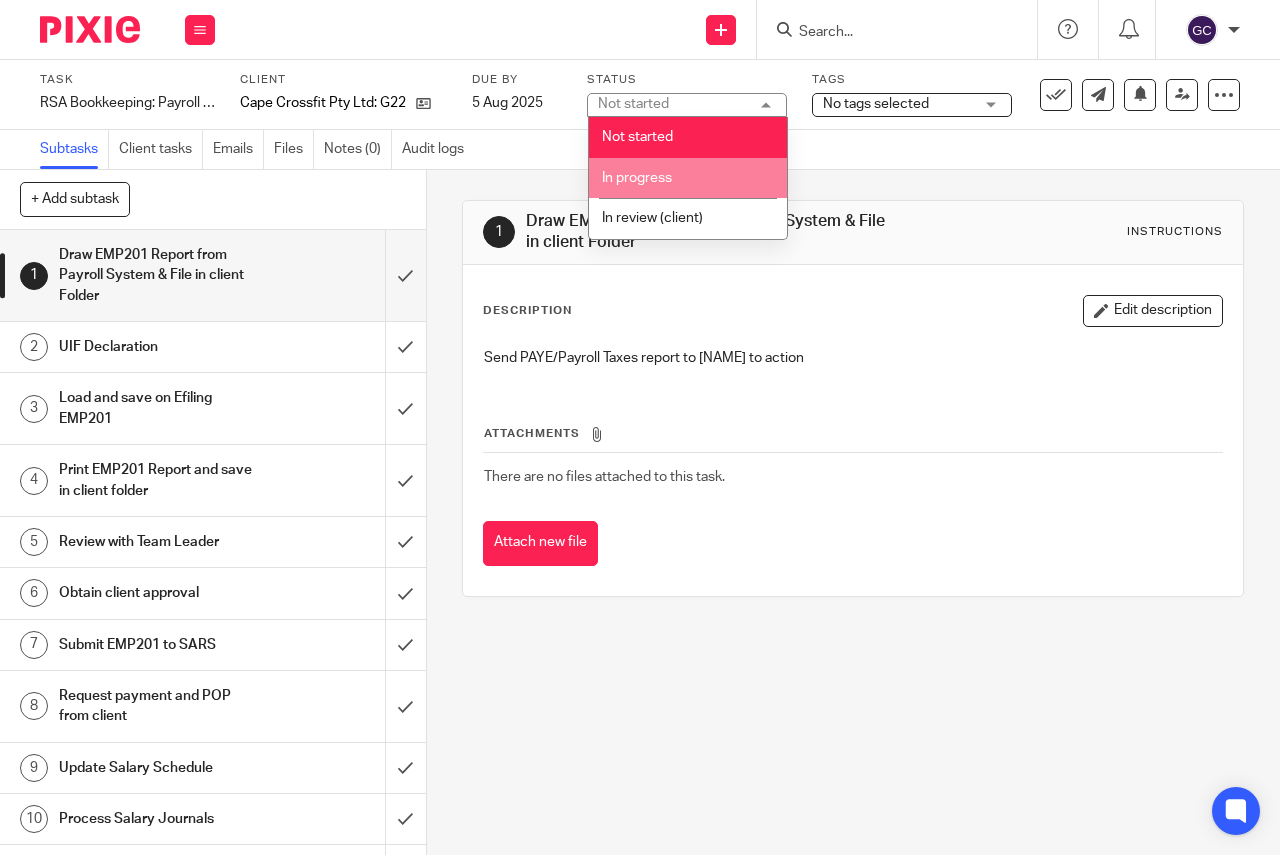 click on "In progress" at bounding box center [688, 178] 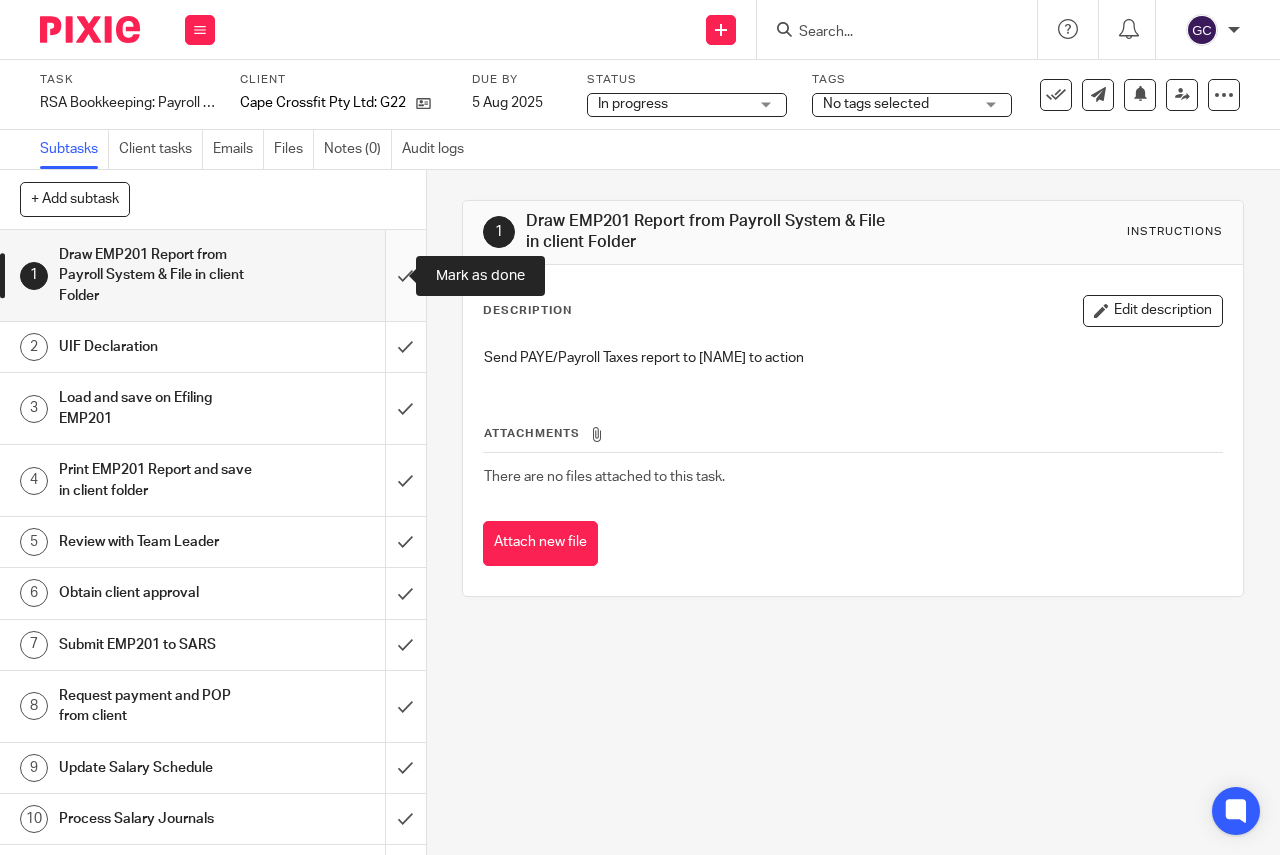click at bounding box center [213, 275] 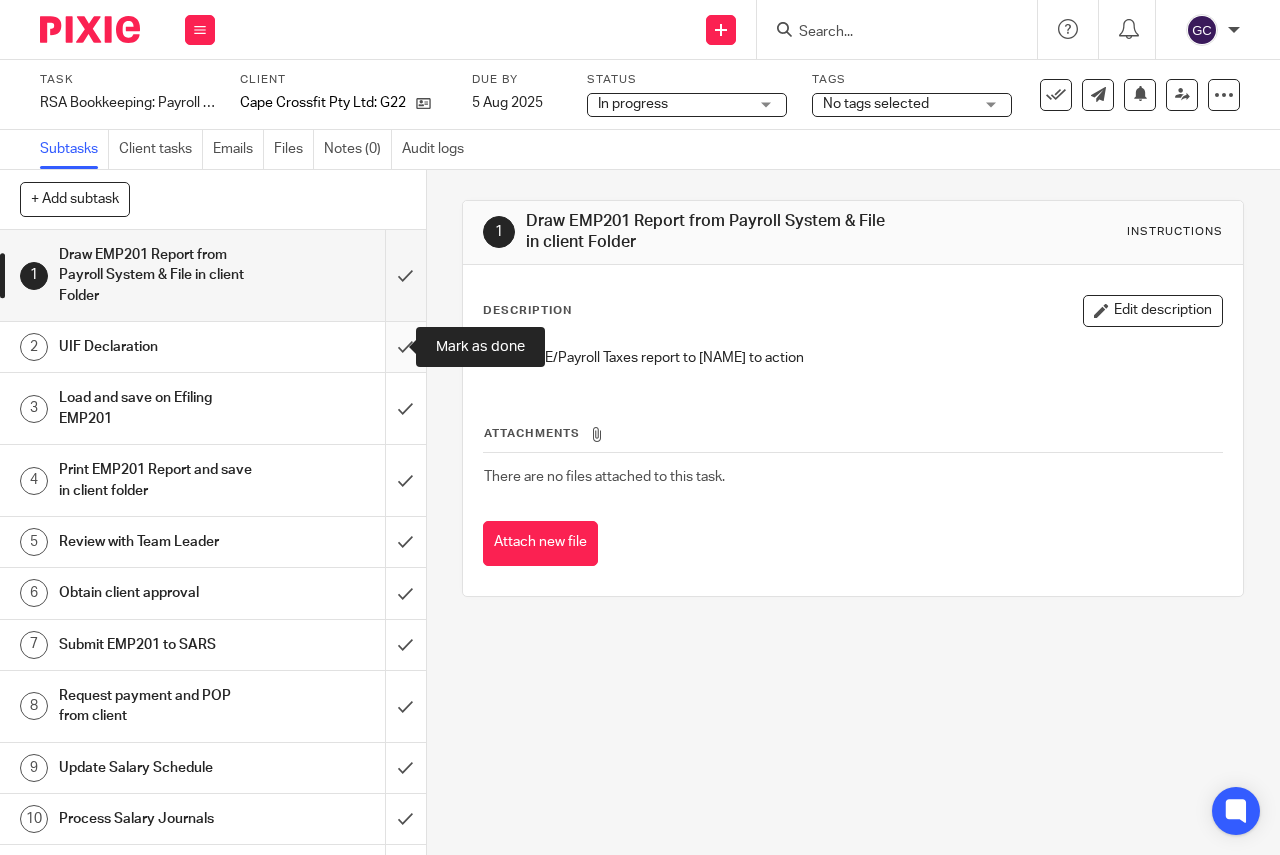 click at bounding box center [213, 347] 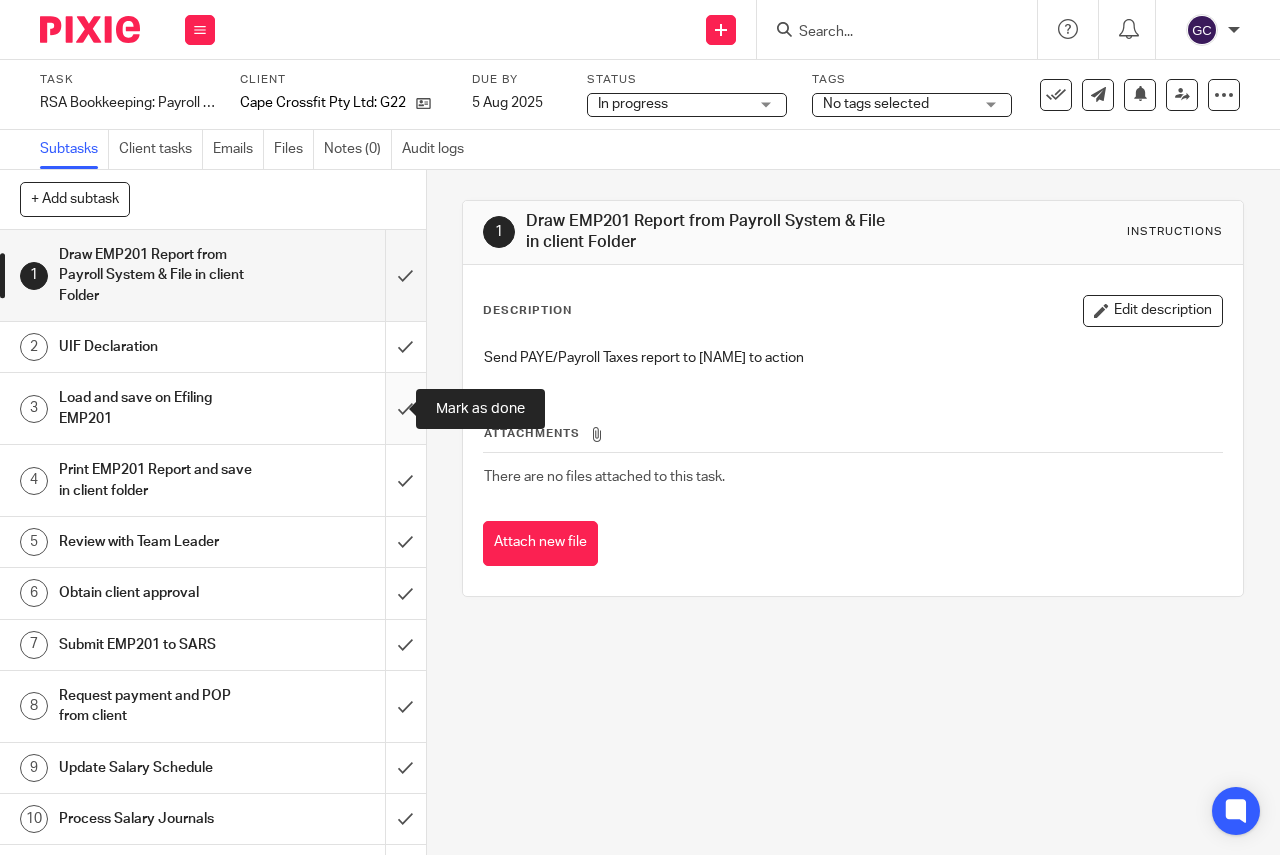 click at bounding box center (213, 408) 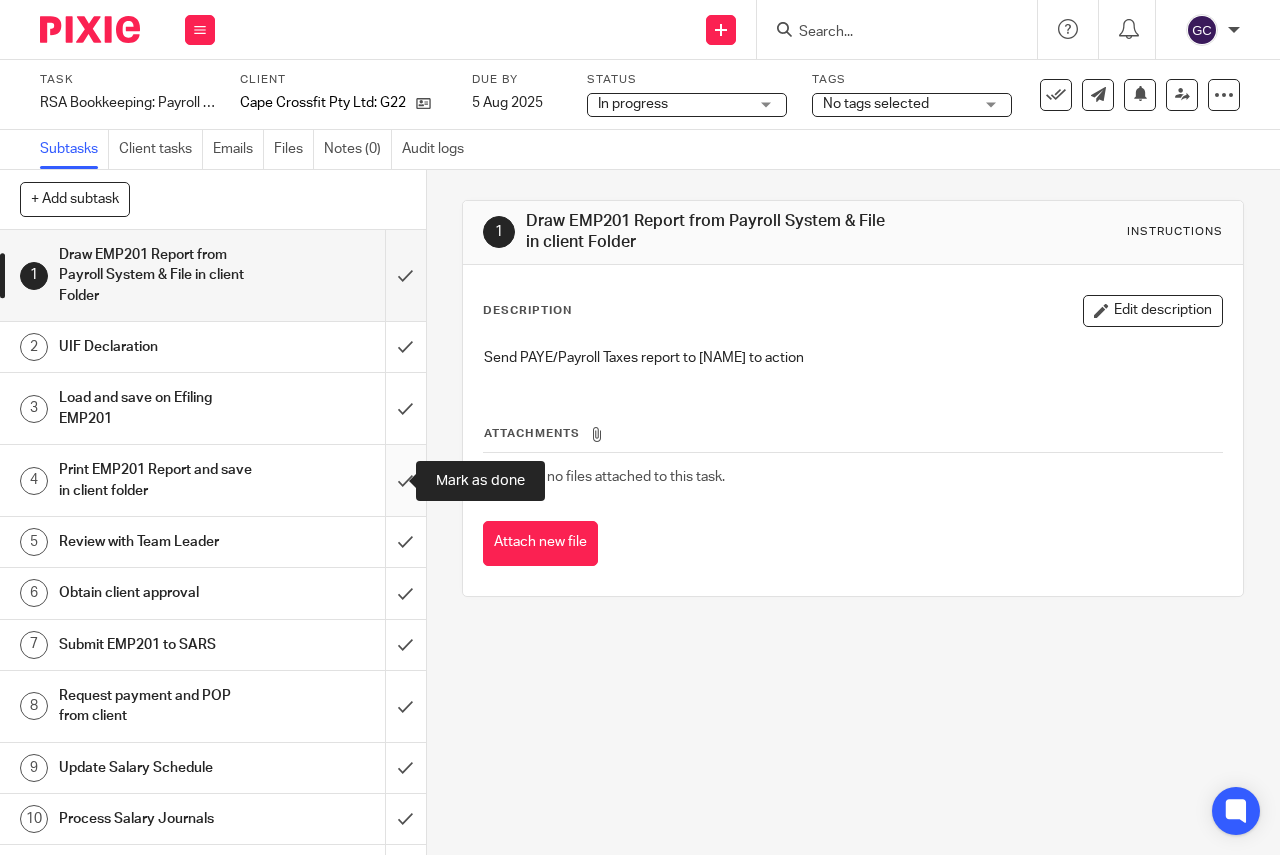 click at bounding box center [213, 480] 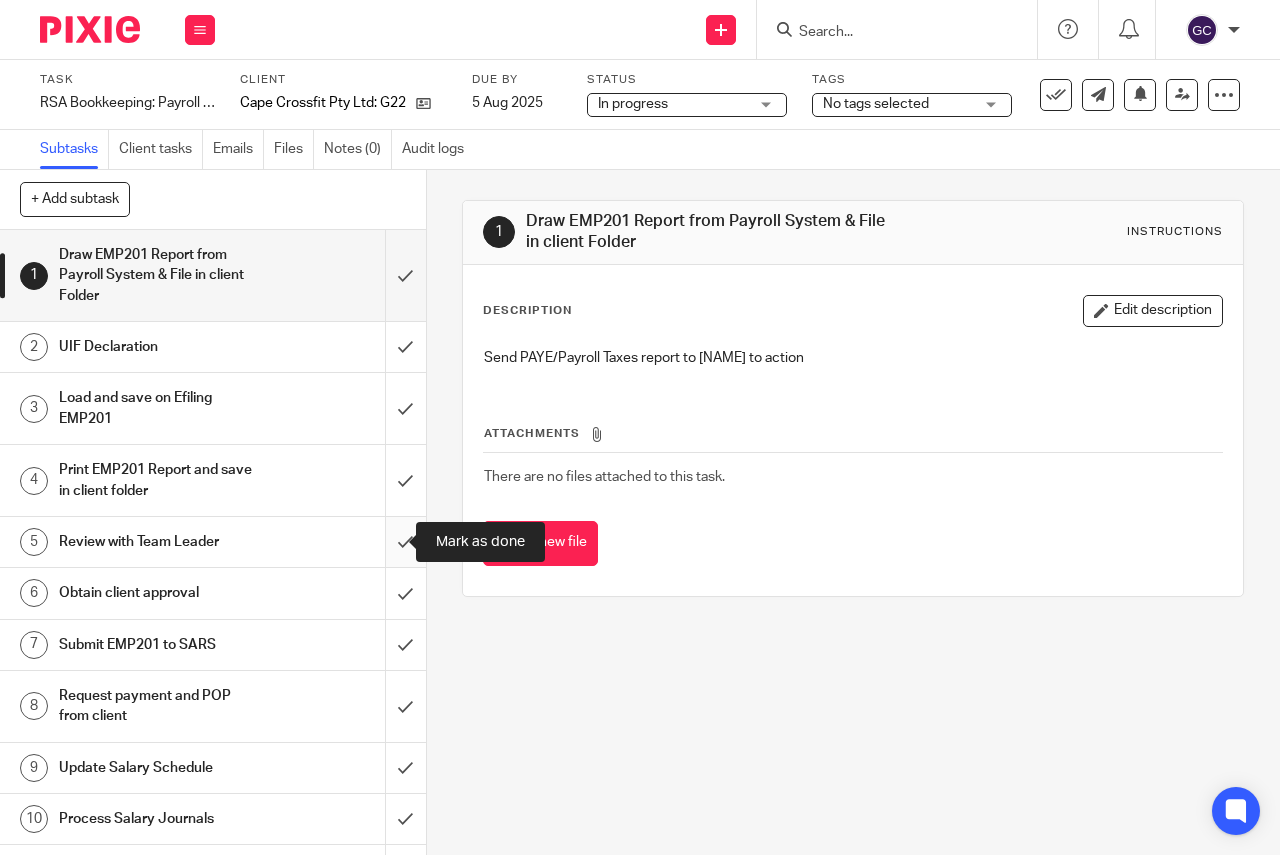 click at bounding box center [213, 542] 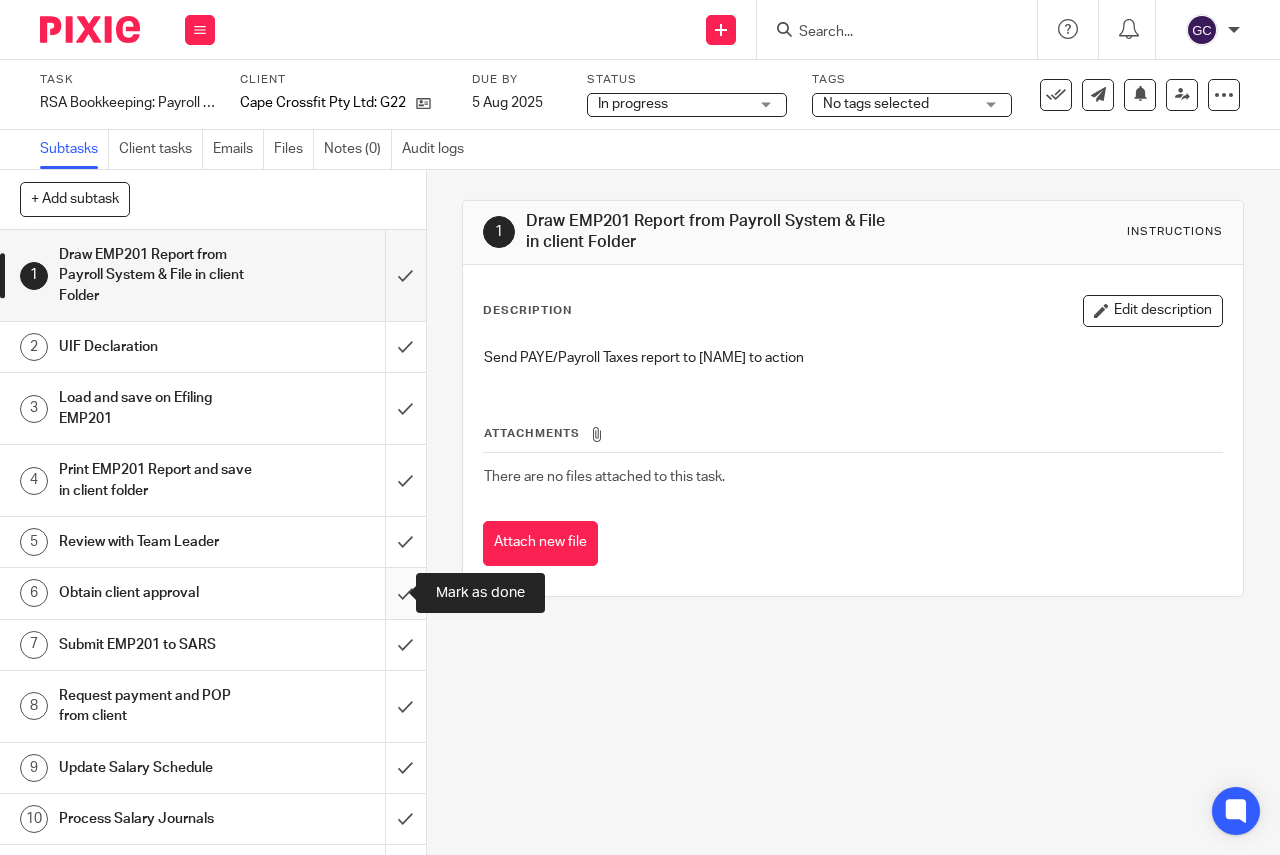 click at bounding box center (213, 593) 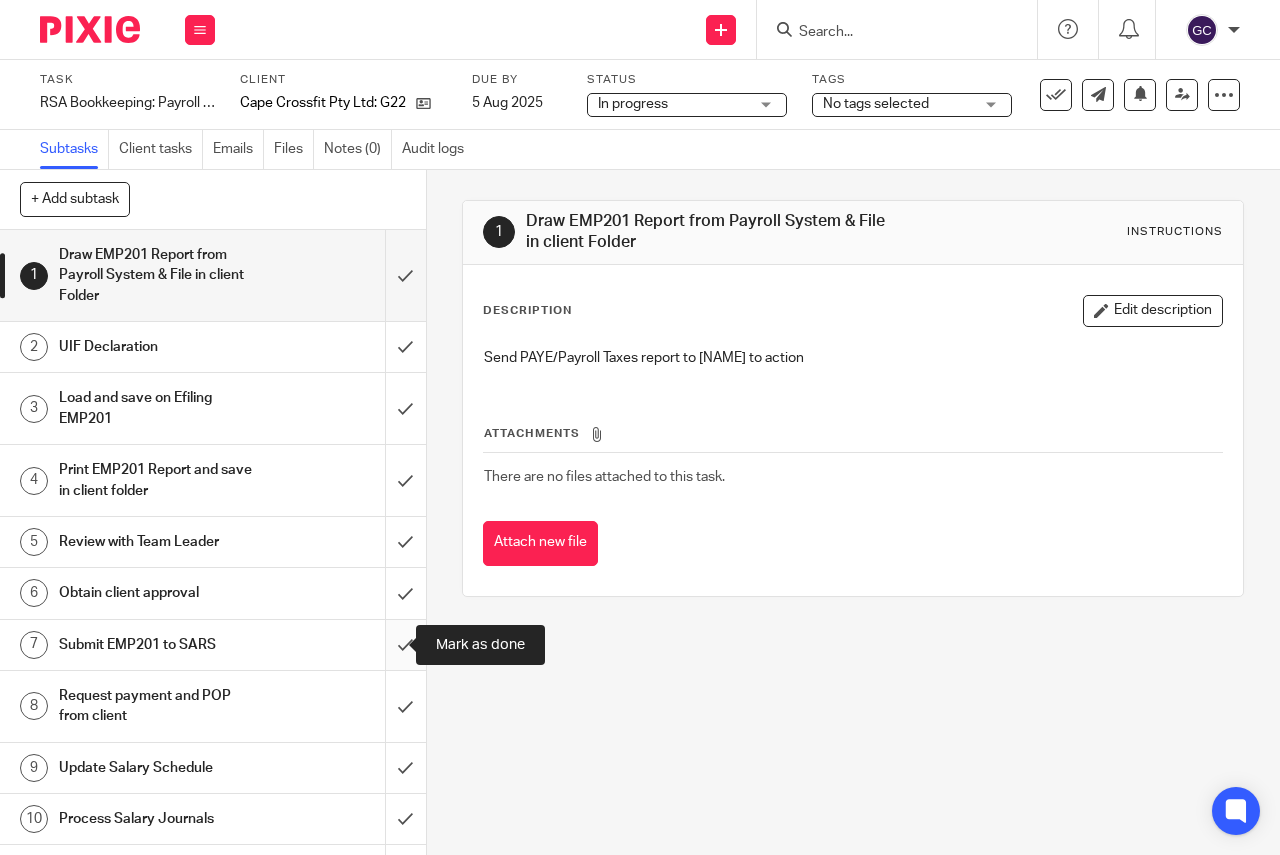 click at bounding box center [213, 645] 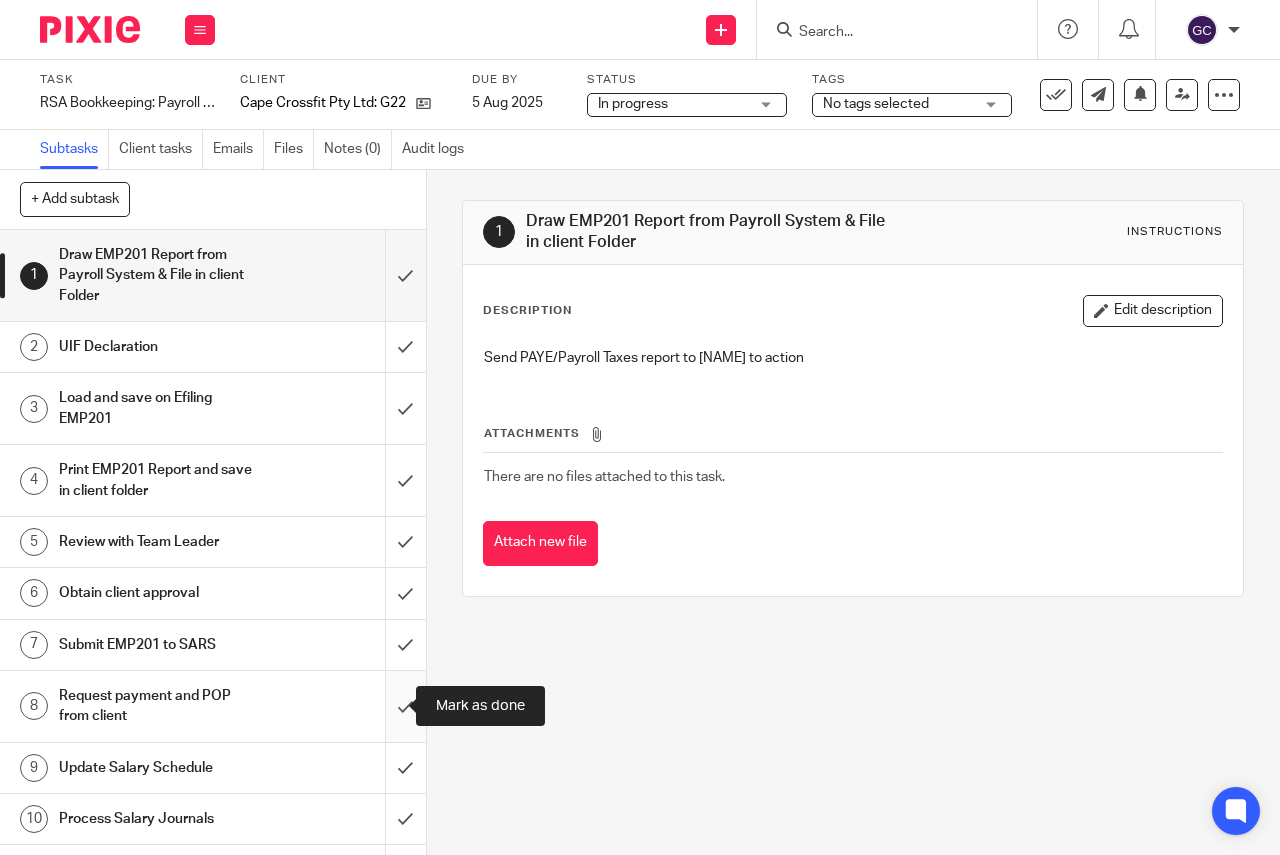 click at bounding box center (213, 706) 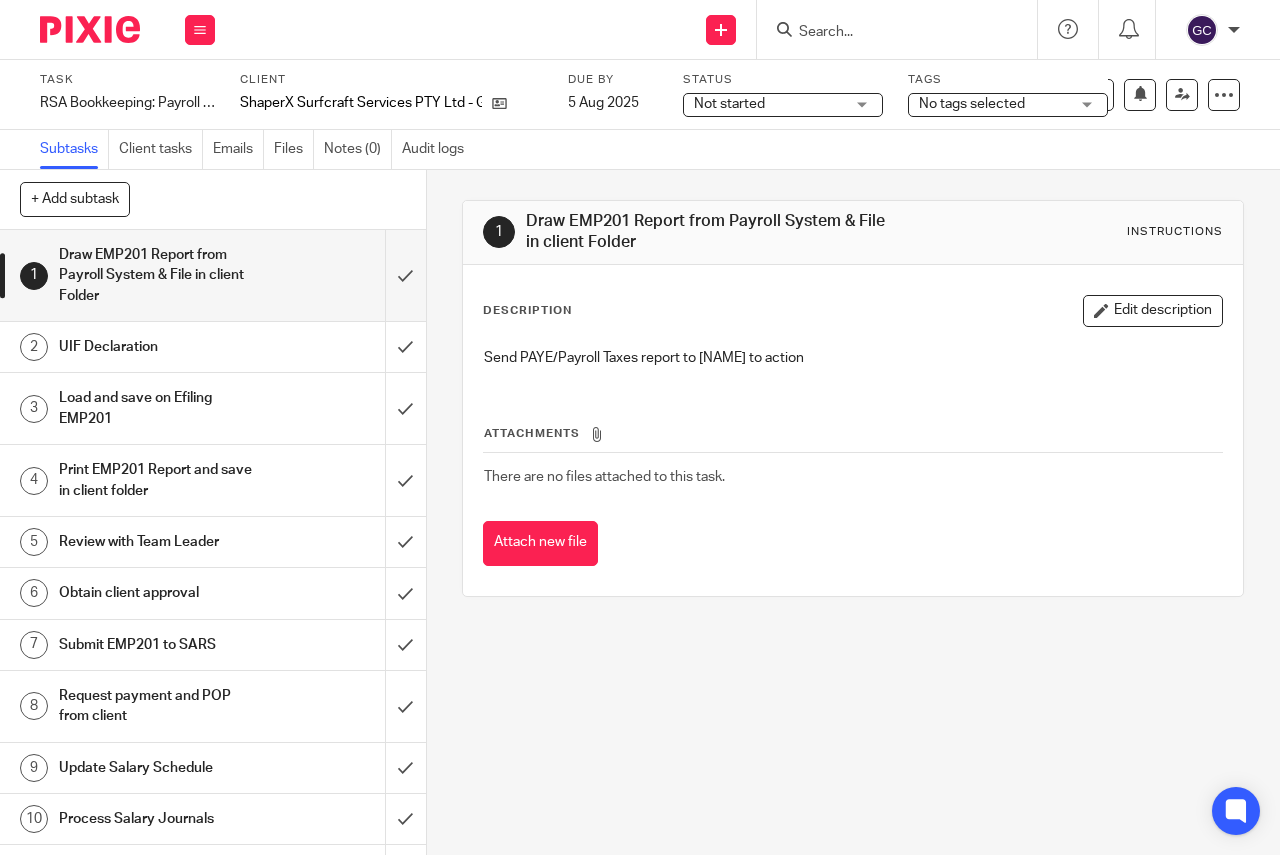 scroll, scrollTop: 0, scrollLeft: 0, axis: both 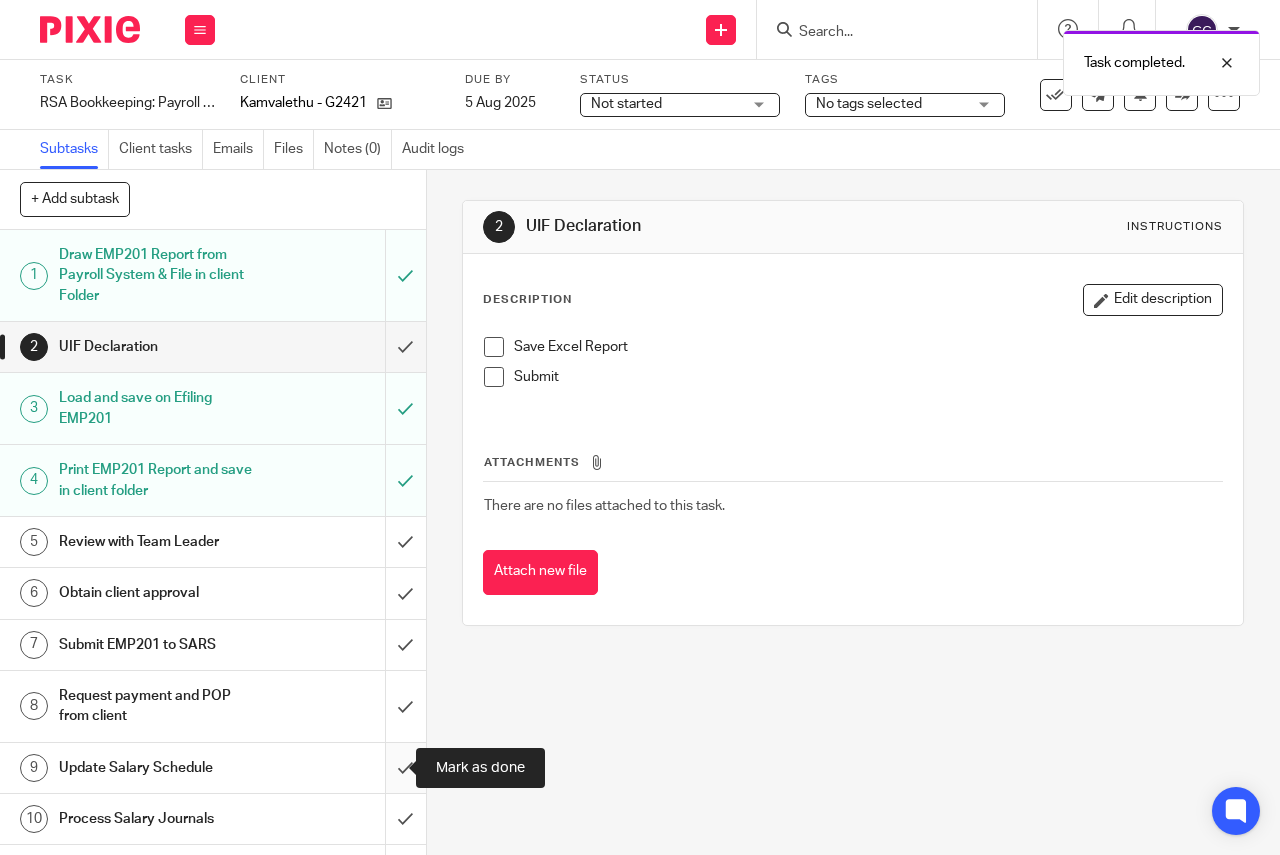 click at bounding box center [213, 768] 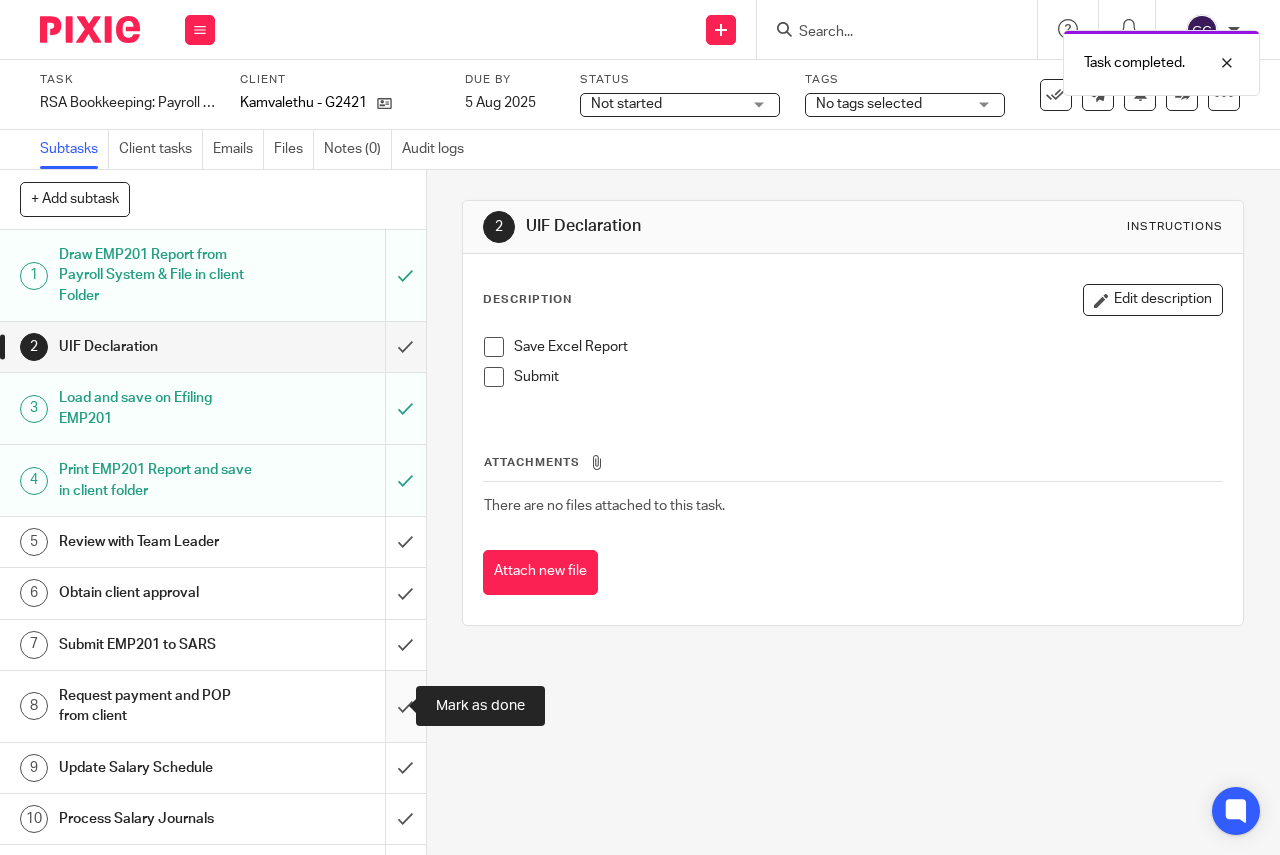 click at bounding box center [213, 706] 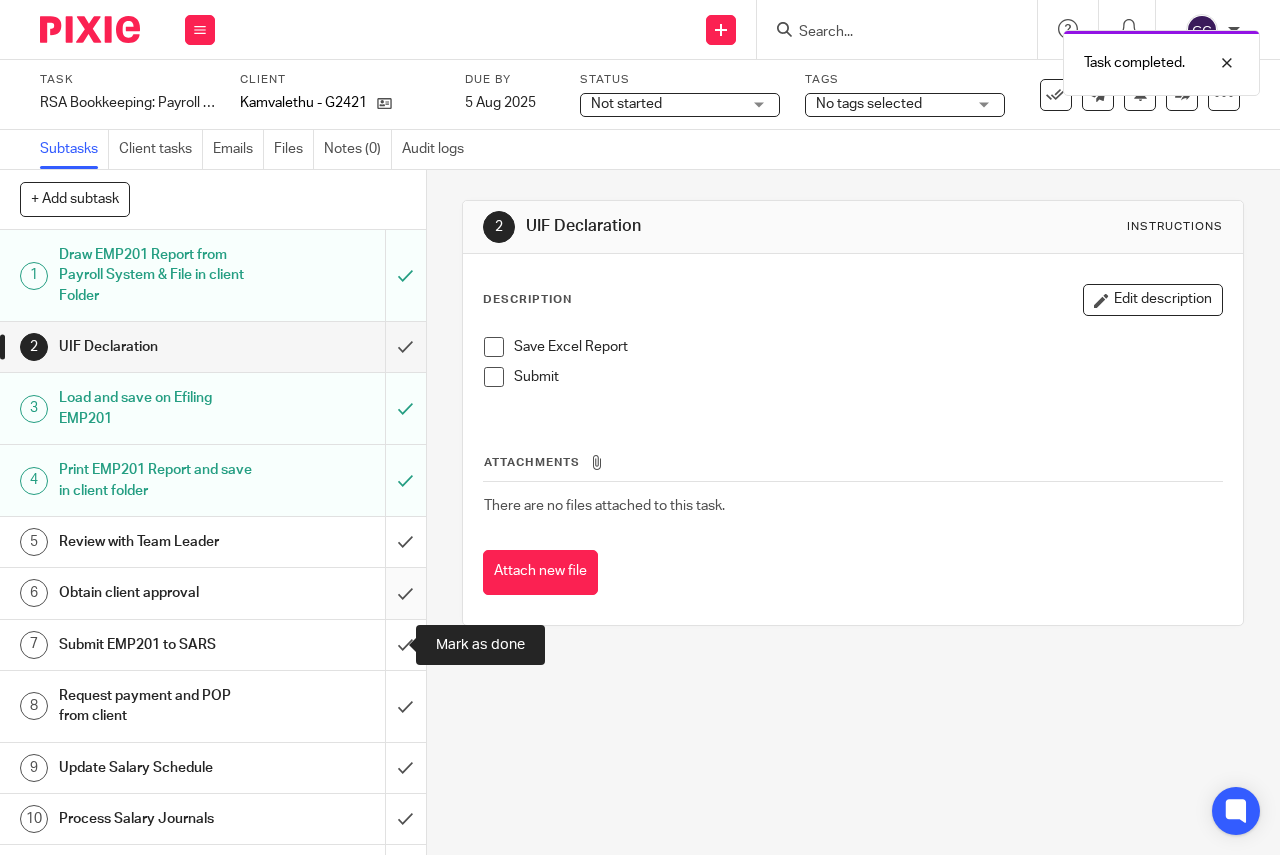 drag, startPoint x: 385, startPoint y: 648, endPoint x: 382, endPoint y: 600, distance: 48.09366 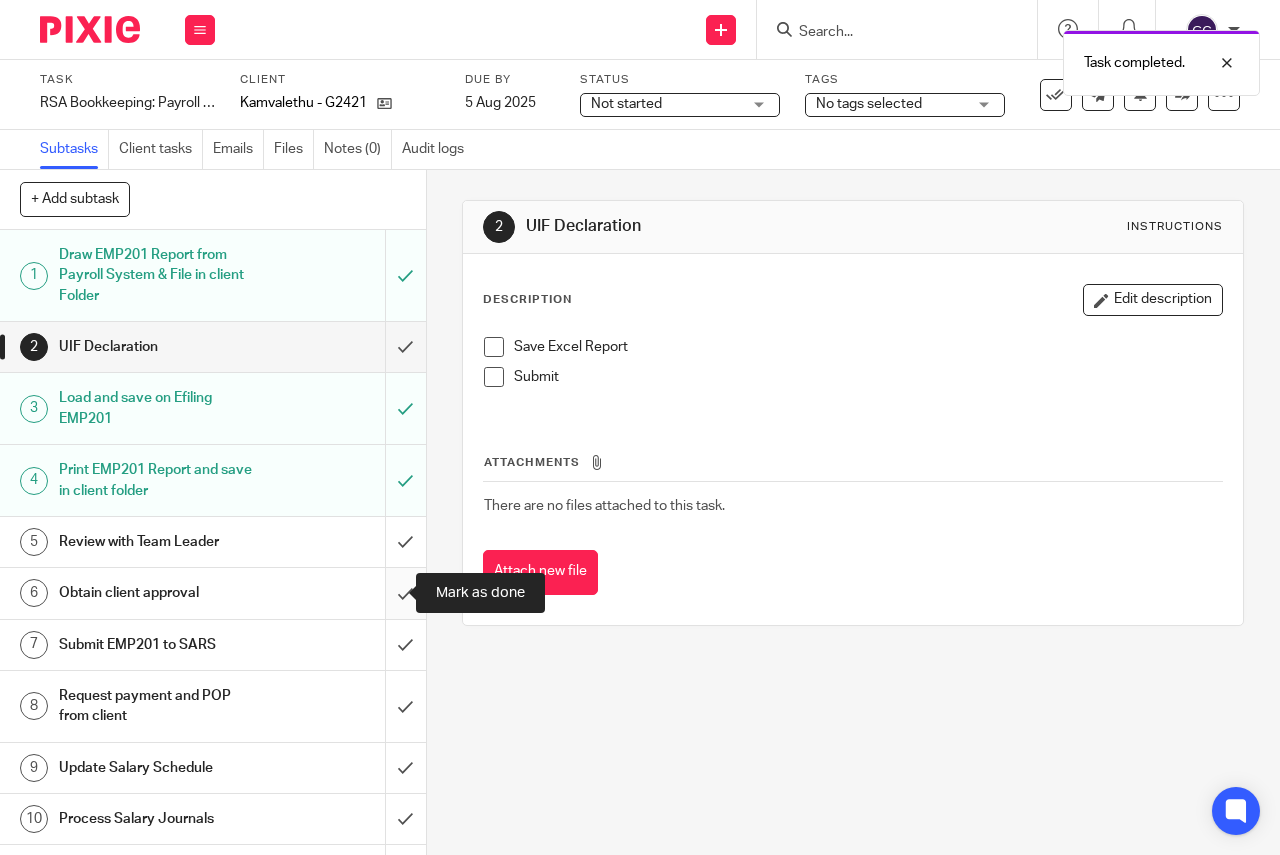 click at bounding box center (213, 593) 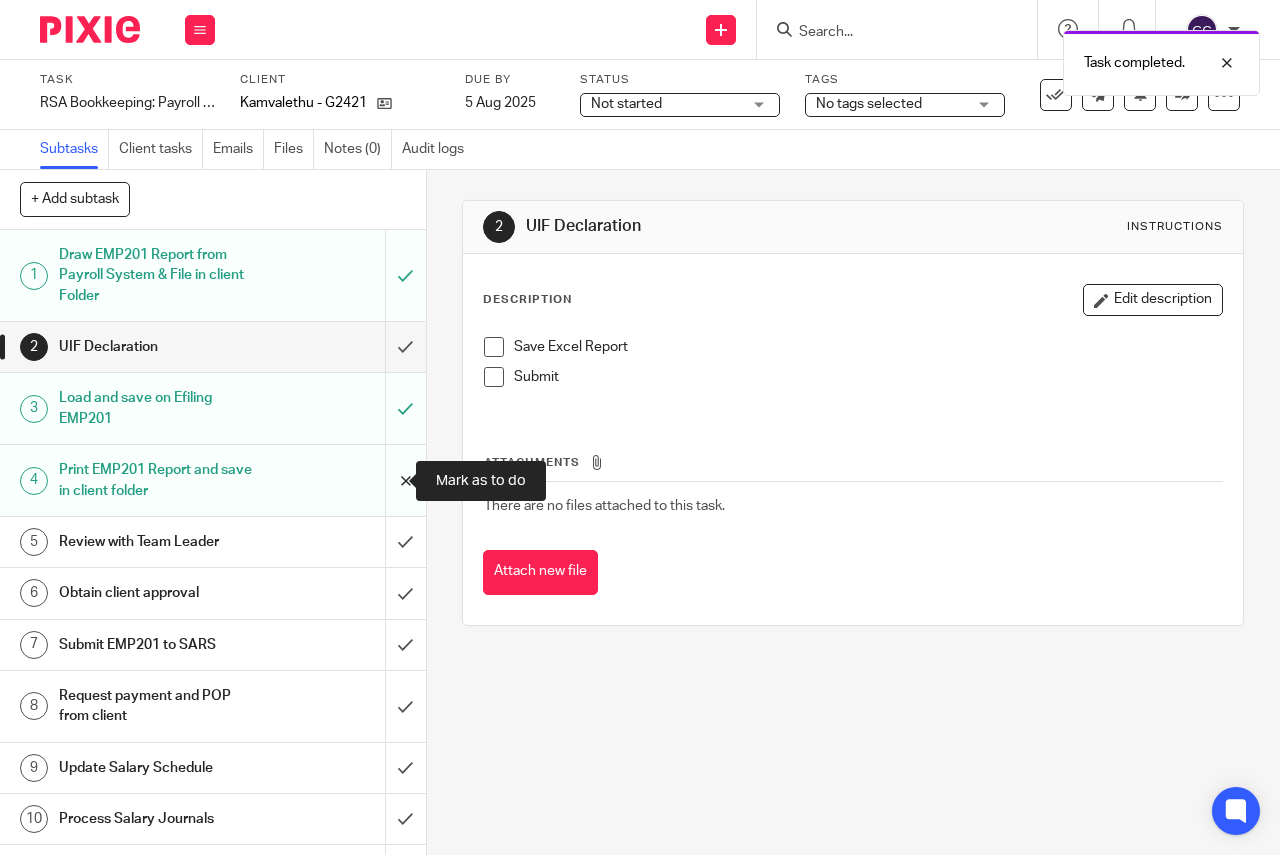 click at bounding box center (213, 480) 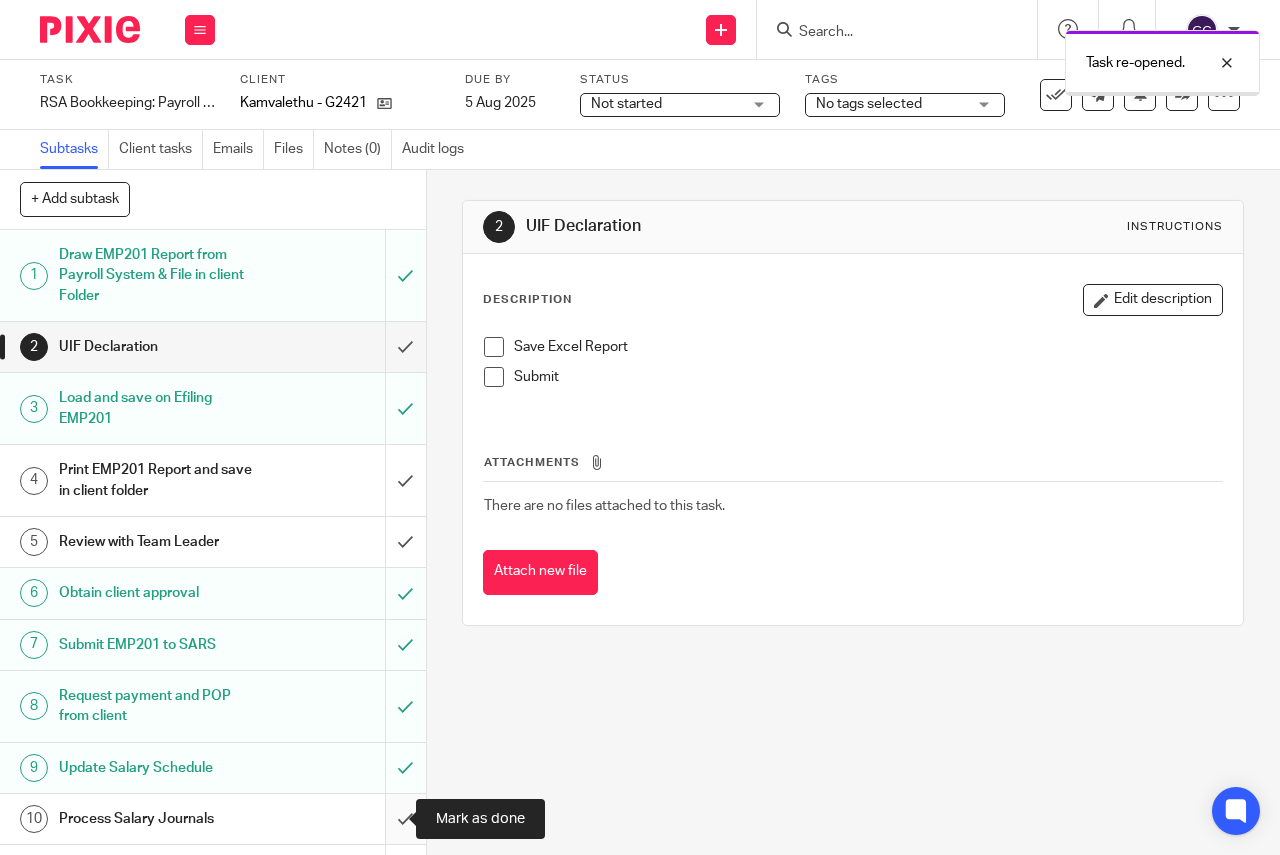 scroll, scrollTop: 0, scrollLeft: 0, axis: both 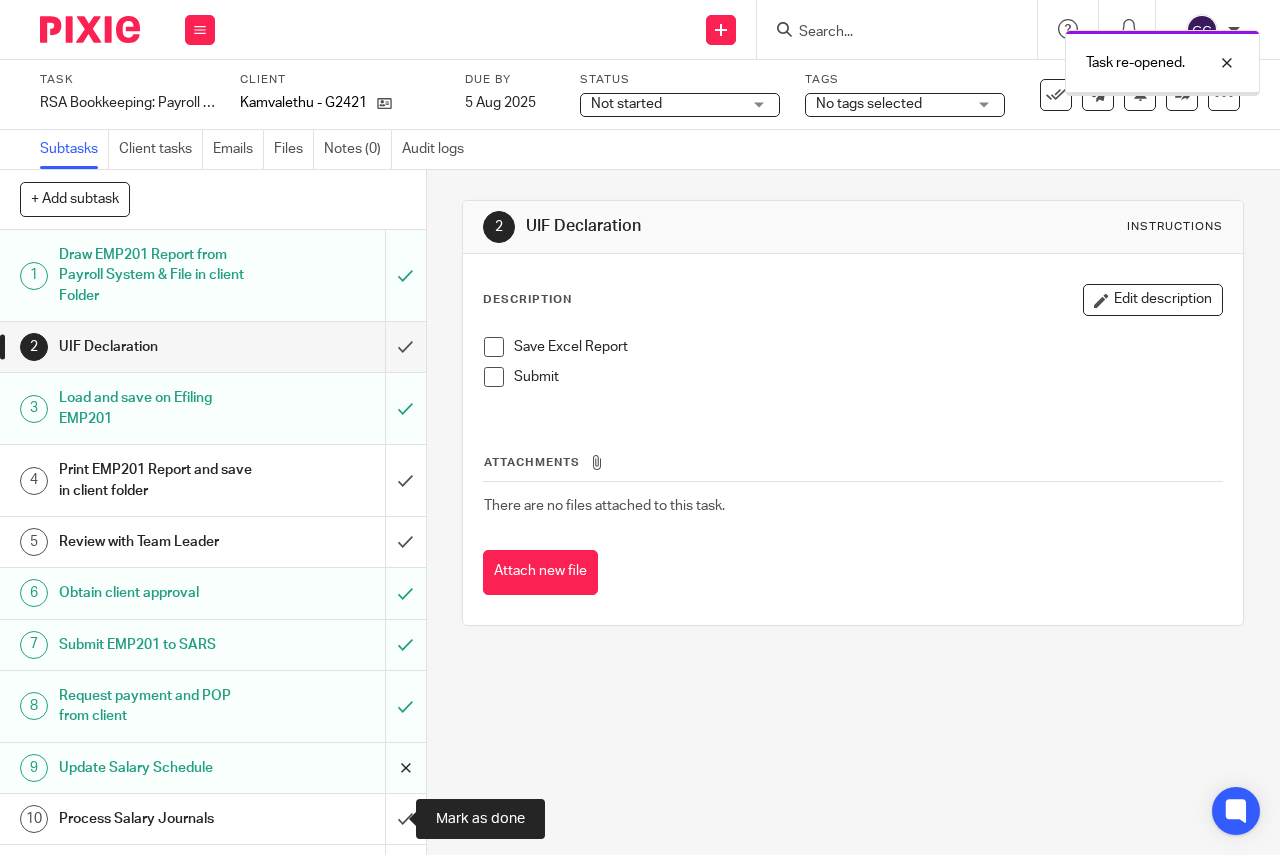 click at bounding box center (213, 819) 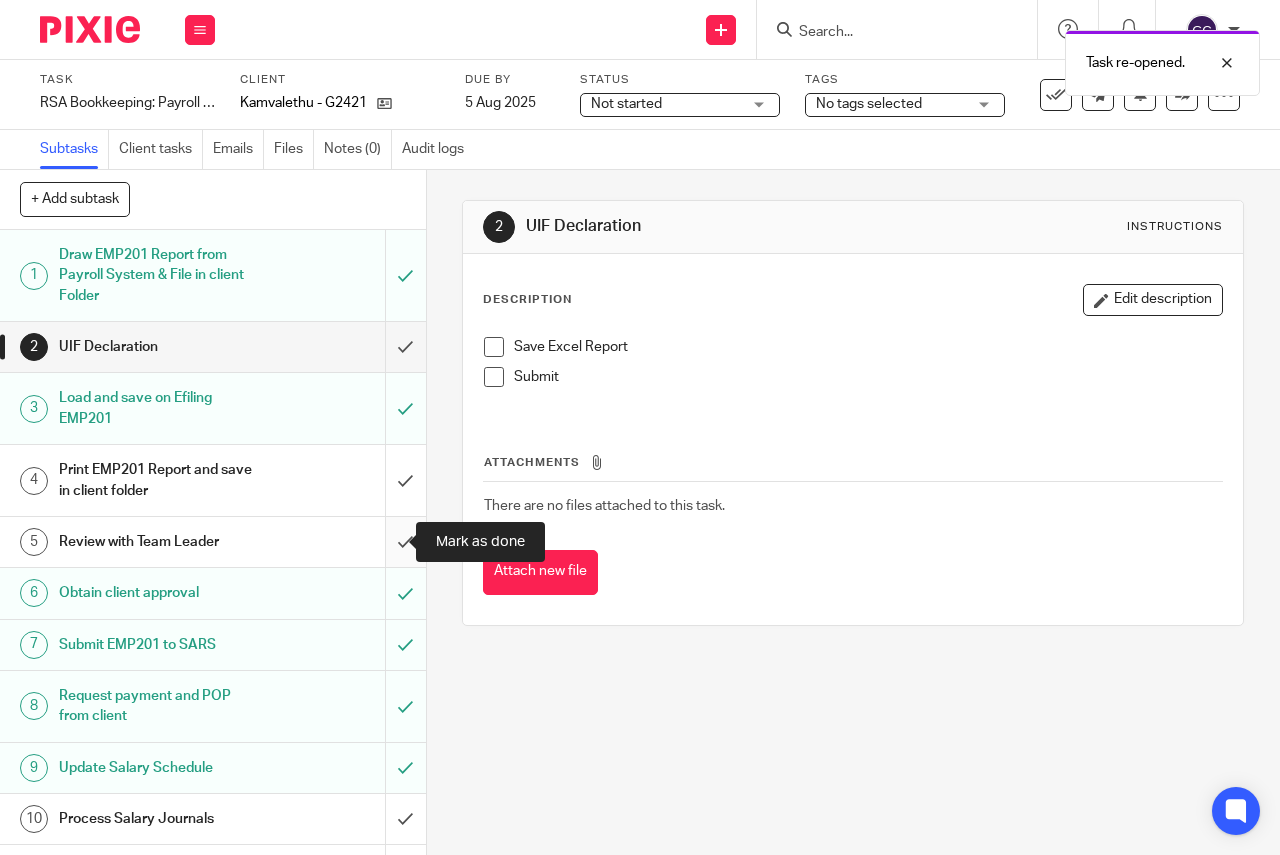 click at bounding box center [213, 542] 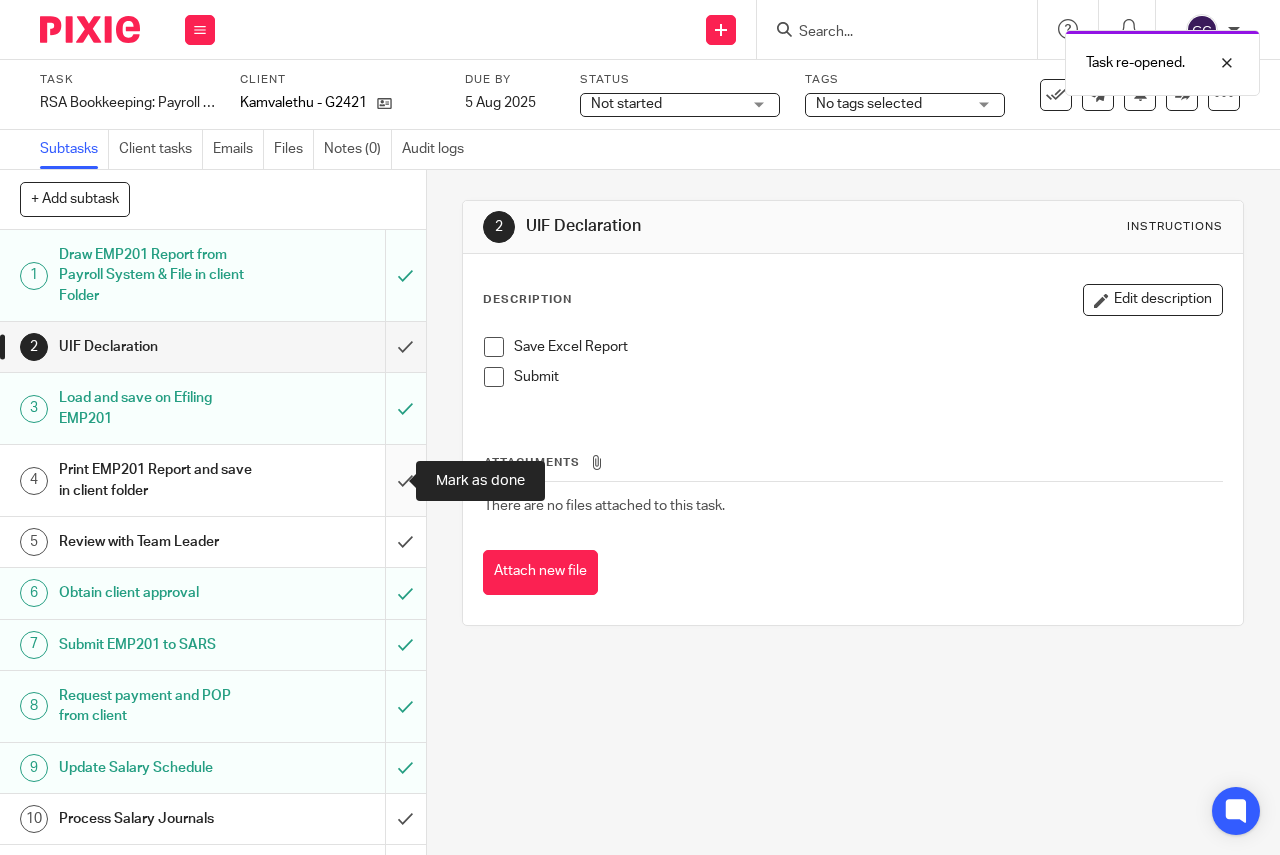 click at bounding box center [213, 480] 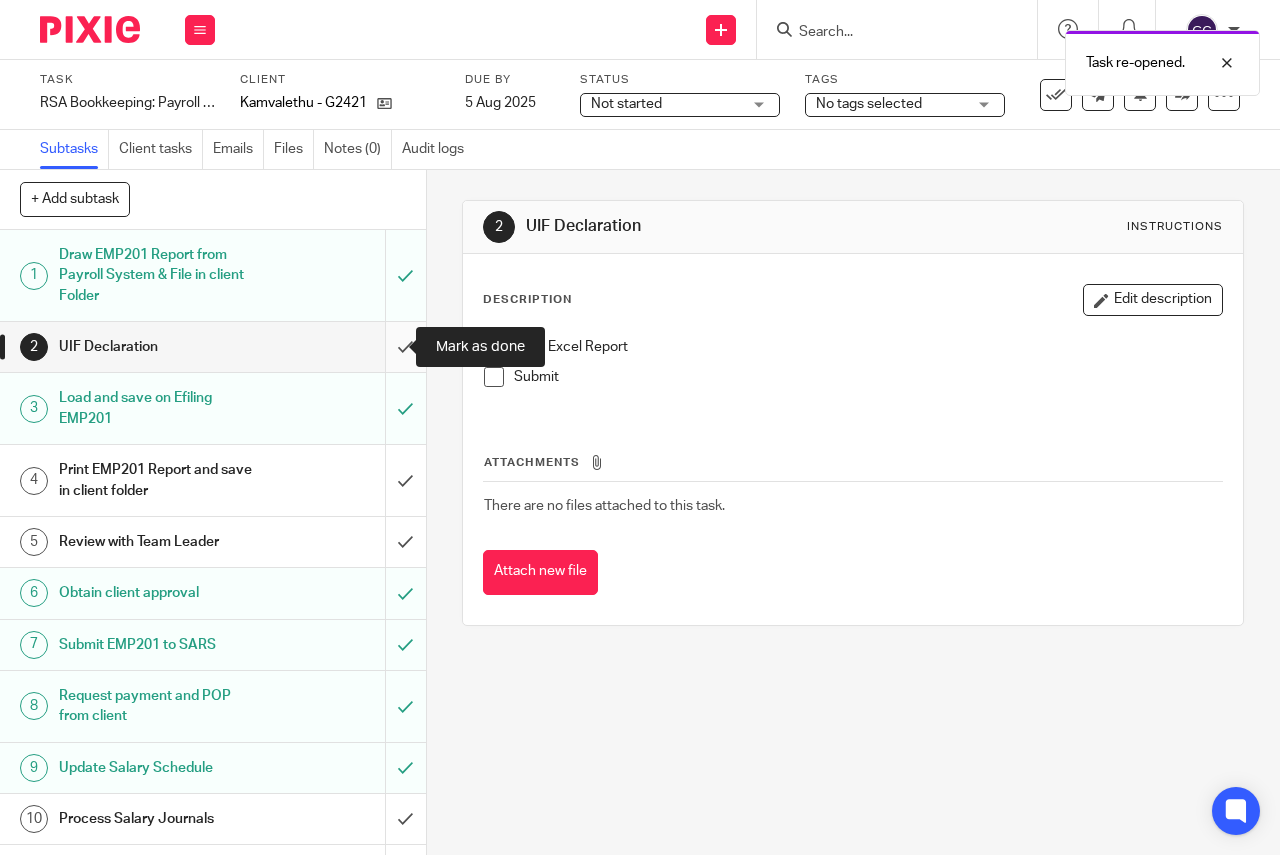 click at bounding box center [213, 347] 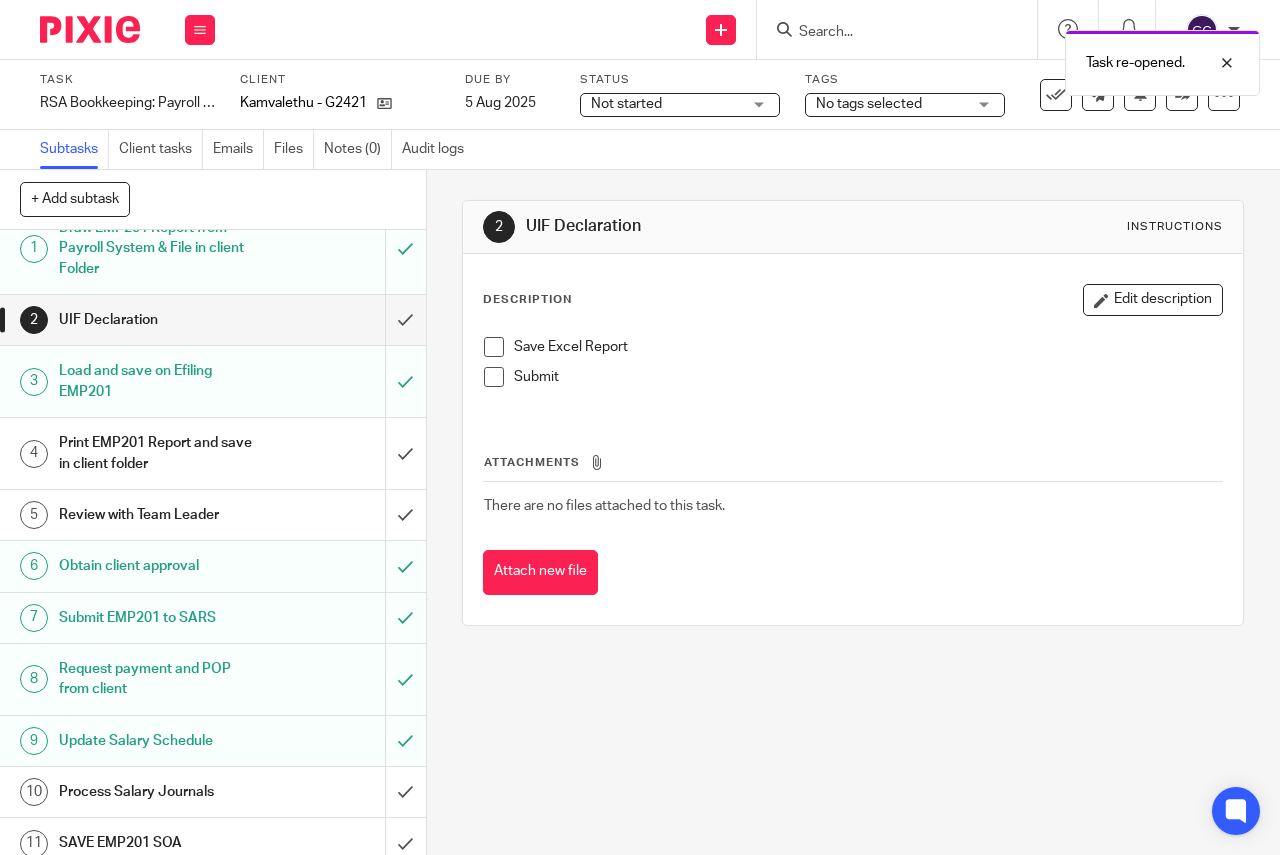 scroll, scrollTop: 42, scrollLeft: 0, axis: vertical 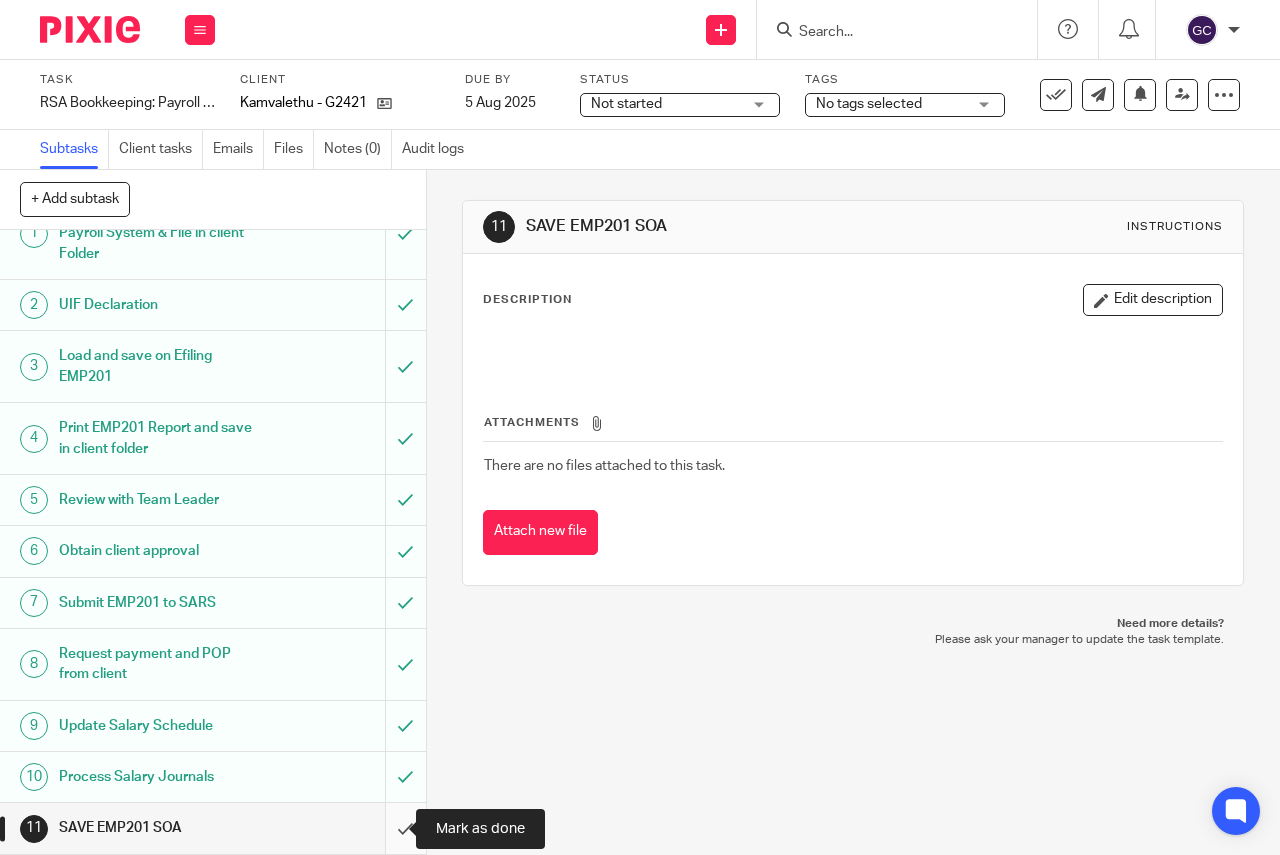 click at bounding box center [213, 828] 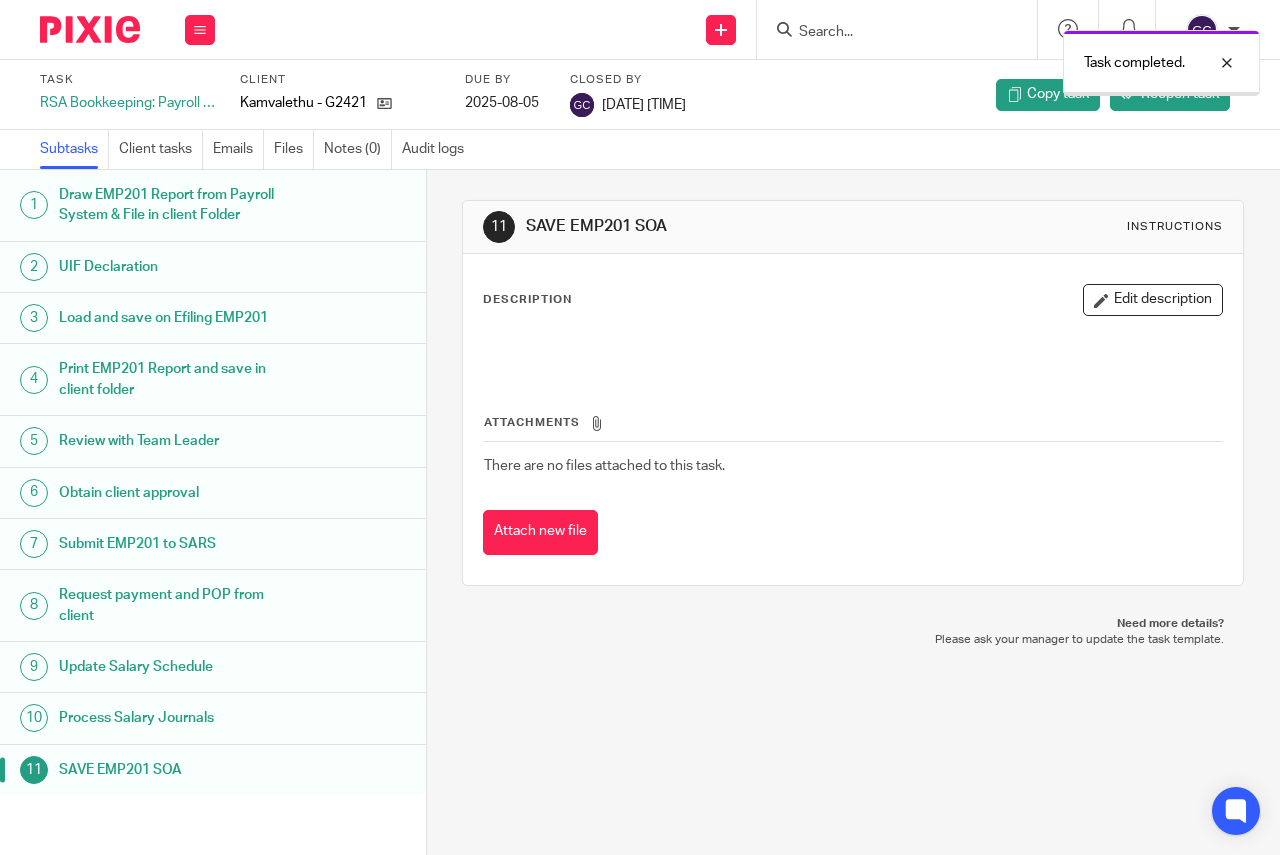 scroll, scrollTop: 0, scrollLeft: 0, axis: both 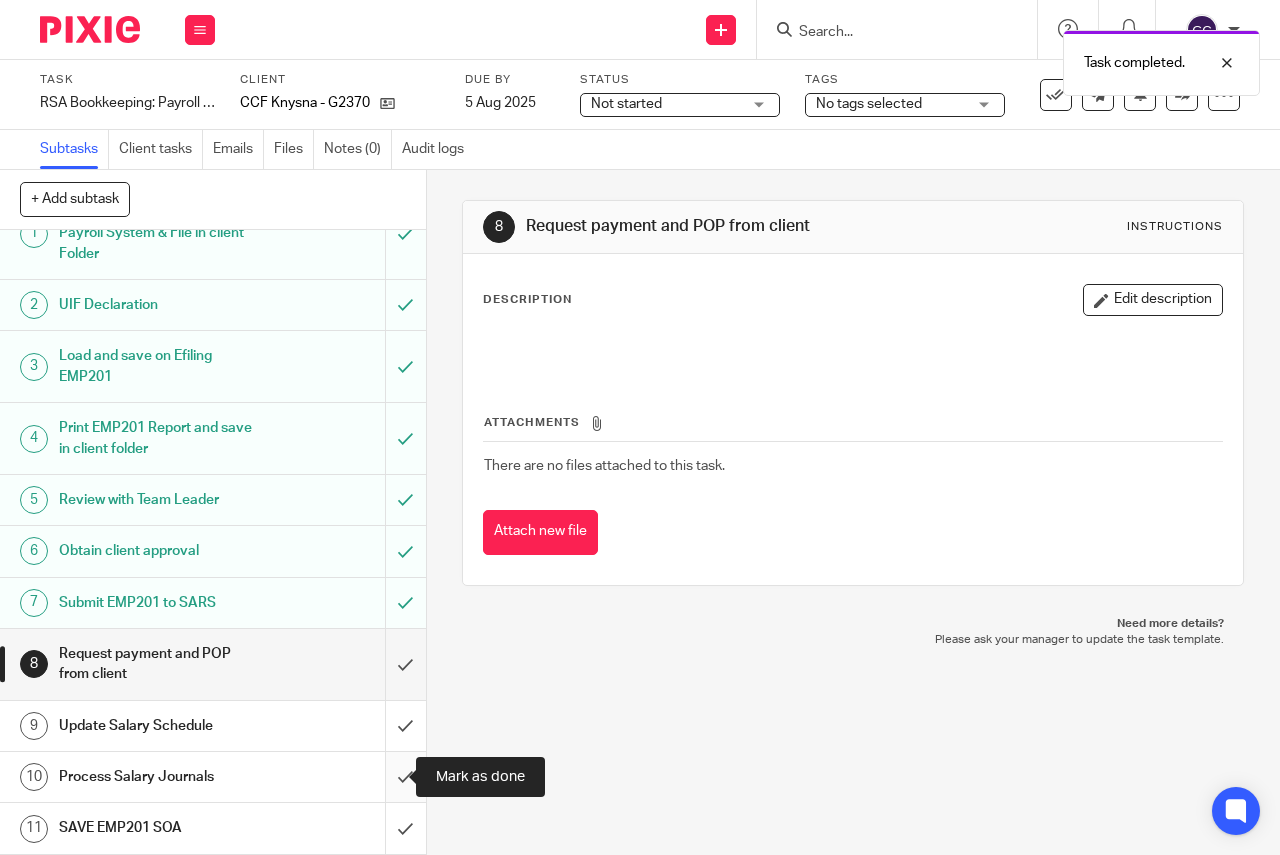 click at bounding box center (213, 777) 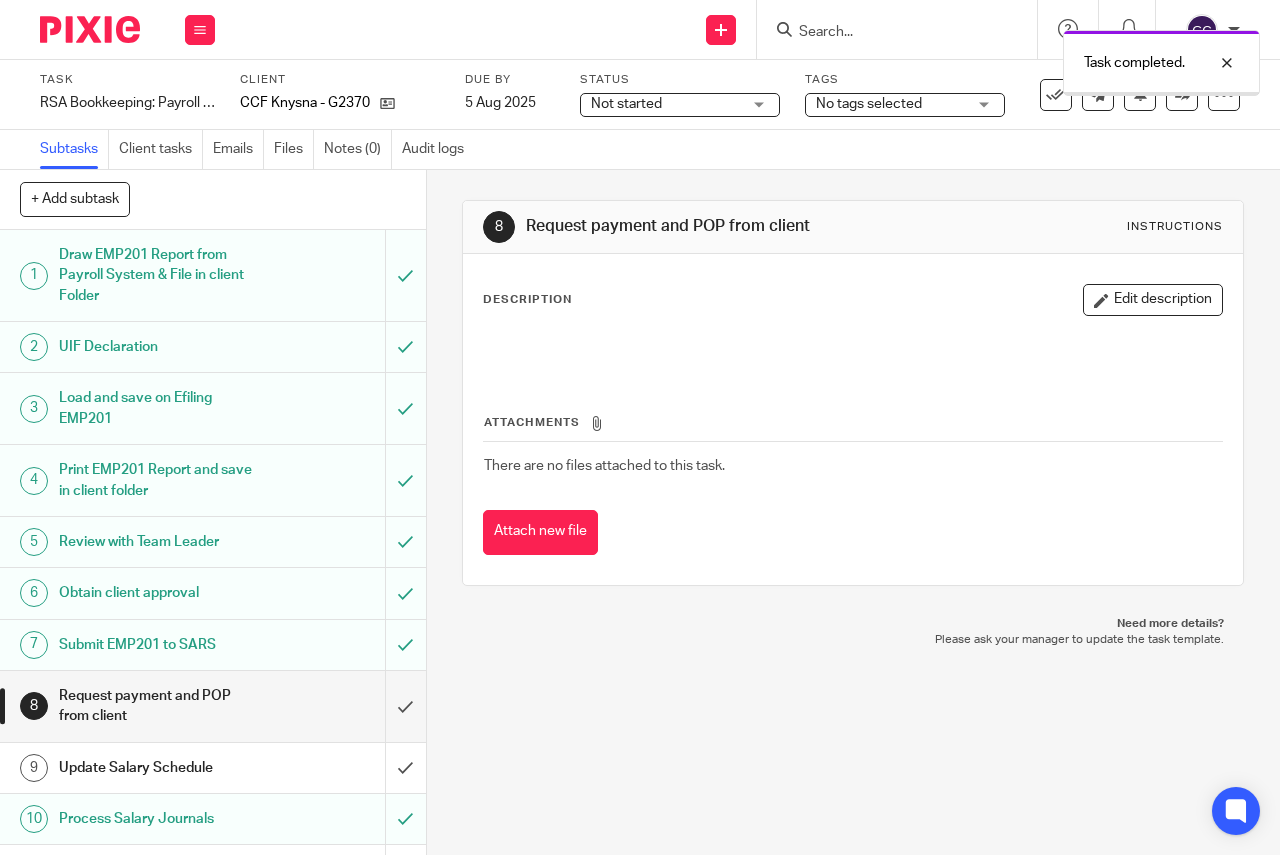 scroll, scrollTop: 0, scrollLeft: 0, axis: both 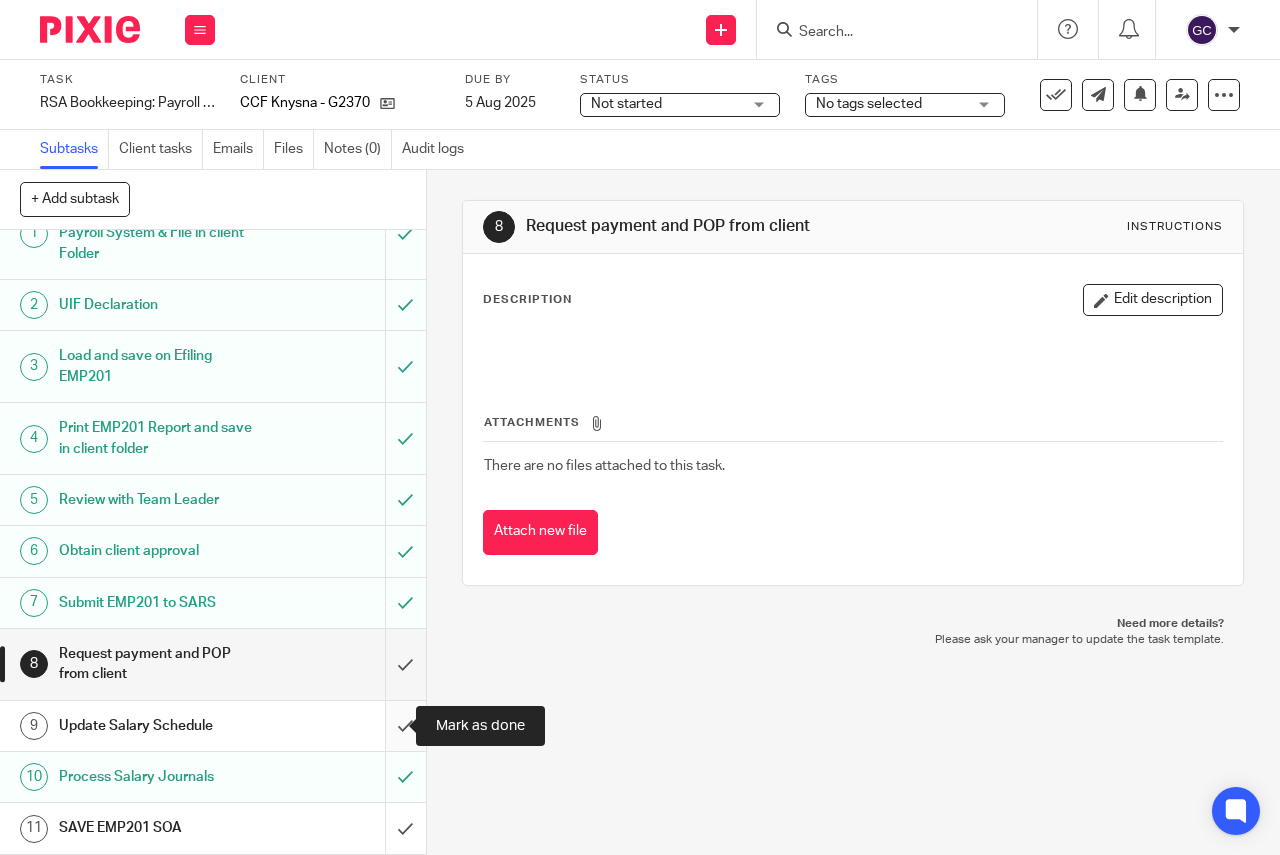click at bounding box center (213, 726) 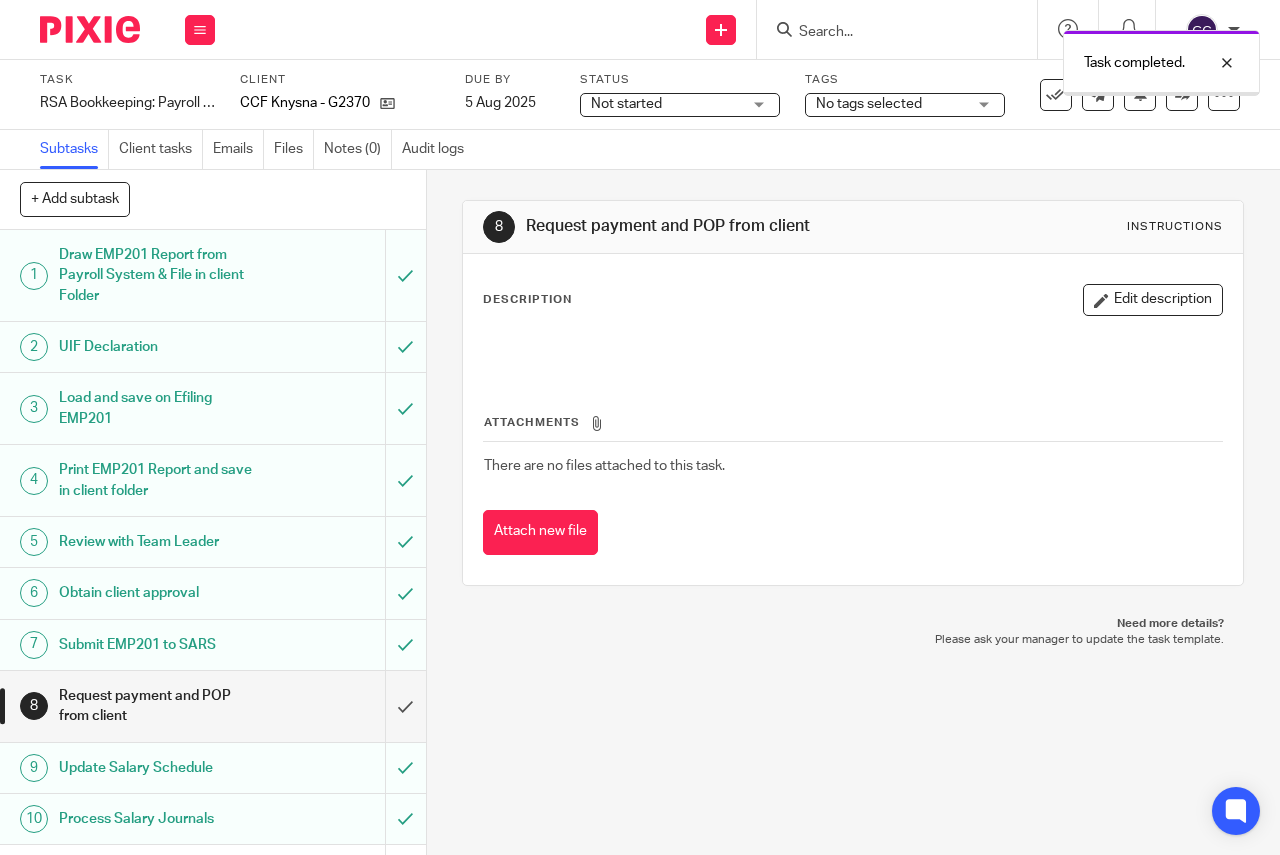 scroll, scrollTop: 0, scrollLeft: 0, axis: both 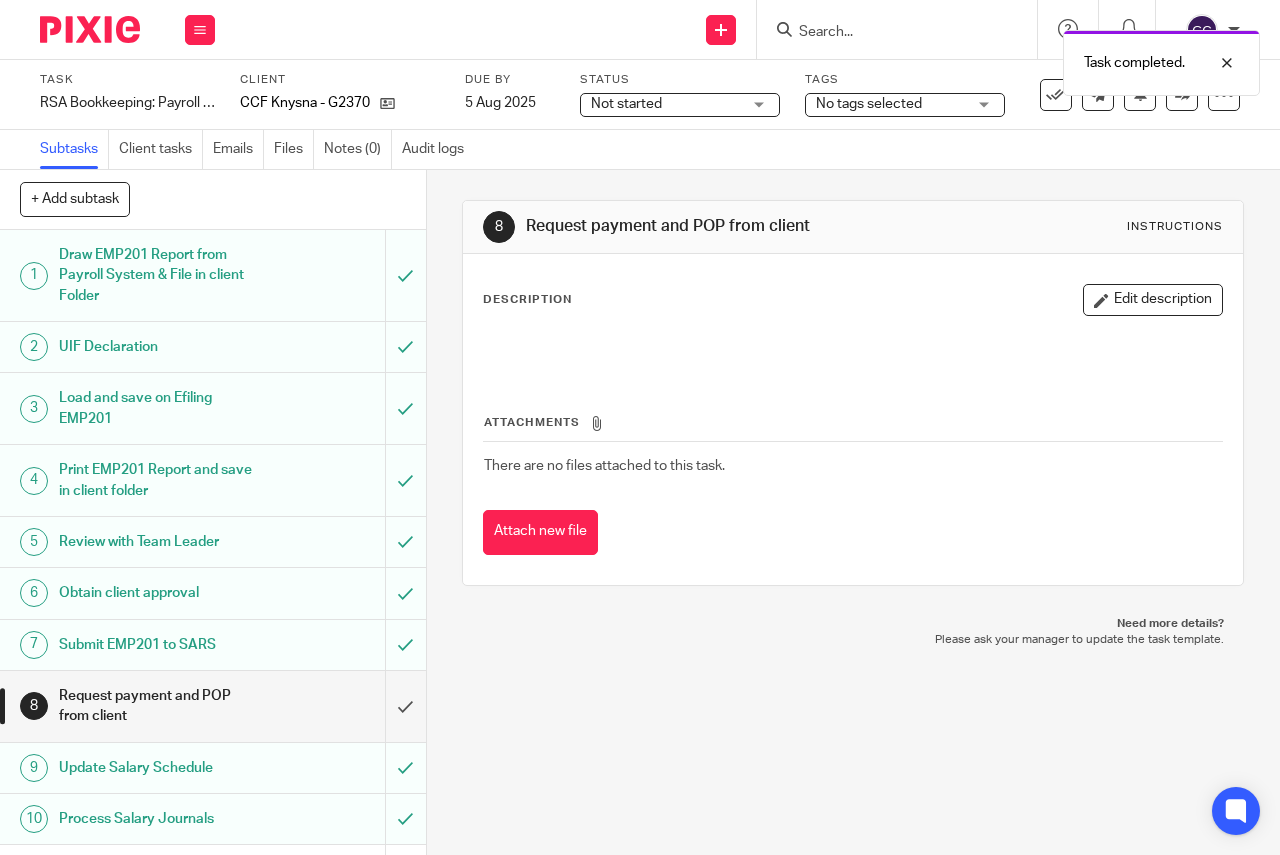 click on "Not started" at bounding box center [666, 104] 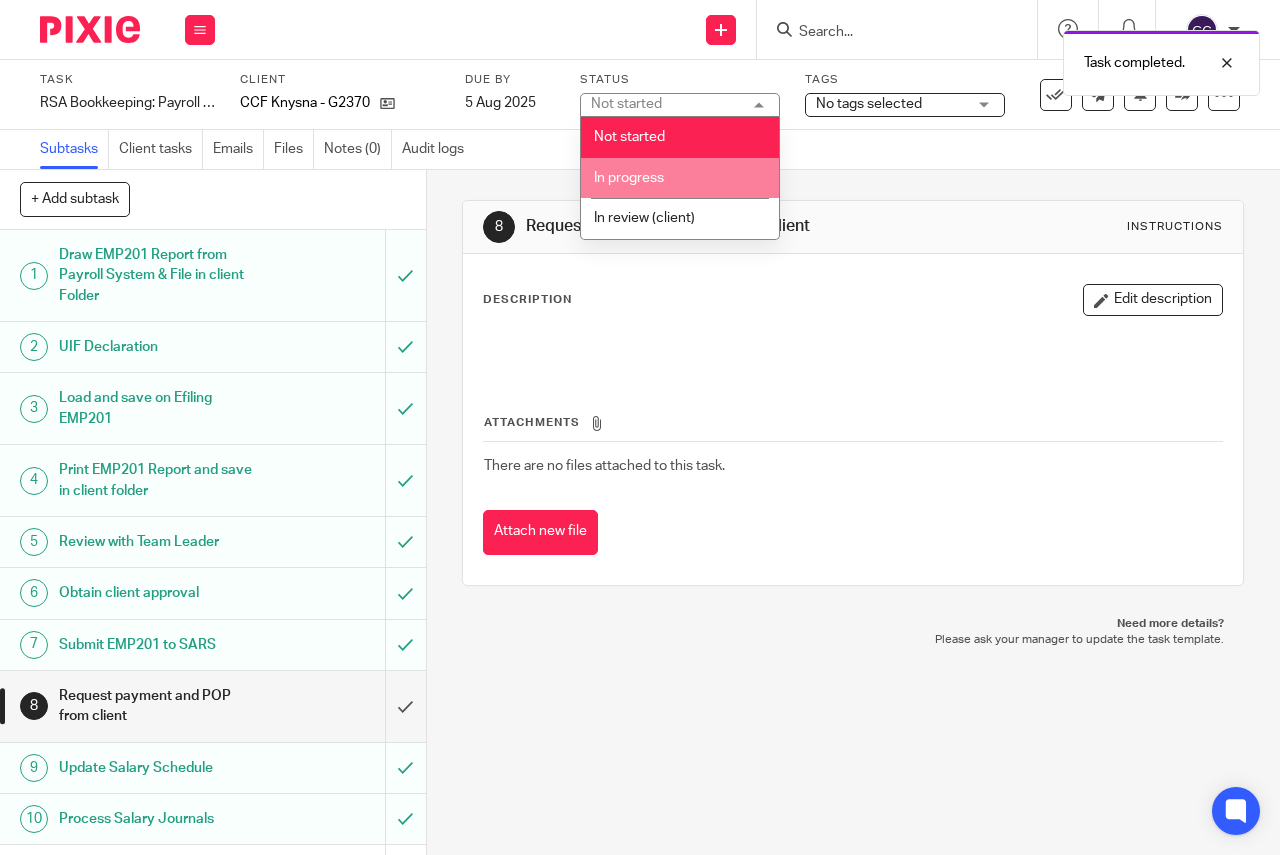click on "In progress" at bounding box center (629, 178) 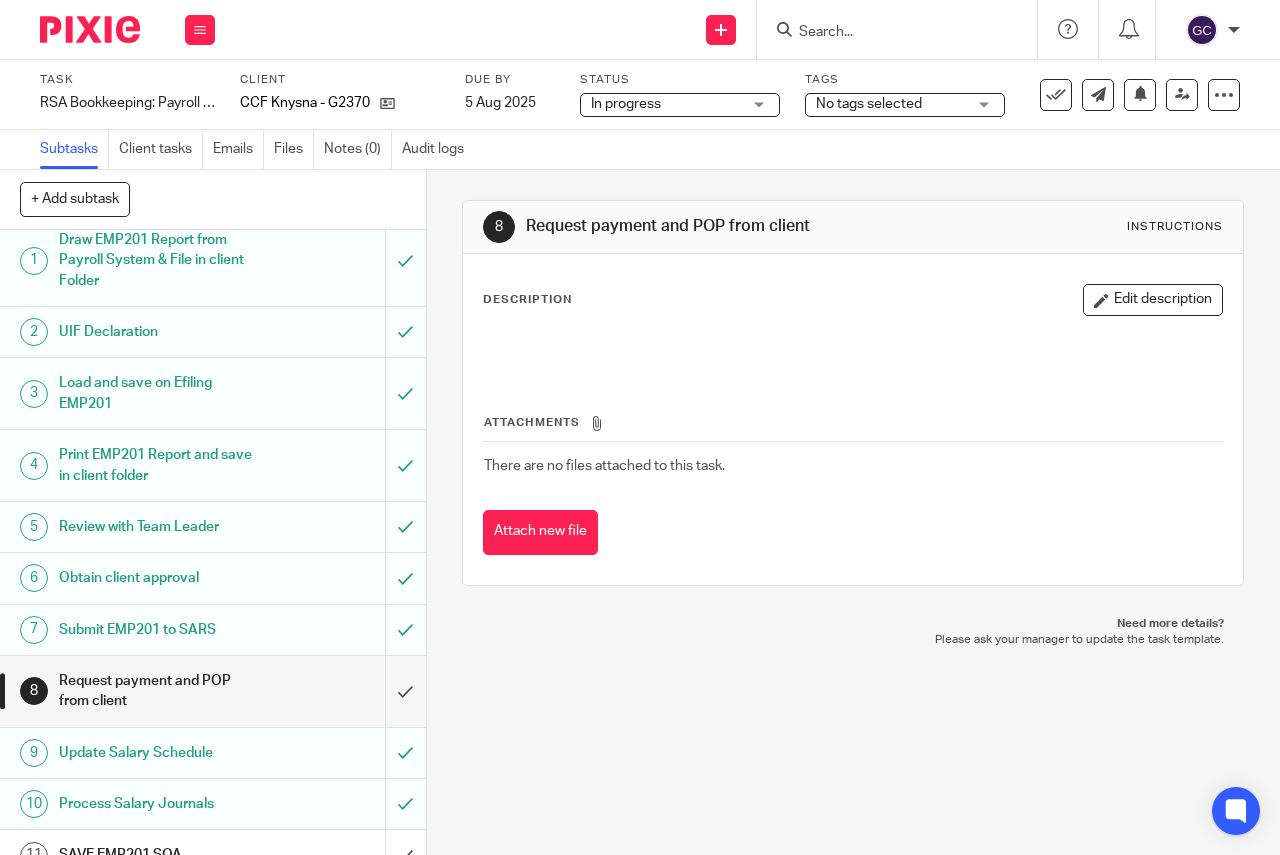 scroll, scrollTop: 0, scrollLeft: 0, axis: both 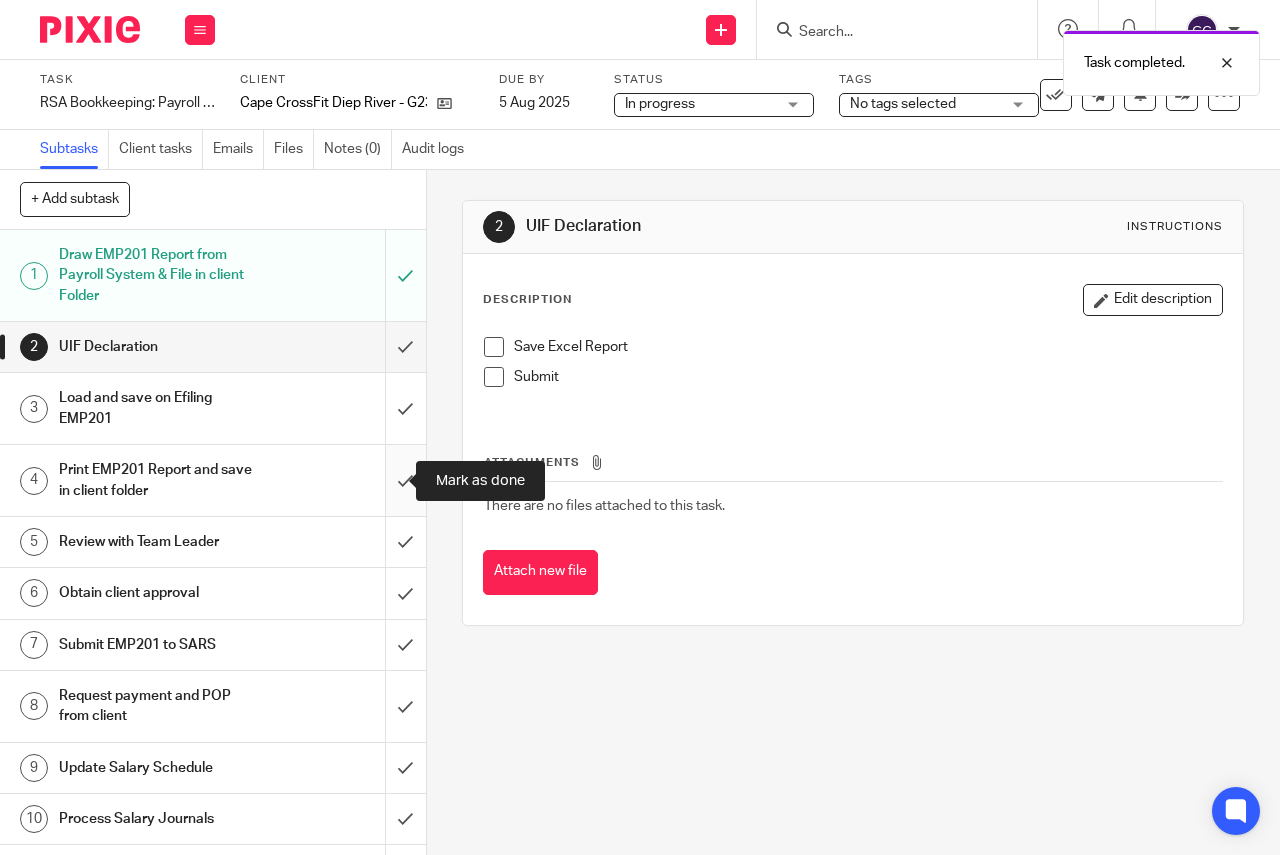 click at bounding box center (213, 480) 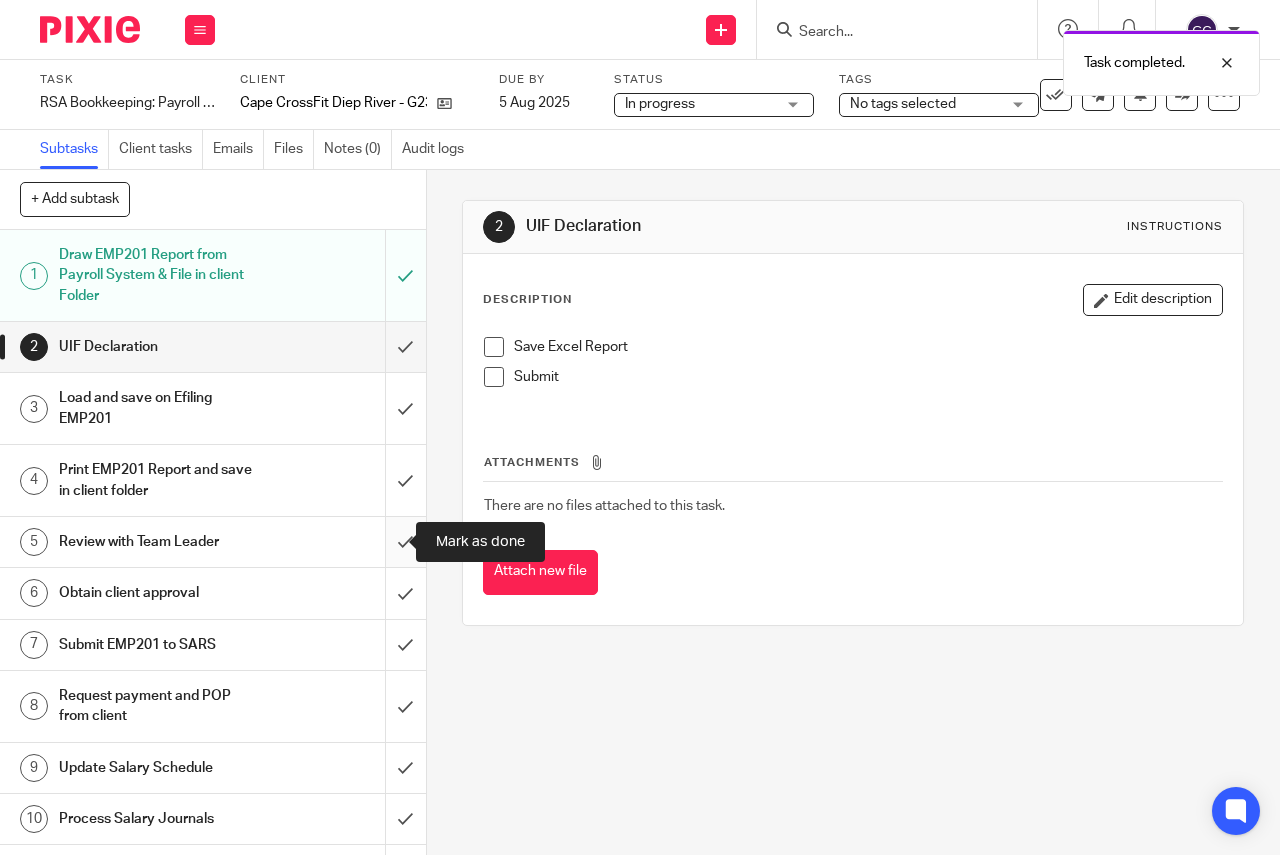 click at bounding box center [213, 542] 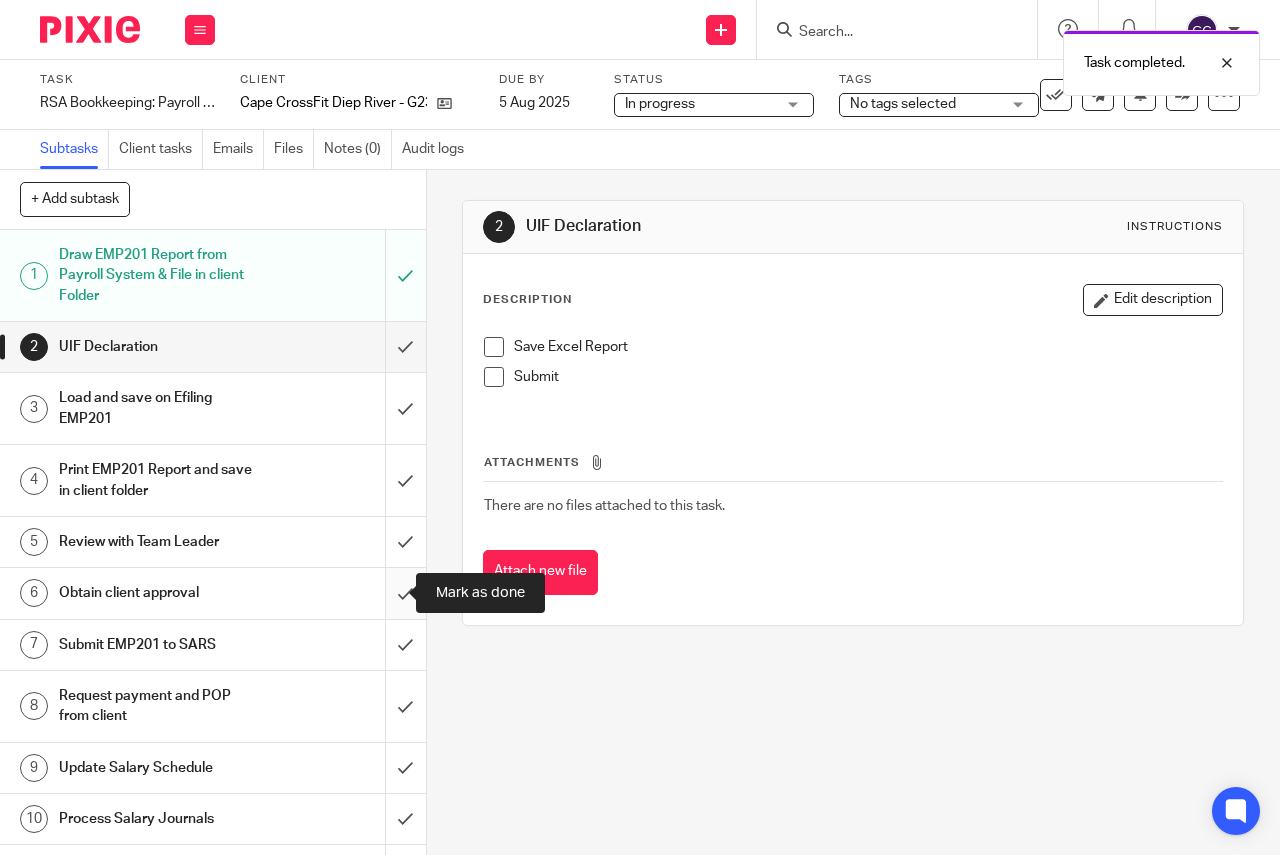click at bounding box center (213, 593) 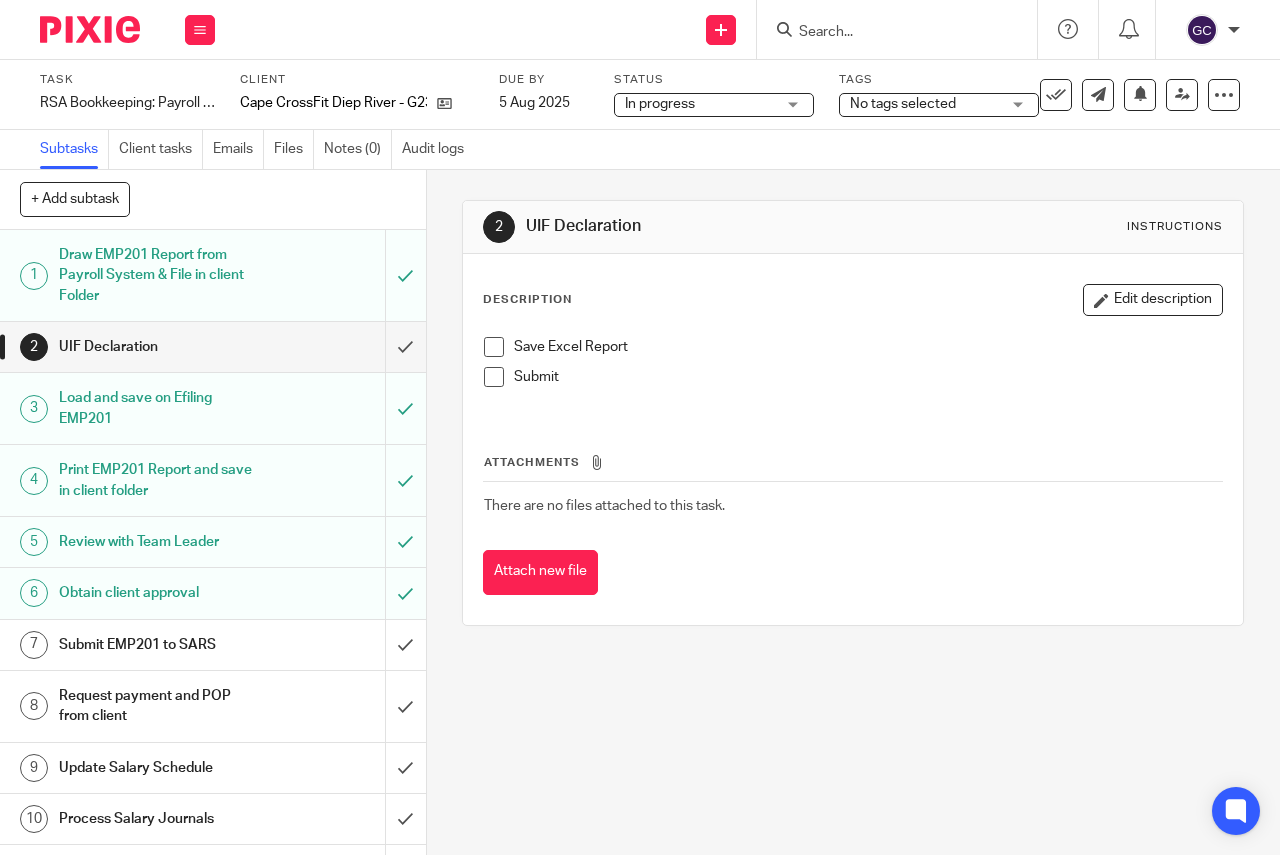 scroll, scrollTop: 0, scrollLeft: 0, axis: both 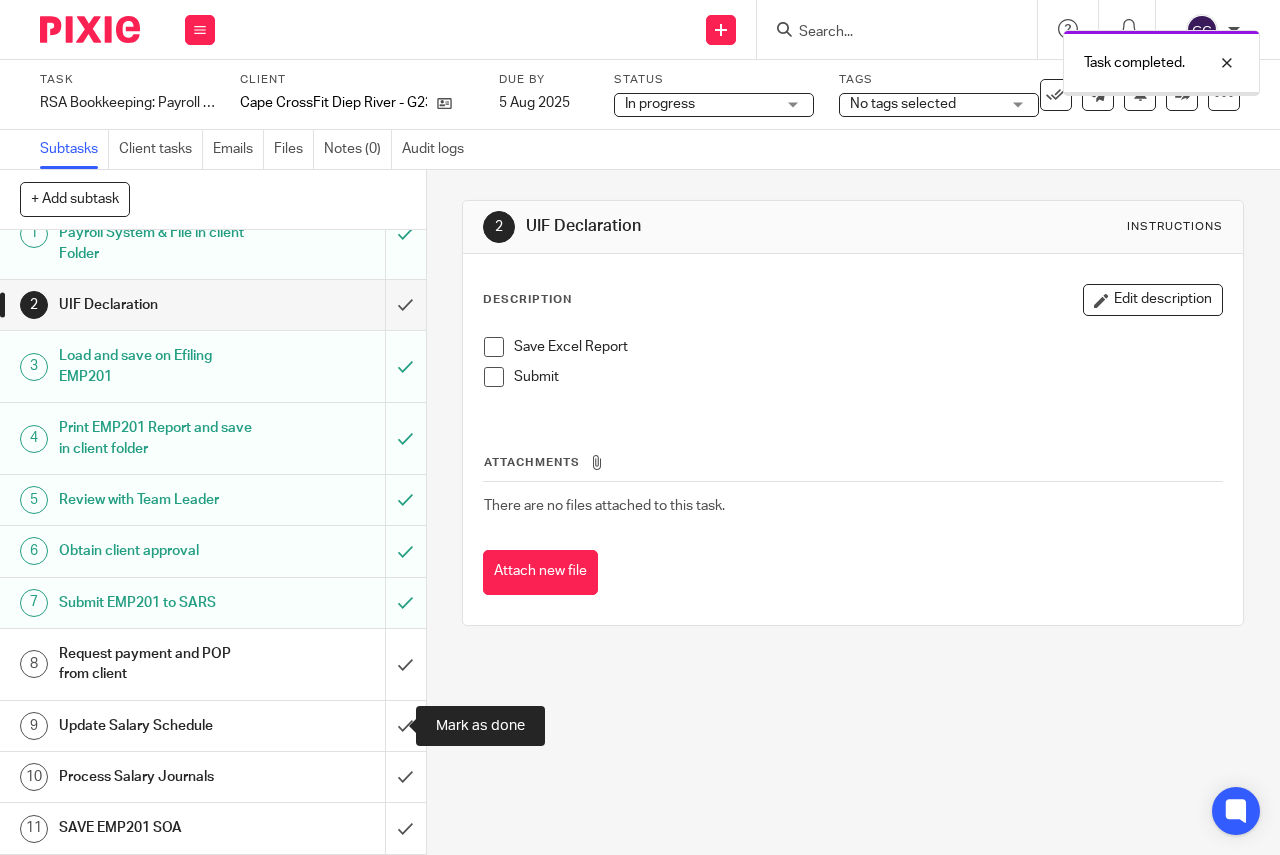 click at bounding box center (213, 726) 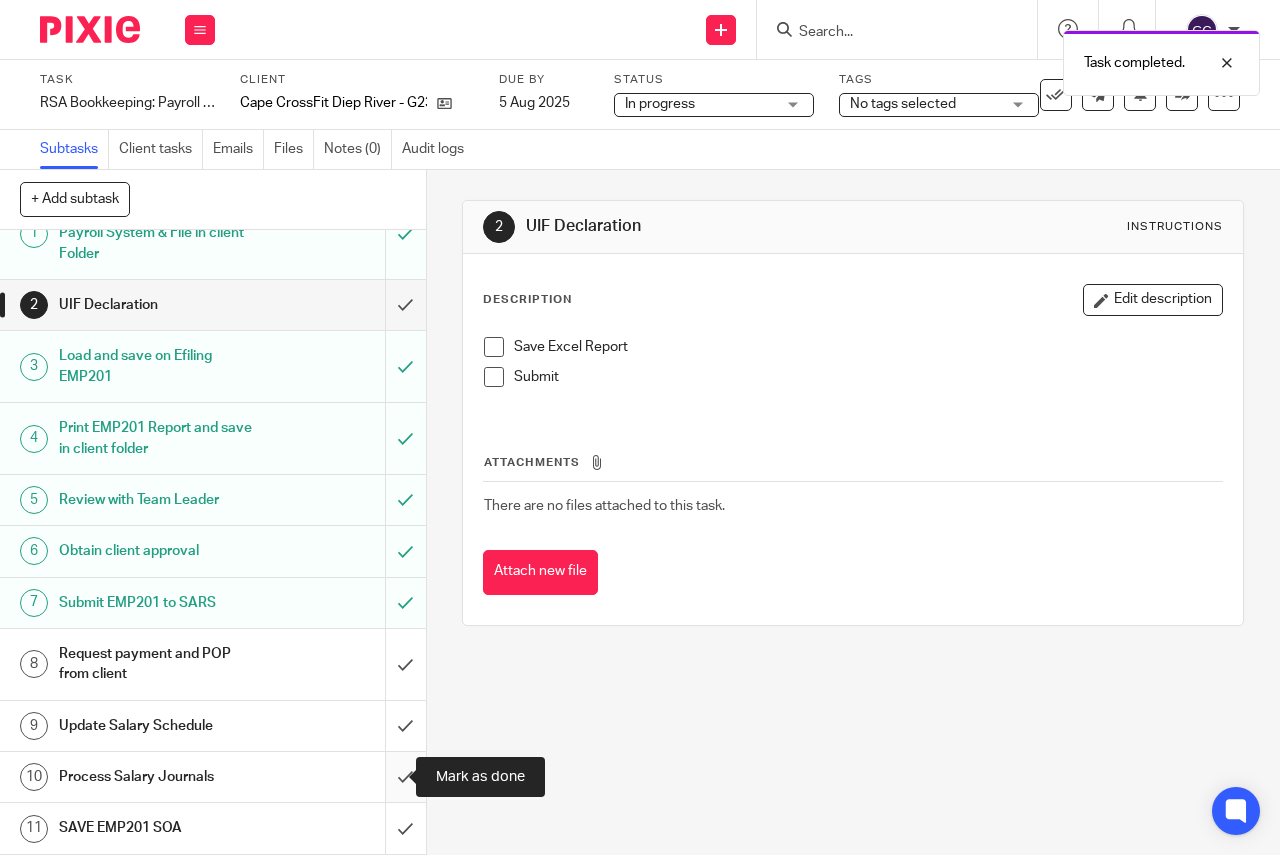 click at bounding box center [213, 777] 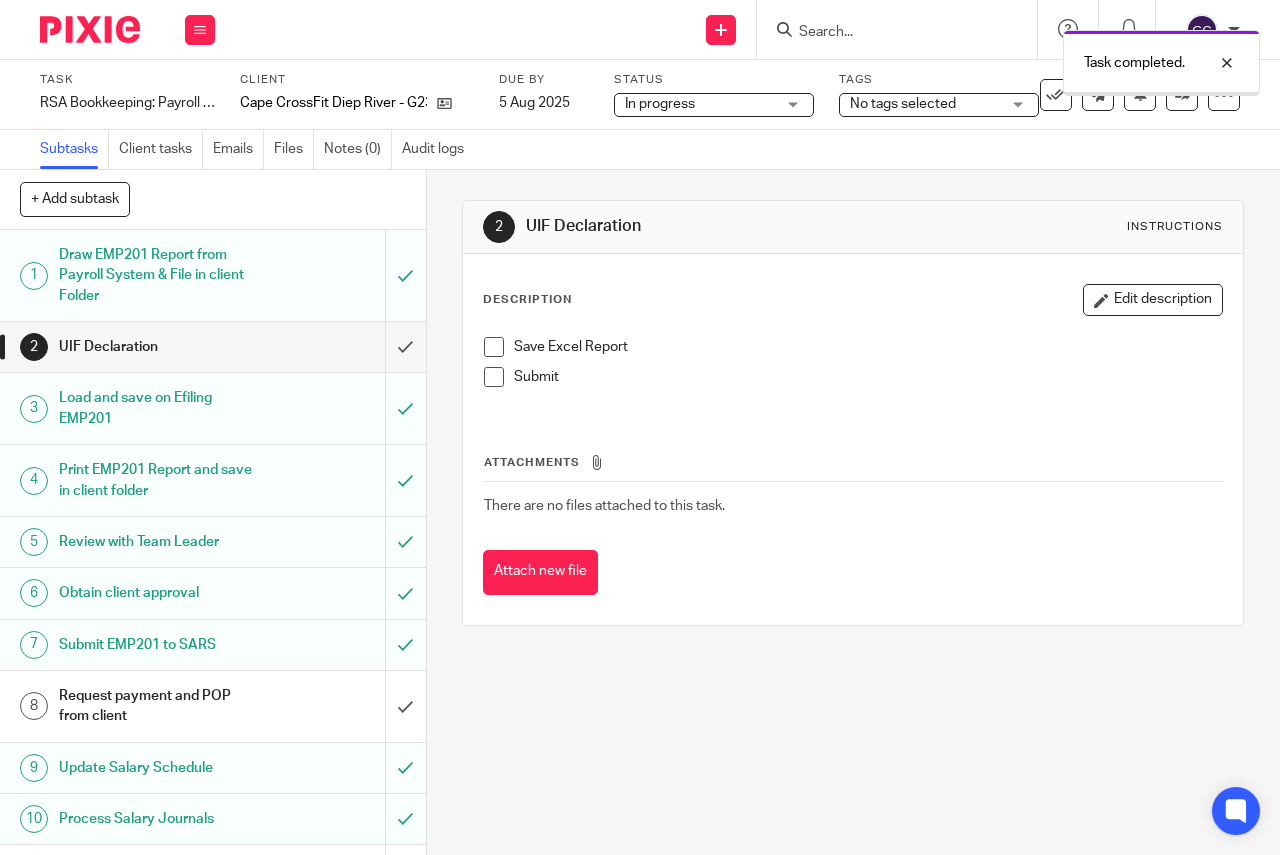 scroll, scrollTop: 0, scrollLeft: 0, axis: both 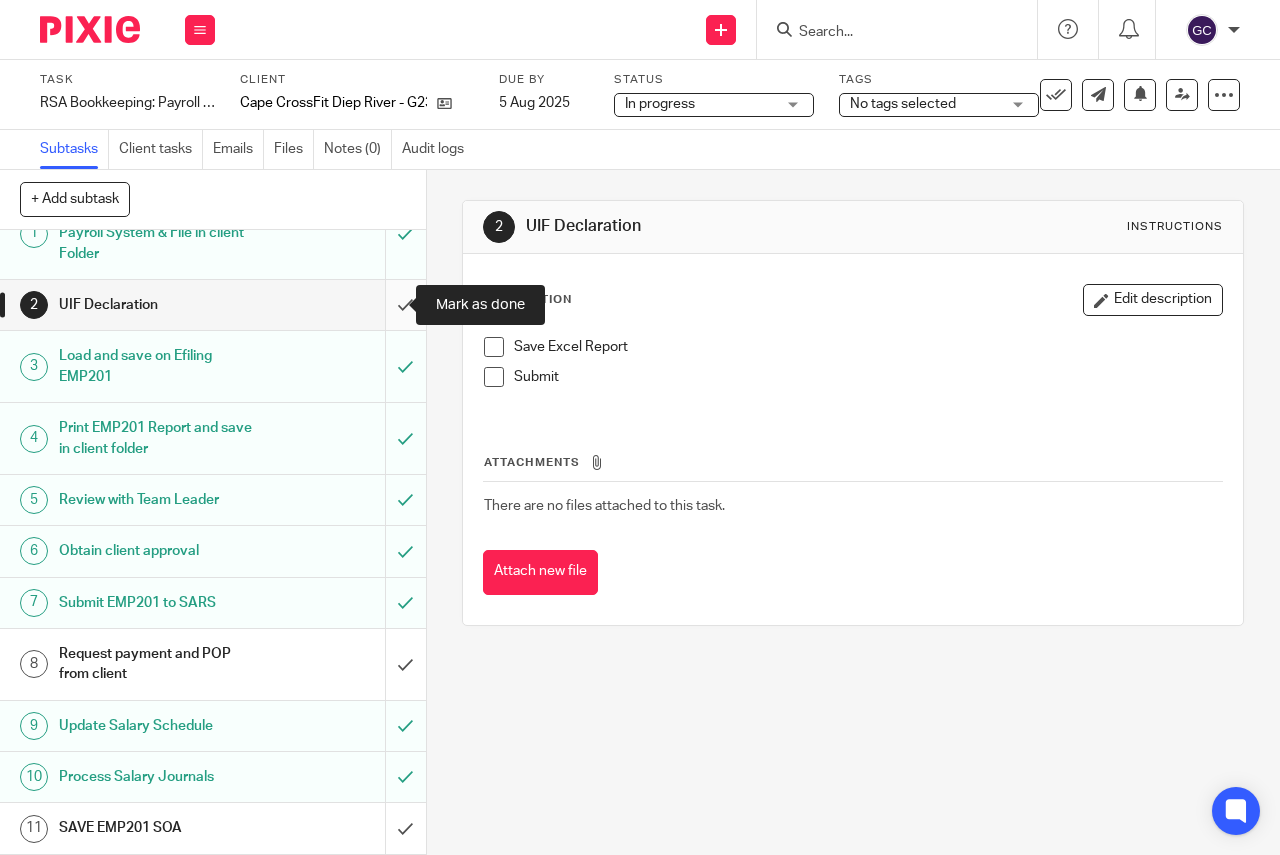 click at bounding box center (213, 305) 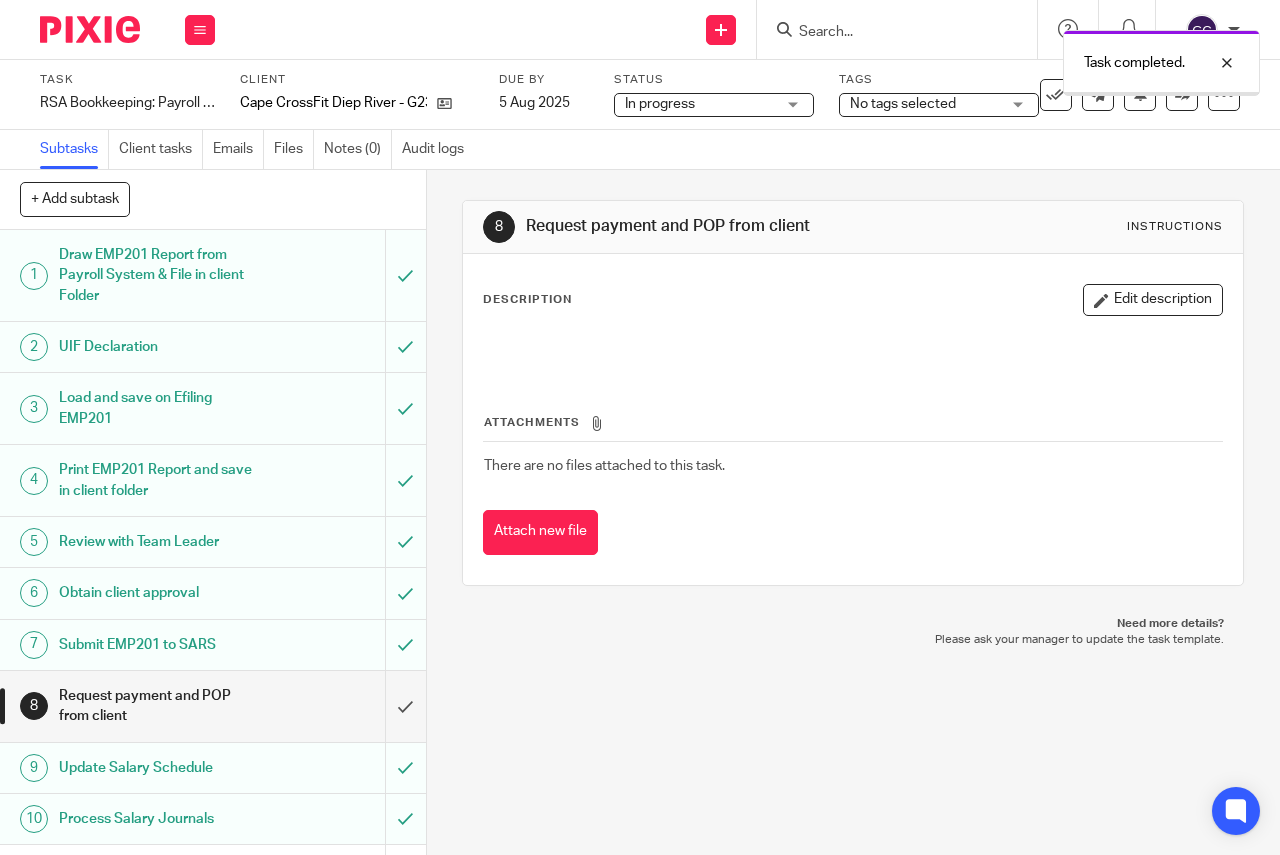 scroll, scrollTop: 0, scrollLeft: 0, axis: both 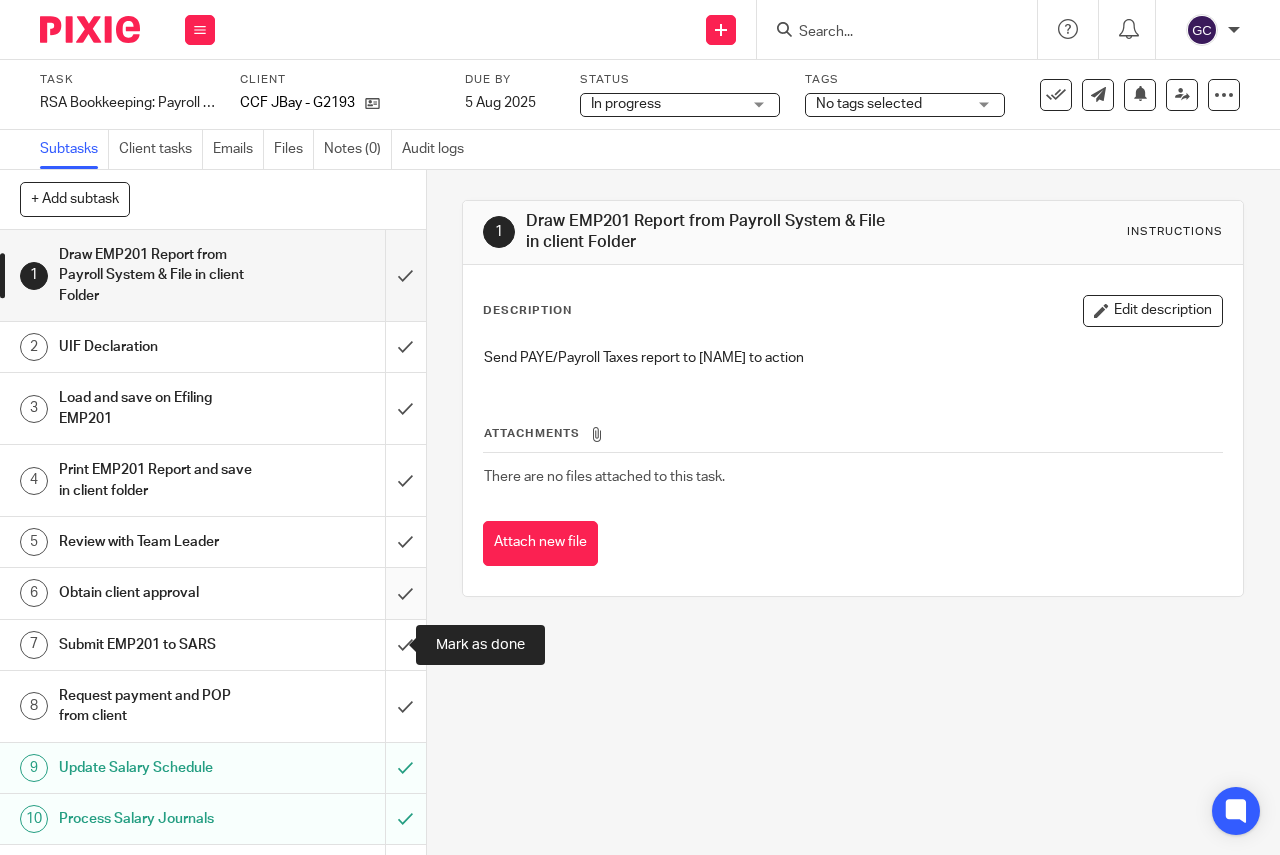 drag, startPoint x: 387, startPoint y: 638, endPoint x: 387, endPoint y: 601, distance: 37 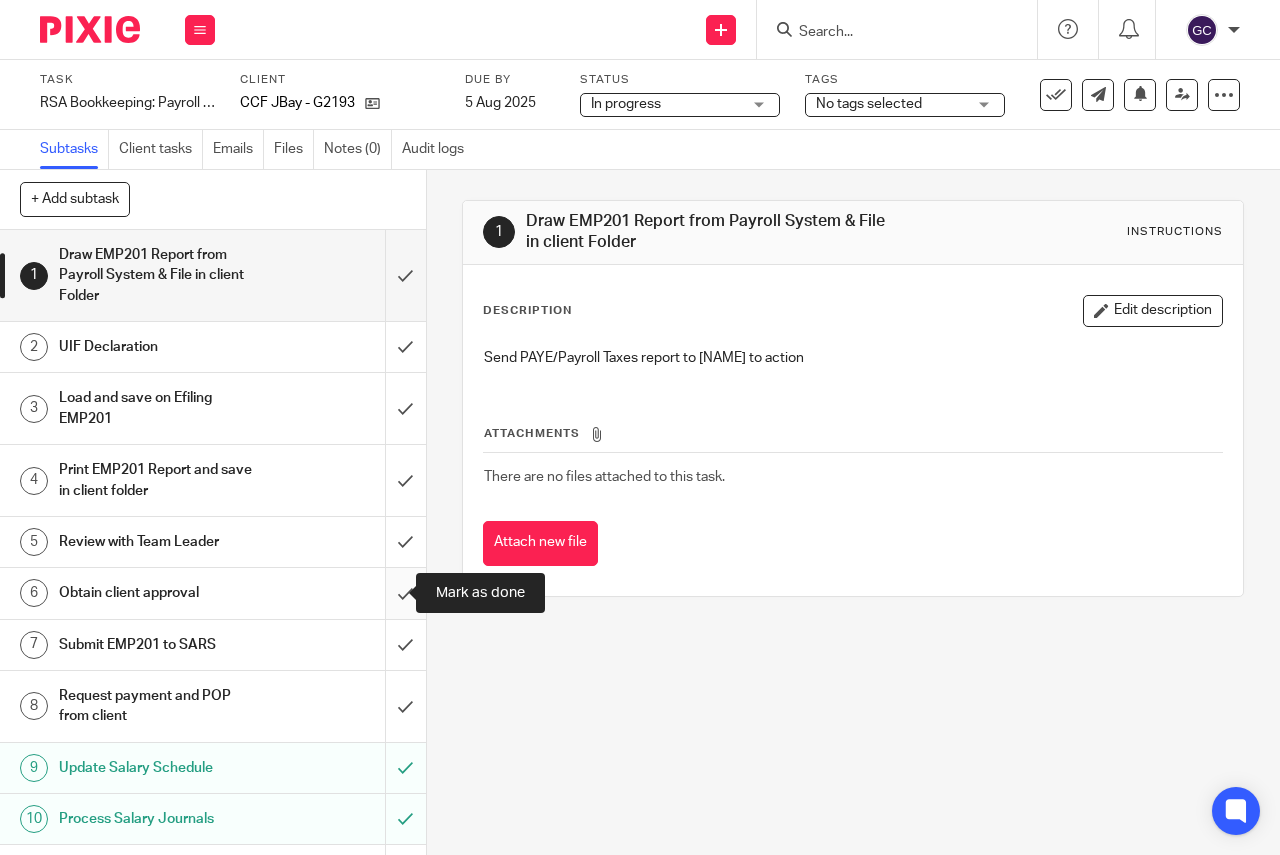 click at bounding box center (213, 593) 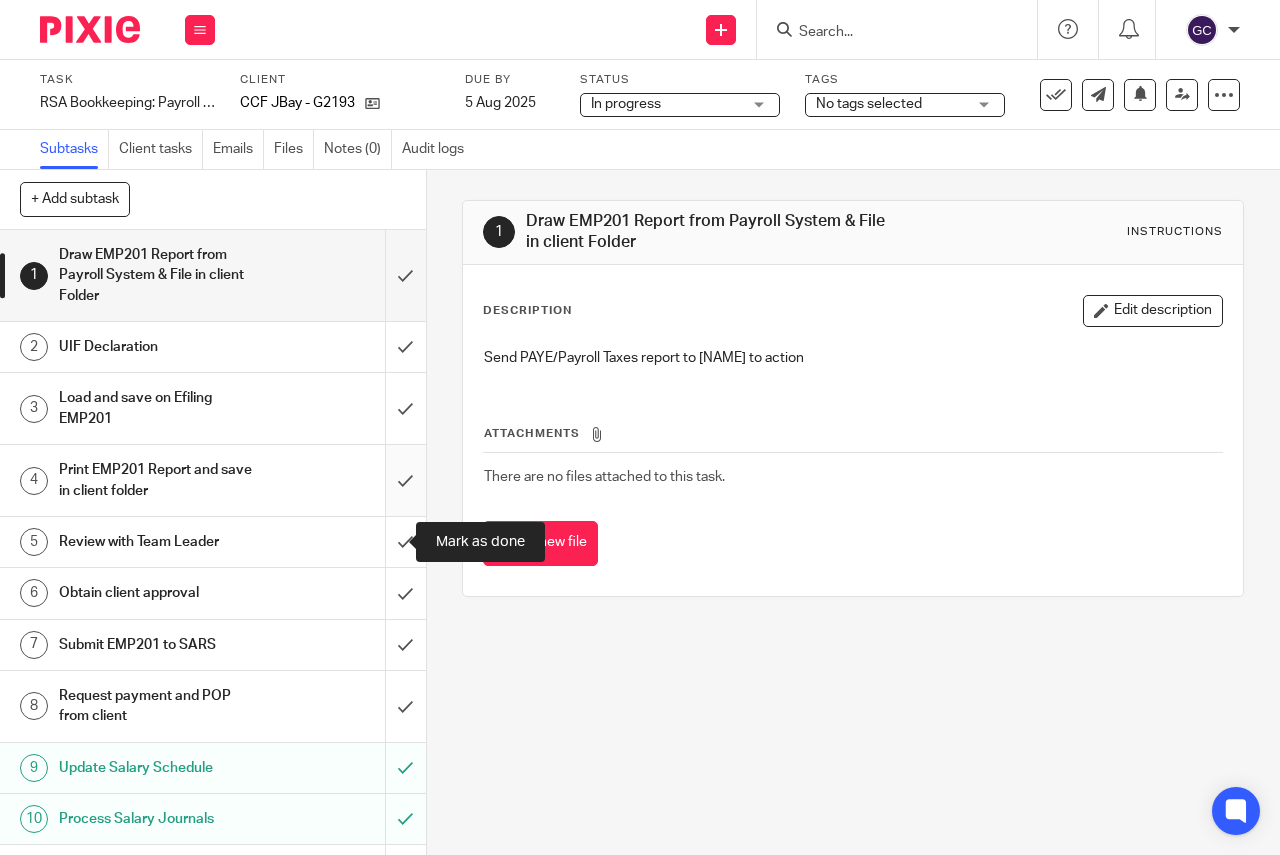 drag, startPoint x: 381, startPoint y: 554, endPoint x: 385, endPoint y: 483, distance: 71.11259 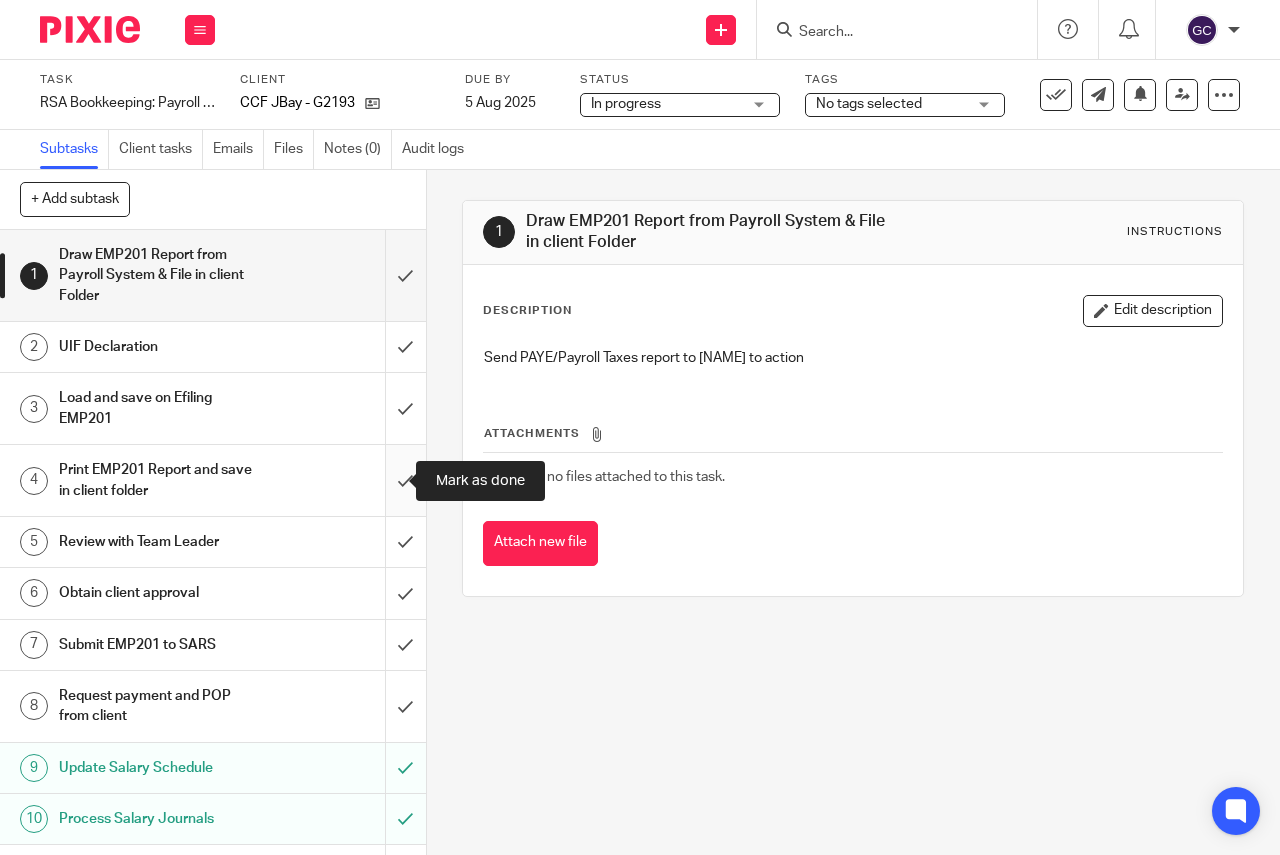 click at bounding box center (213, 480) 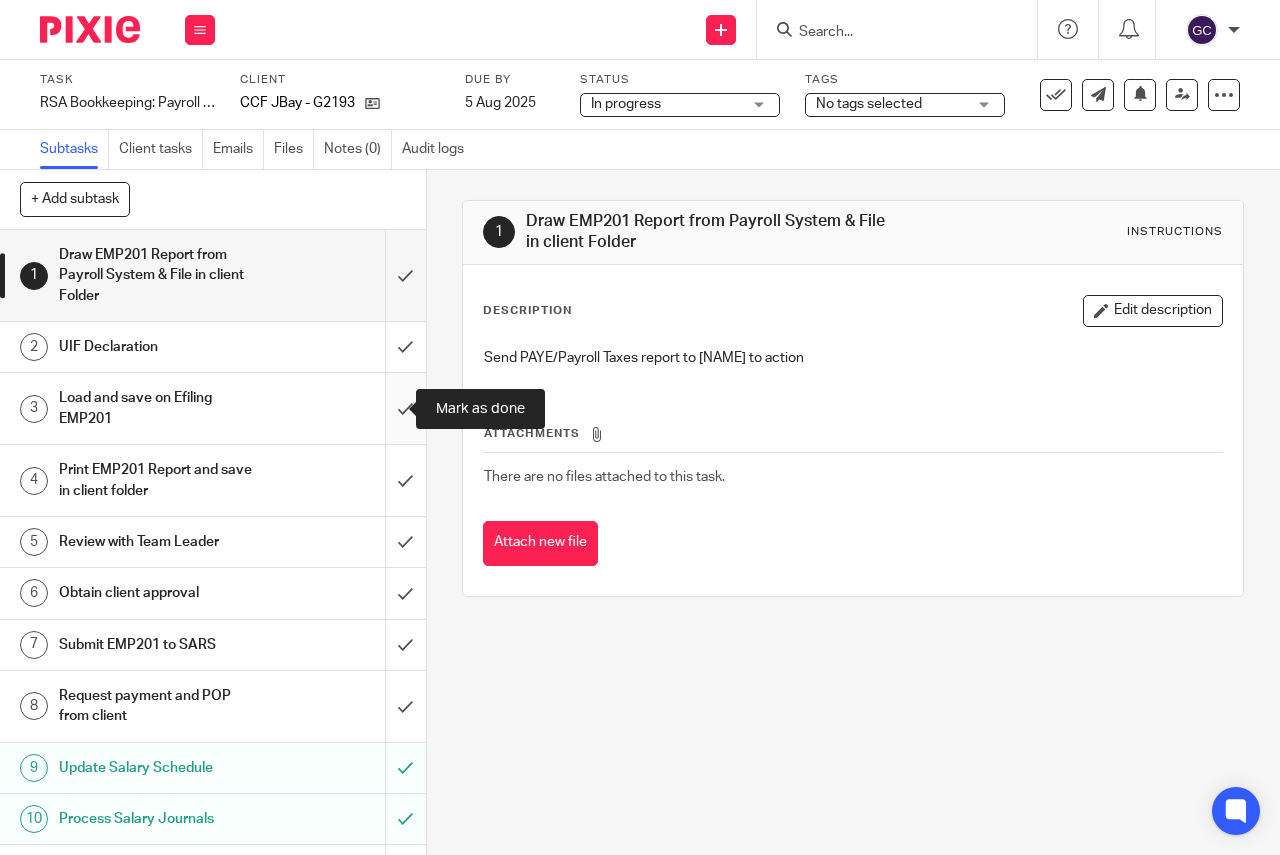 click at bounding box center [213, 408] 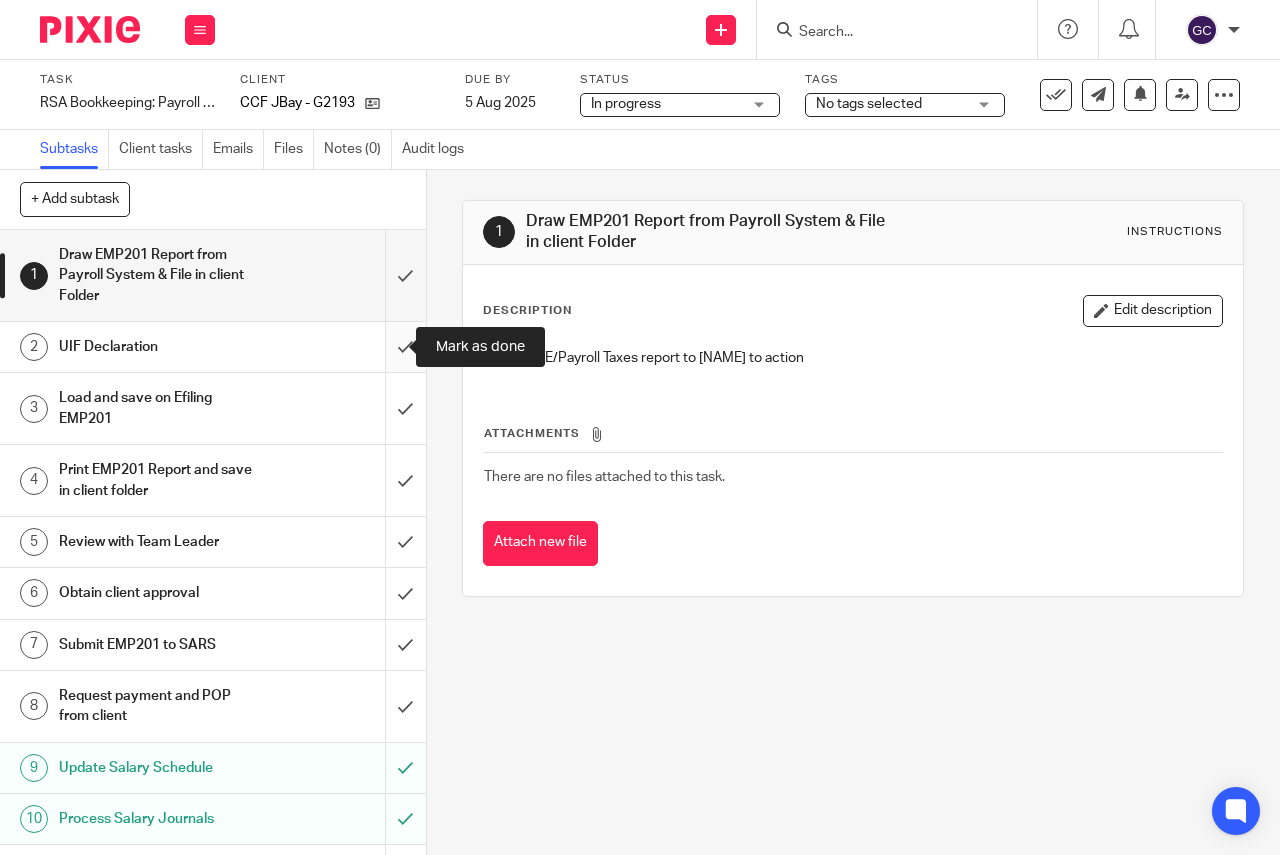 click at bounding box center (213, 347) 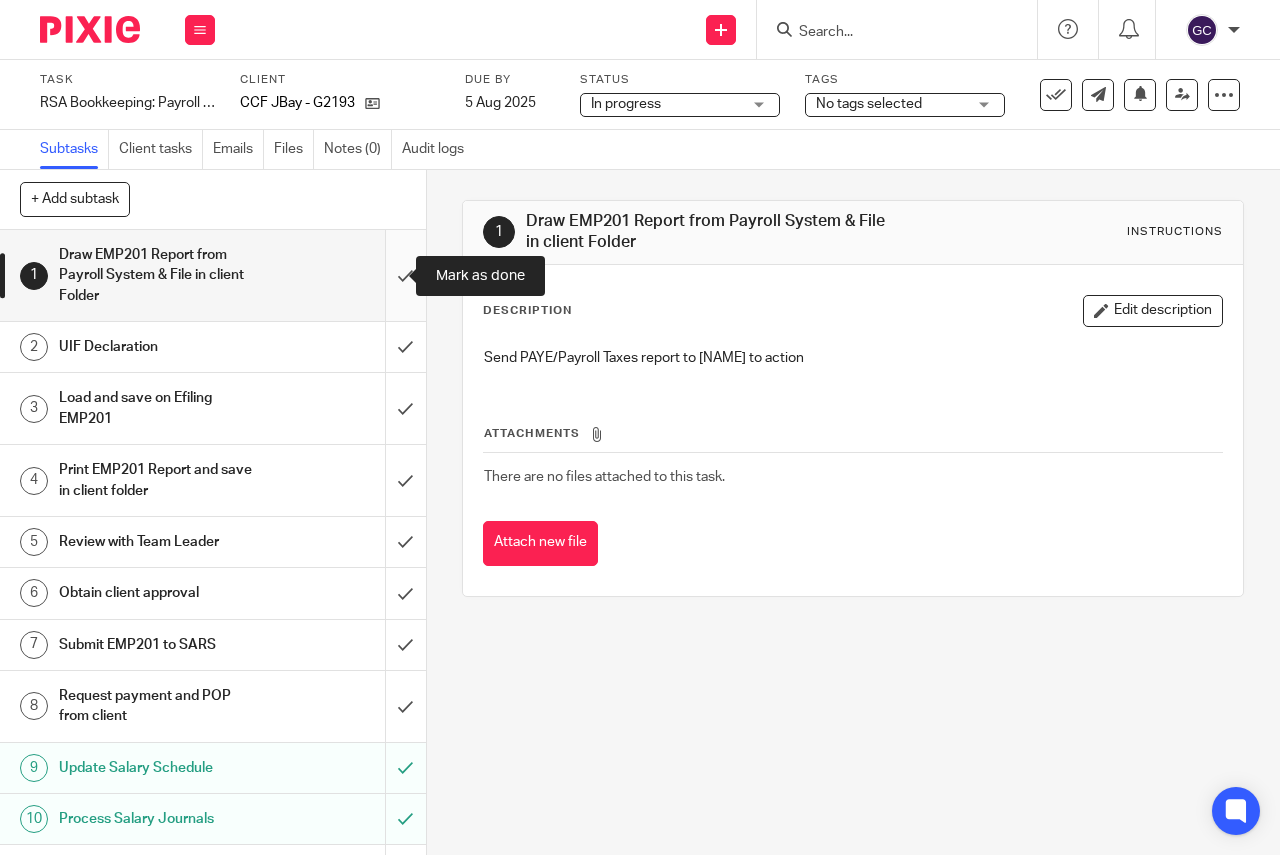 click at bounding box center [213, 275] 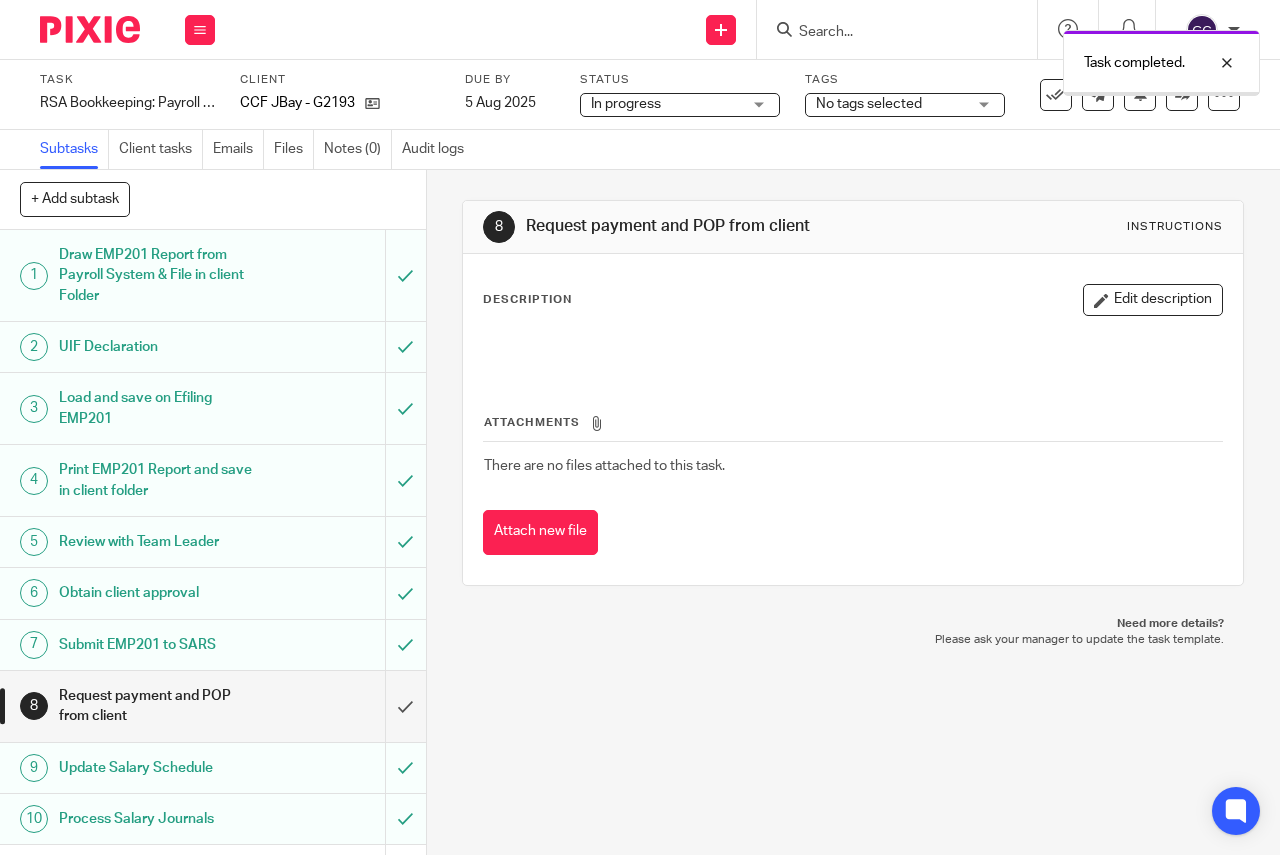 scroll, scrollTop: 0, scrollLeft: 0, axis: both 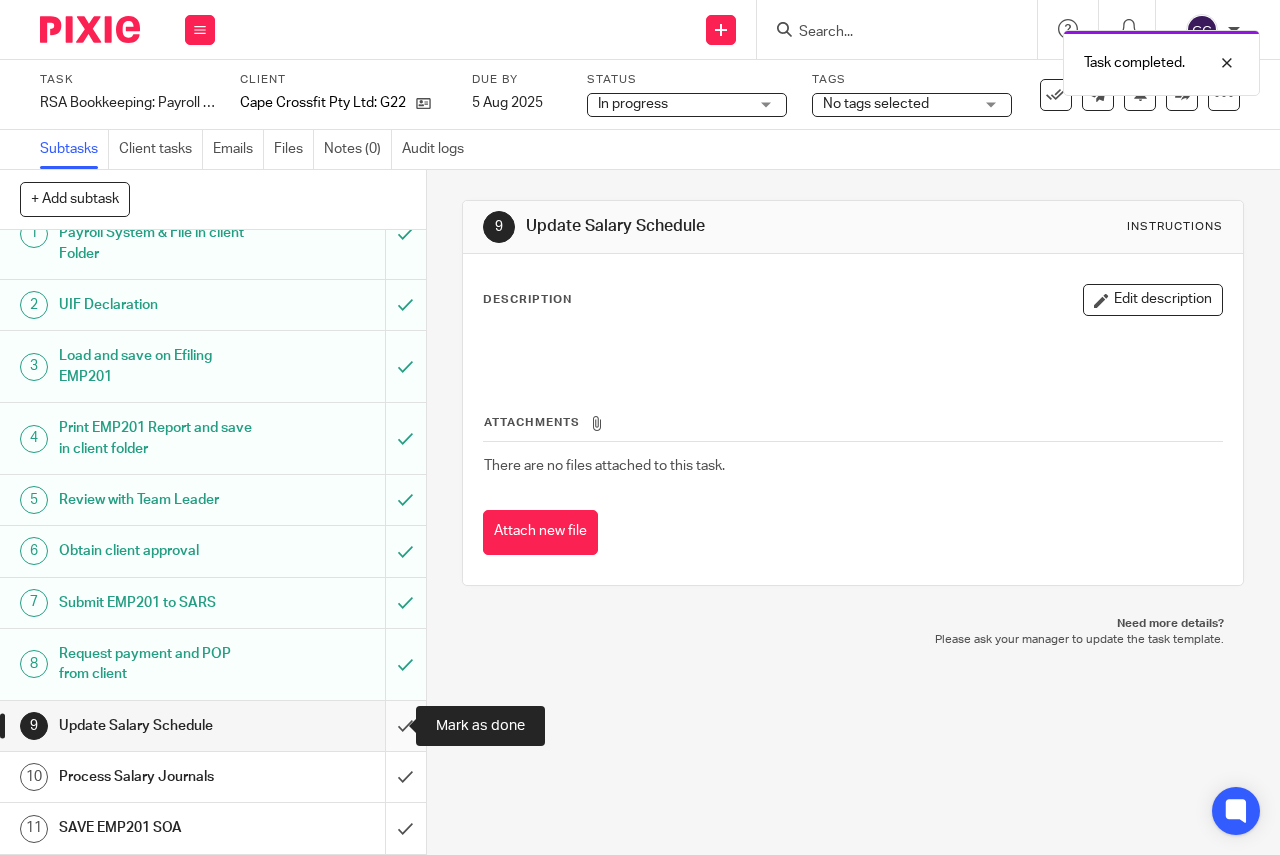 click at bounding box center [213, 726] 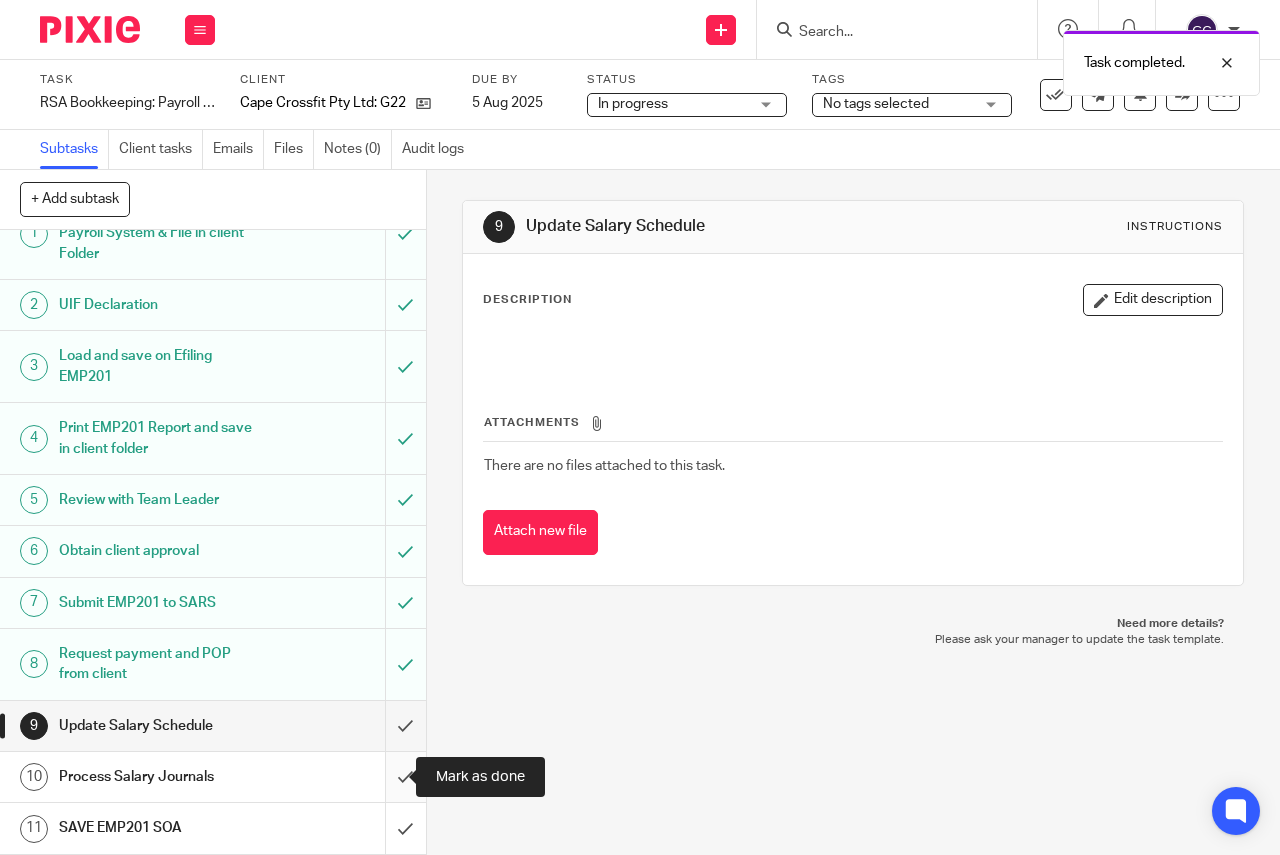 click at bounding box center (213, 777) 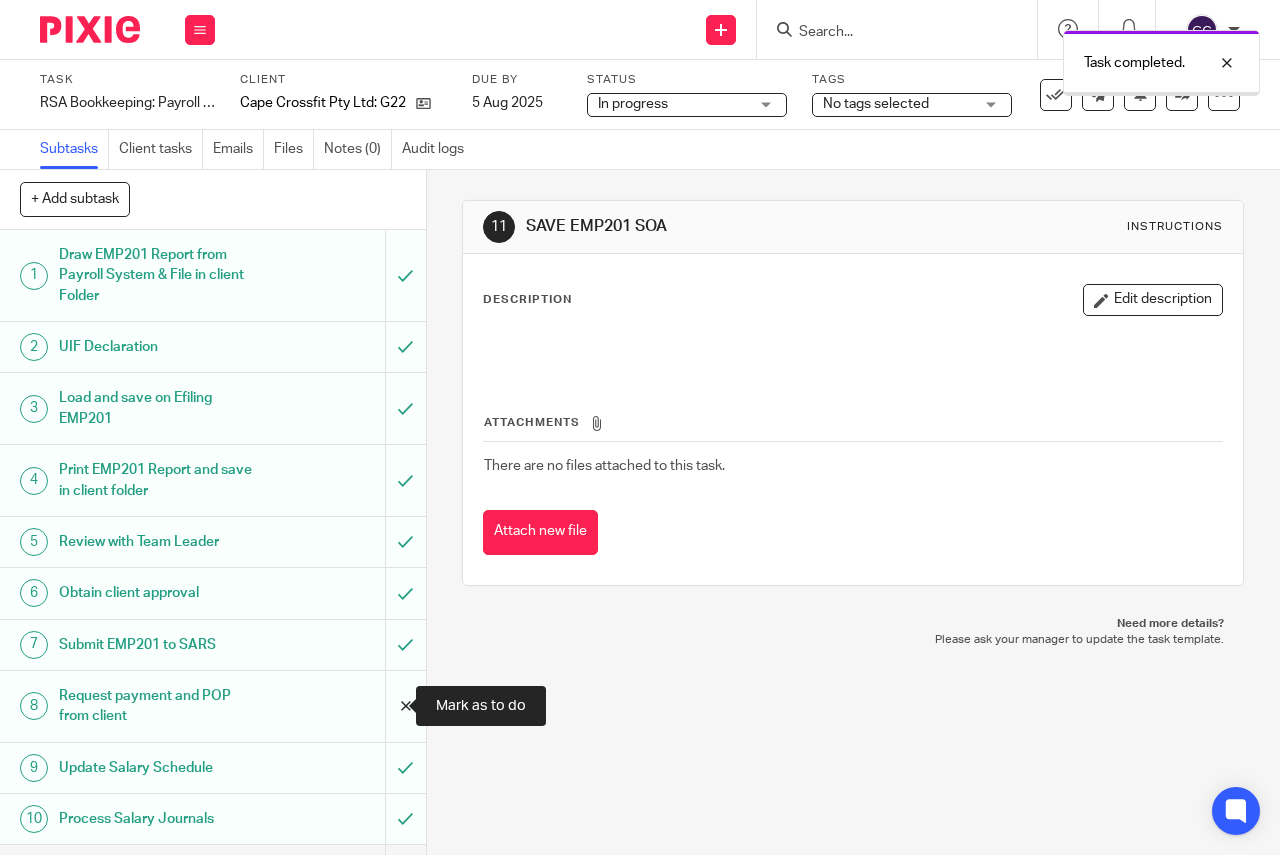 scroll, scrollTop: 0, scrollLeft: 0, axis: both 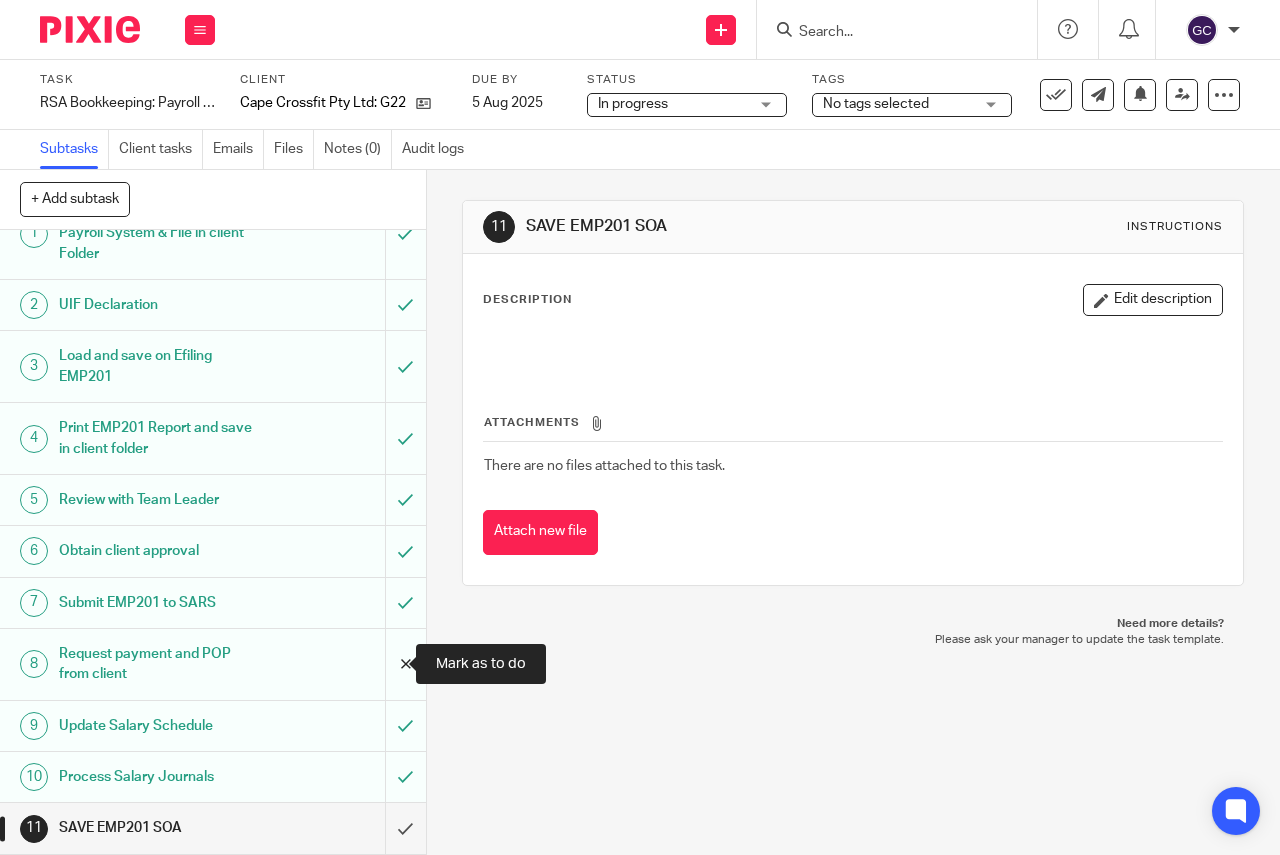 click at bounding box center (213, 664) 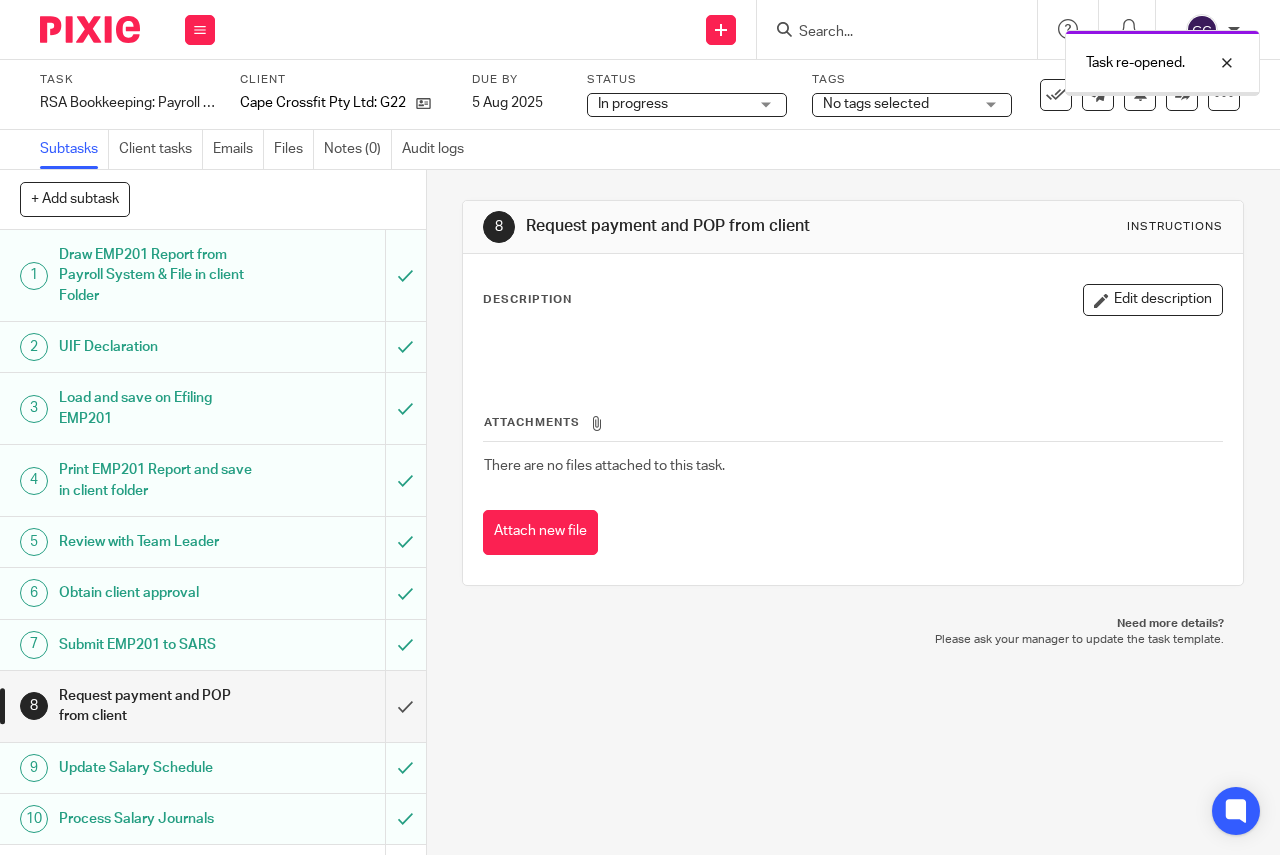 scroll, scrollTop: 0, scrollLeft: 0, axis: both 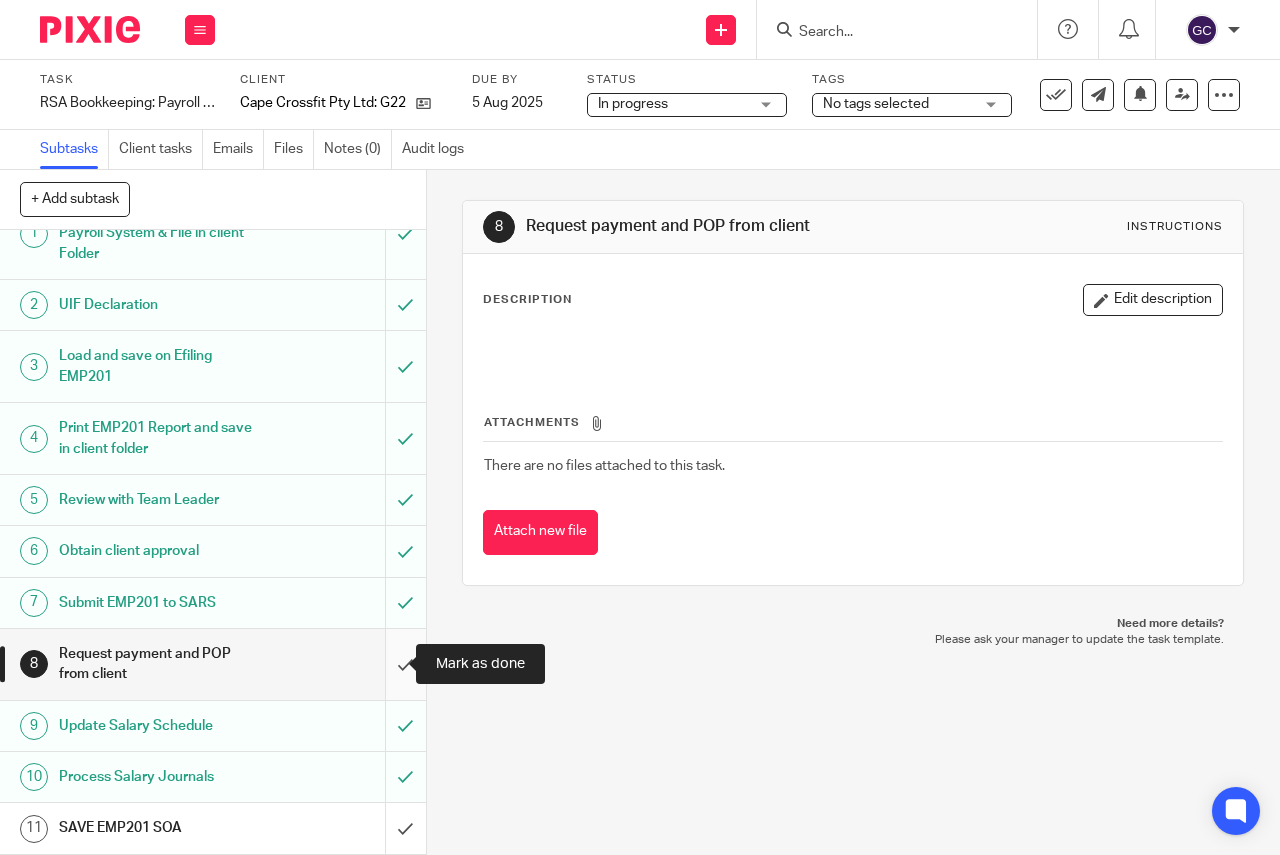 click at bounding box center (213, 664) 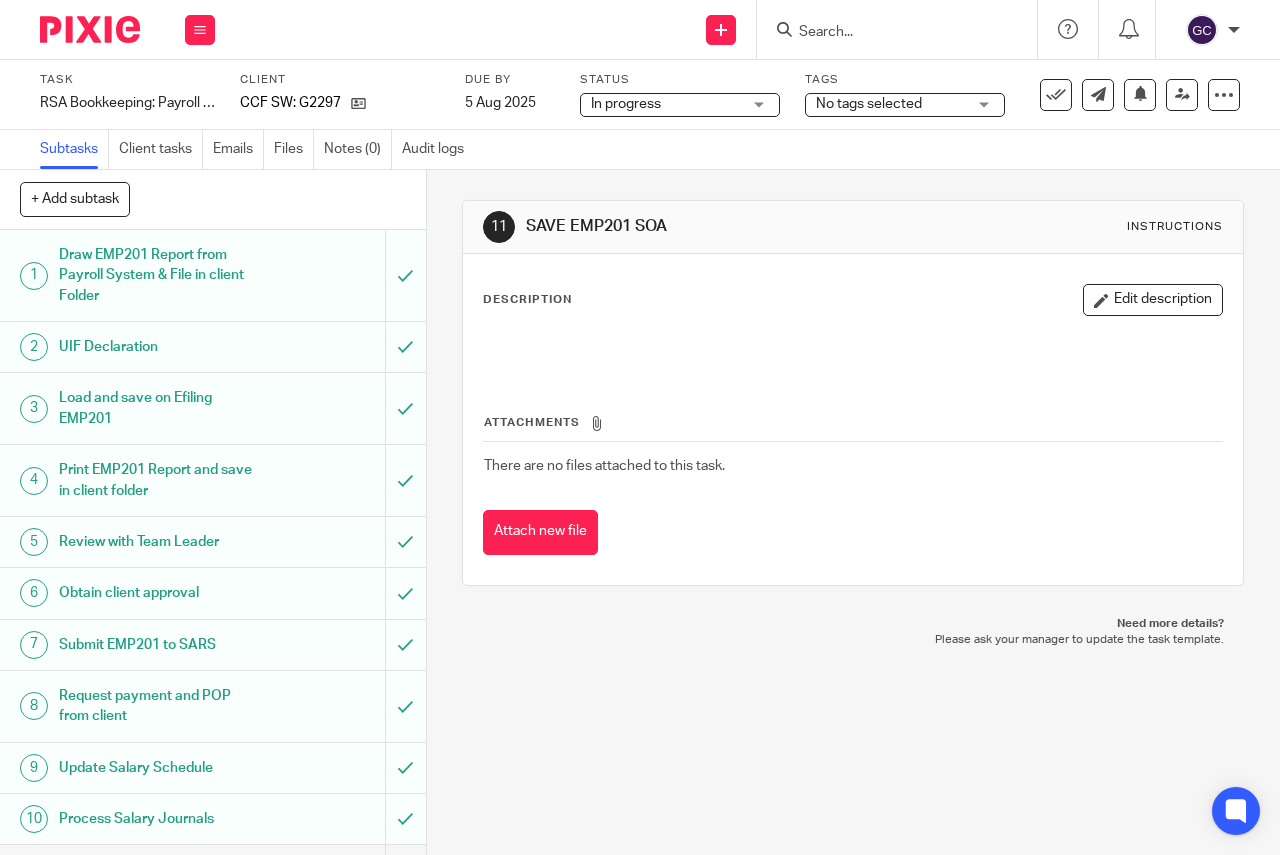scroll, scrollTop: 0, scrollLeft: 0, axis: both 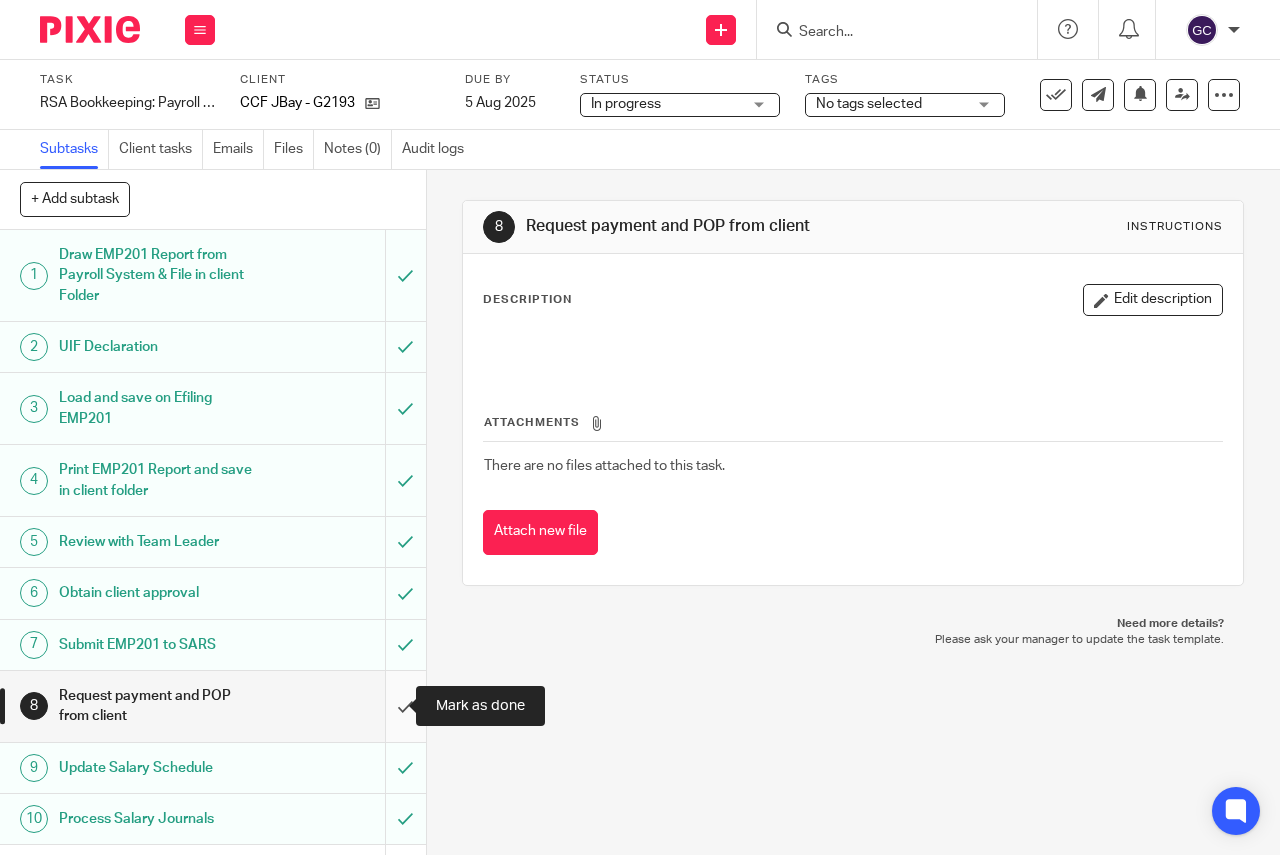 click at bounding box center [213, 706] 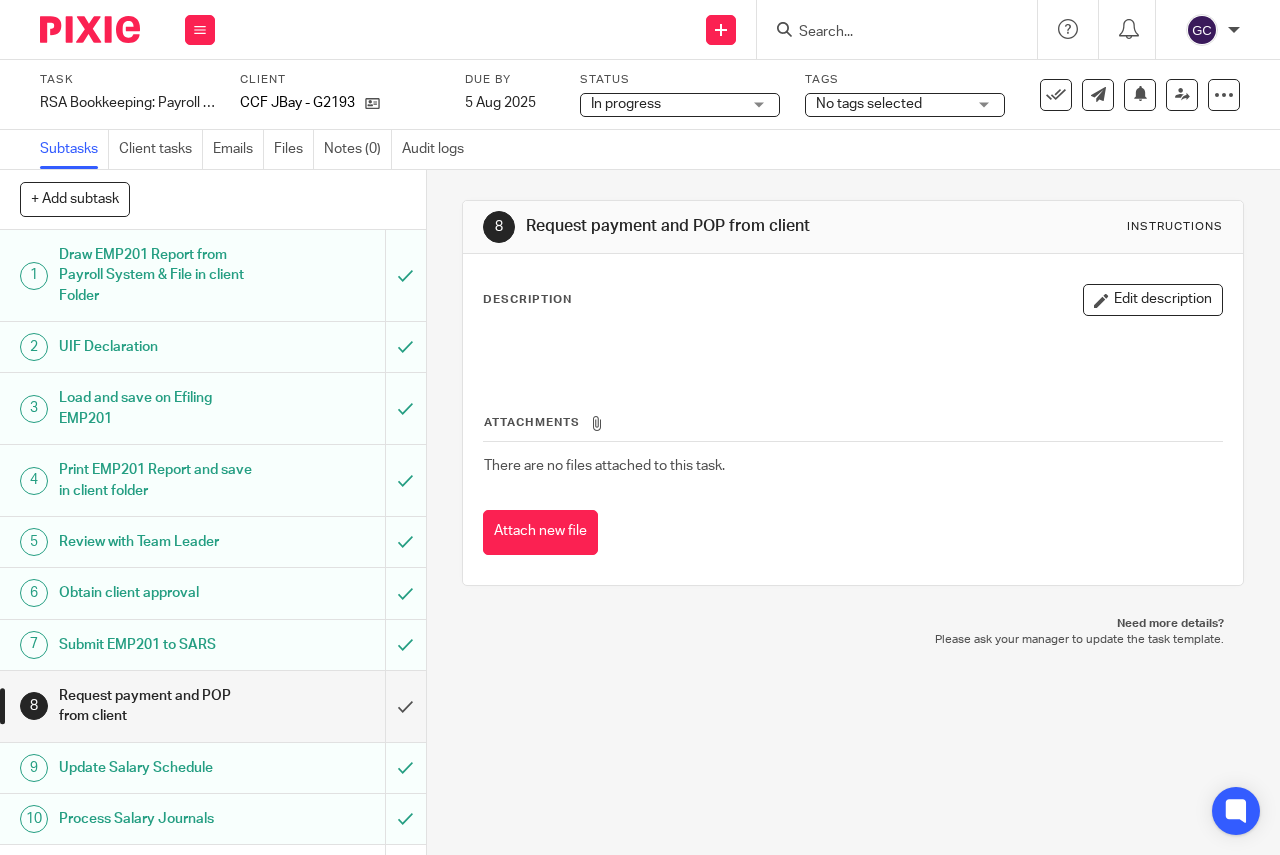 scroll, scrollTop: 42, scrollLeft: 0, axis: vertical 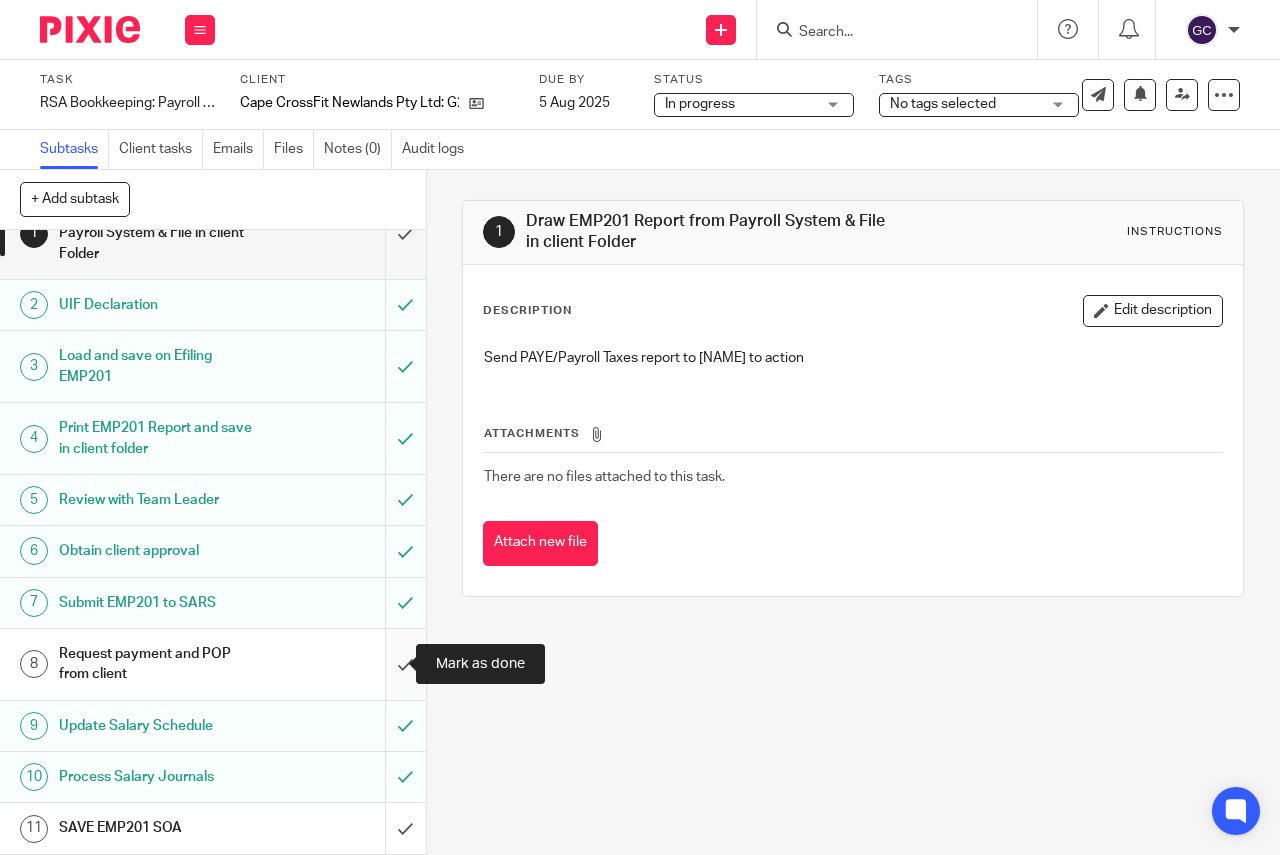 click at bounding box center [213, 664] 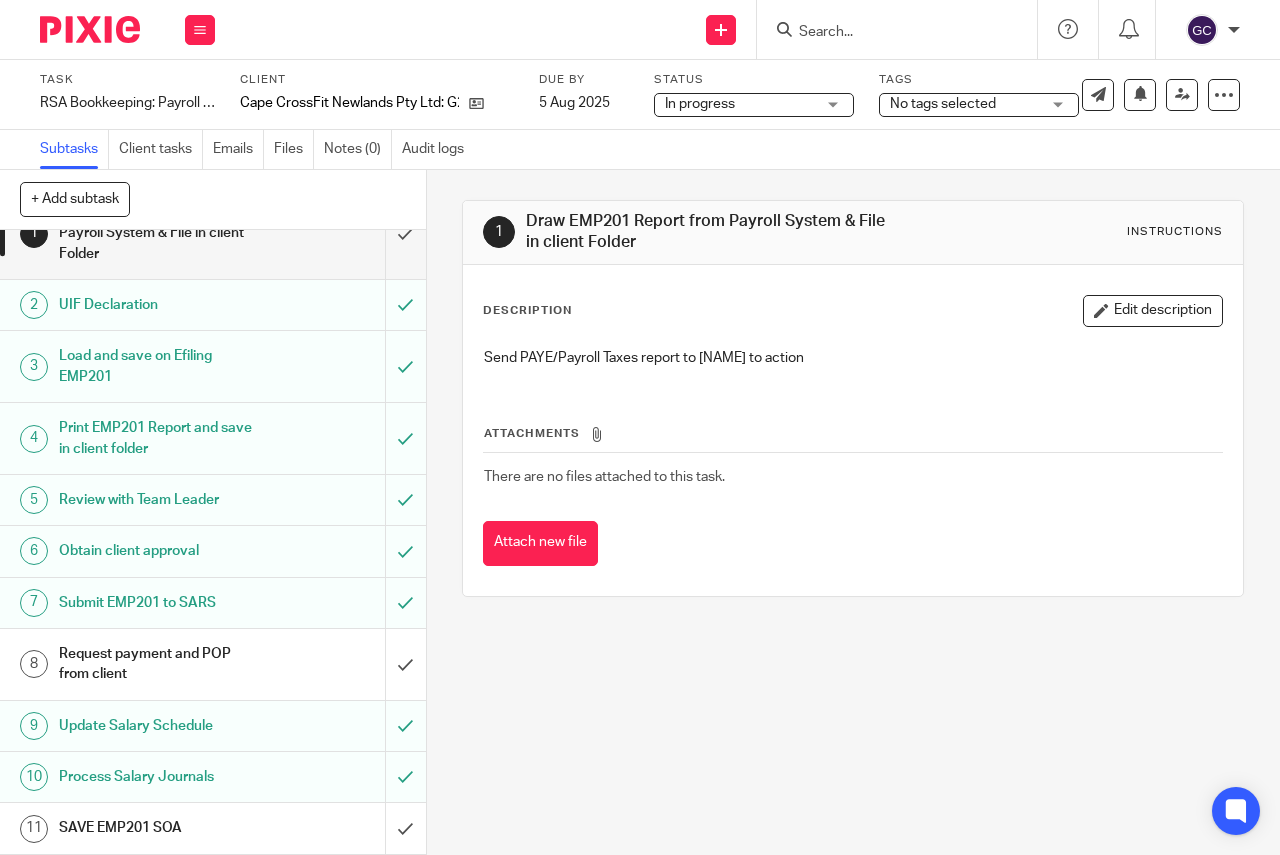 scroll, scrollTop: 0, scrollLeft: 0, axis: both 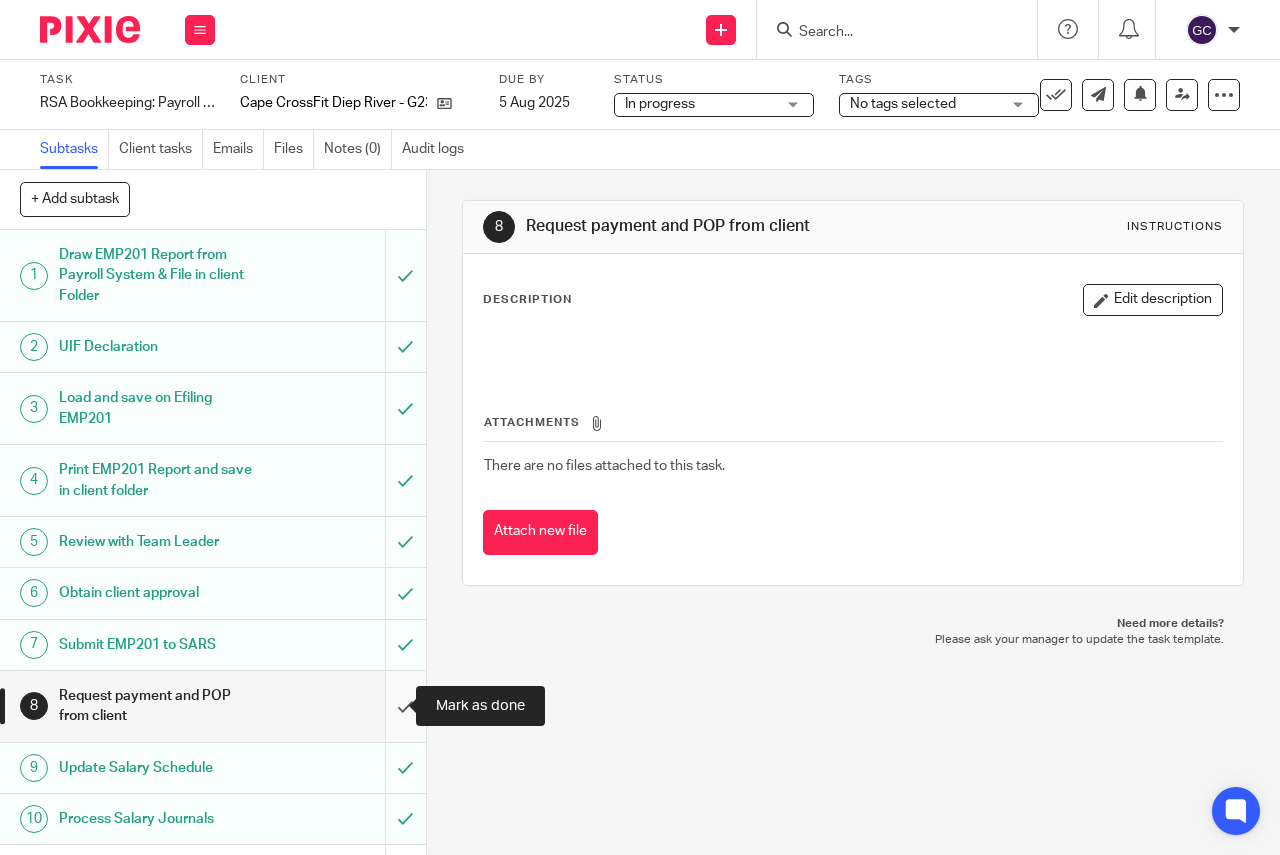 drag, startPoint x: 380, startPoint y: 697, endPoint x: 263, endPoint y: 488, distance: 239.52036 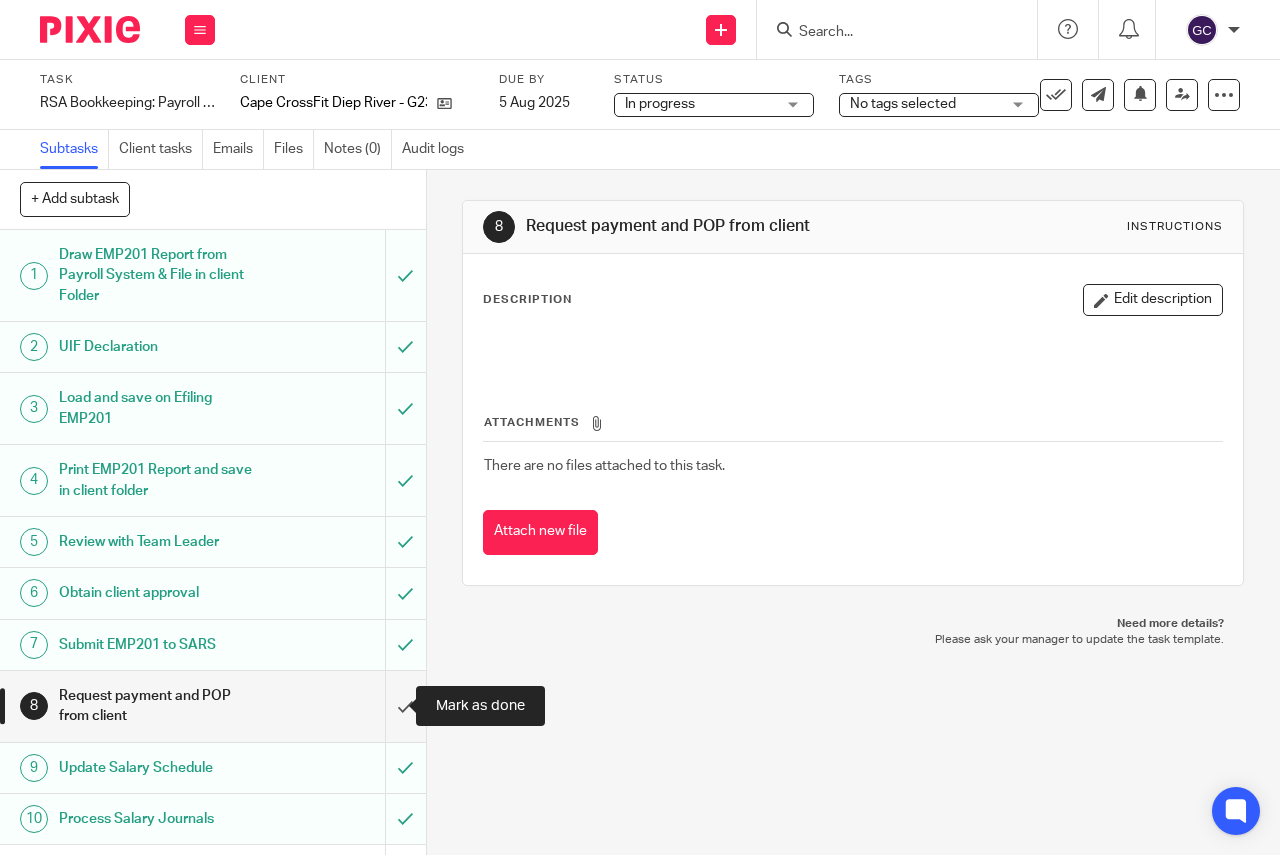 click at bounding box center (213, 706) 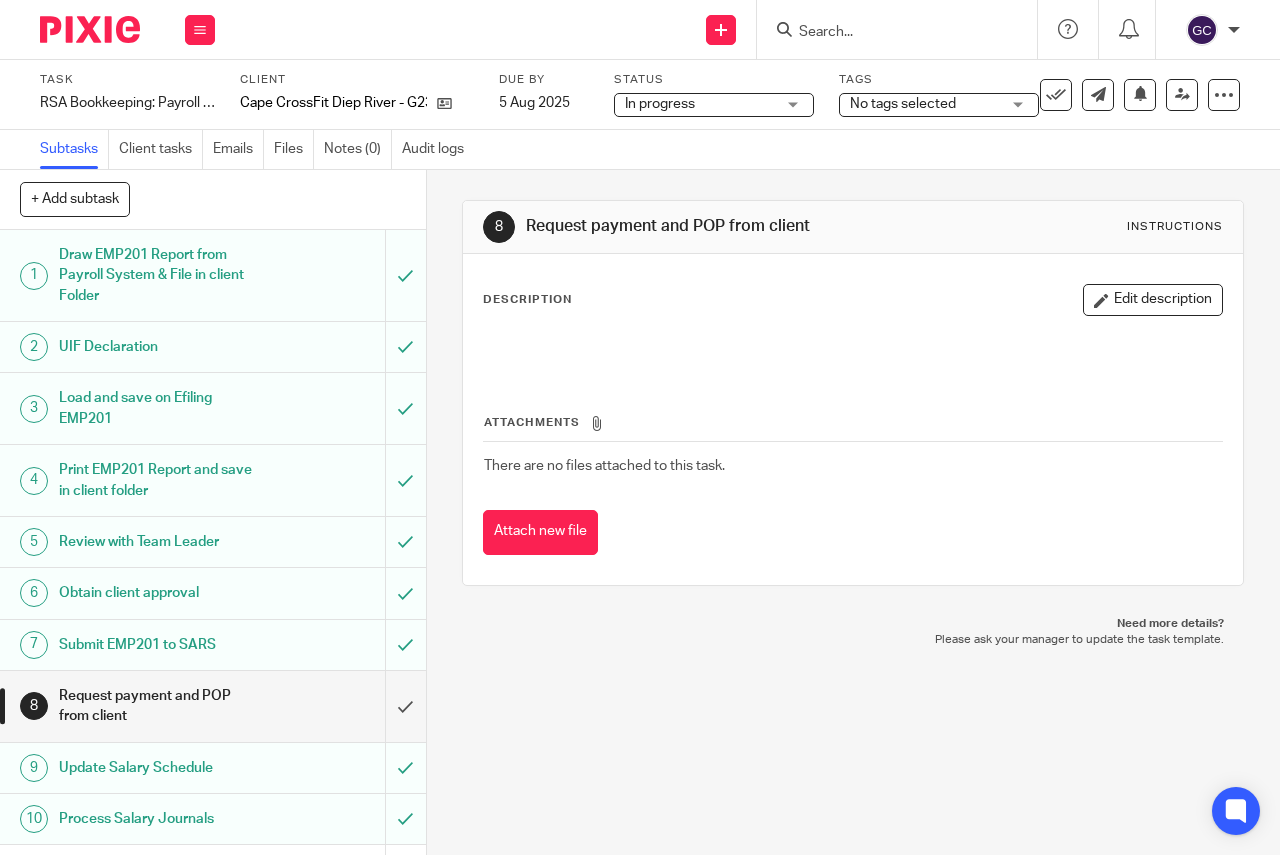 scroll, scrollTop: 42, scrollLeft: 0, axis: vertical 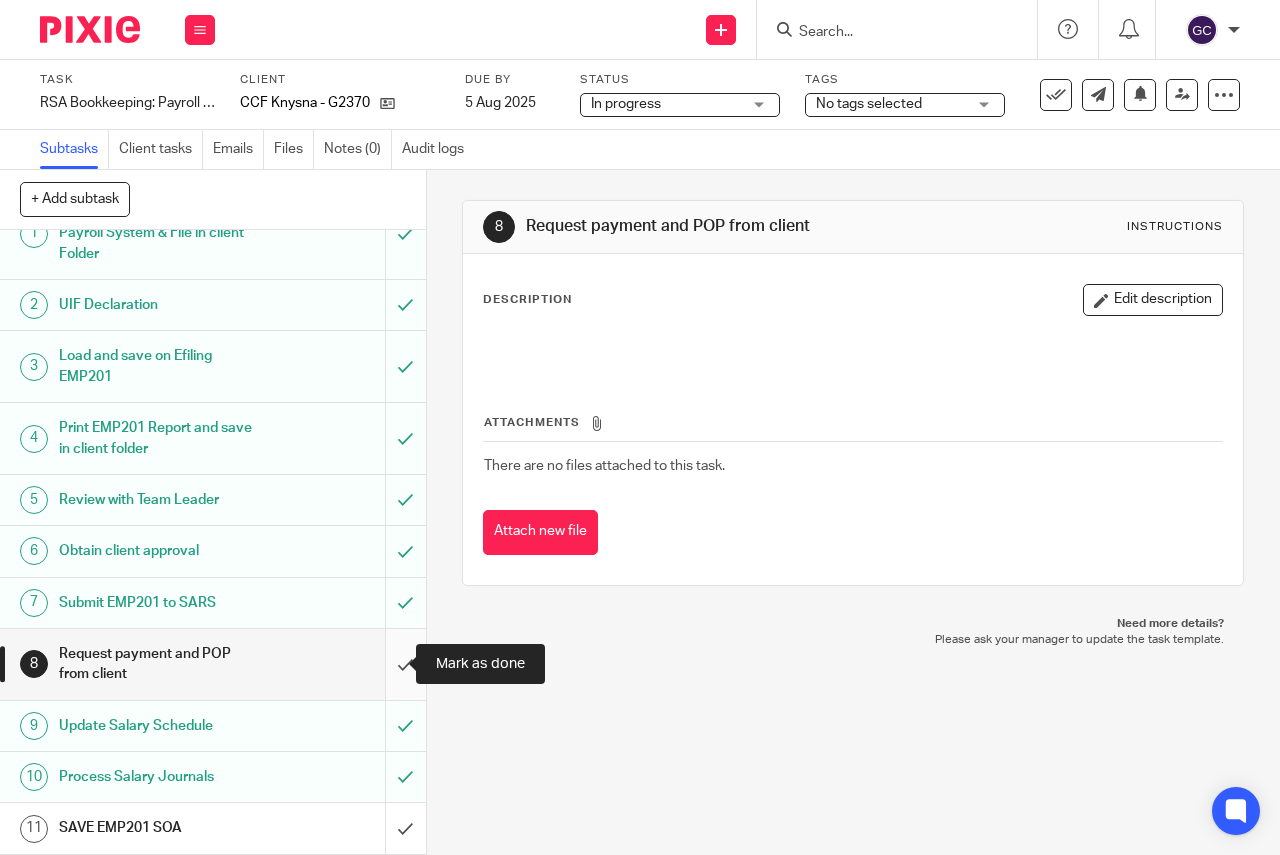 click at bounding box center [213, 664] 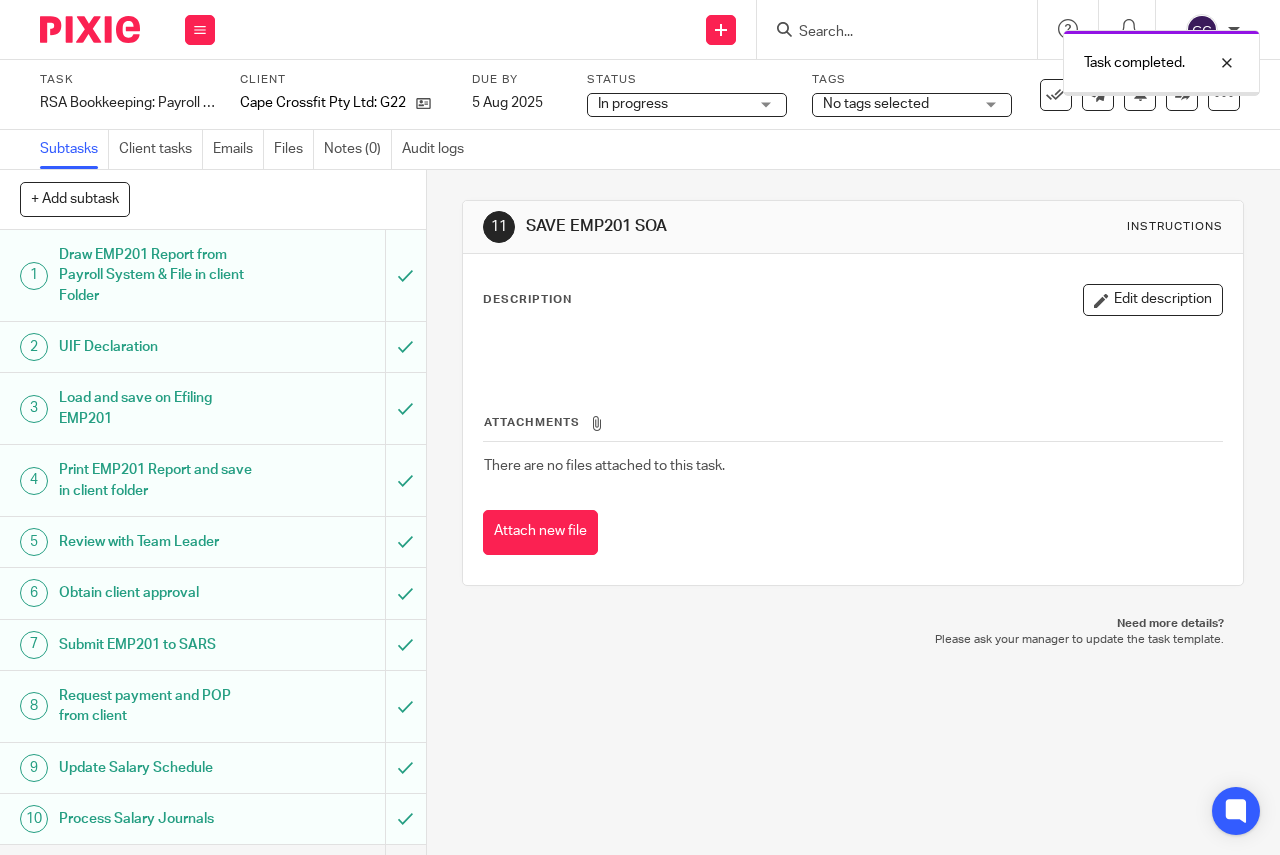 scroll, scrollTop: 0, scrollLeft: 0, axis: both 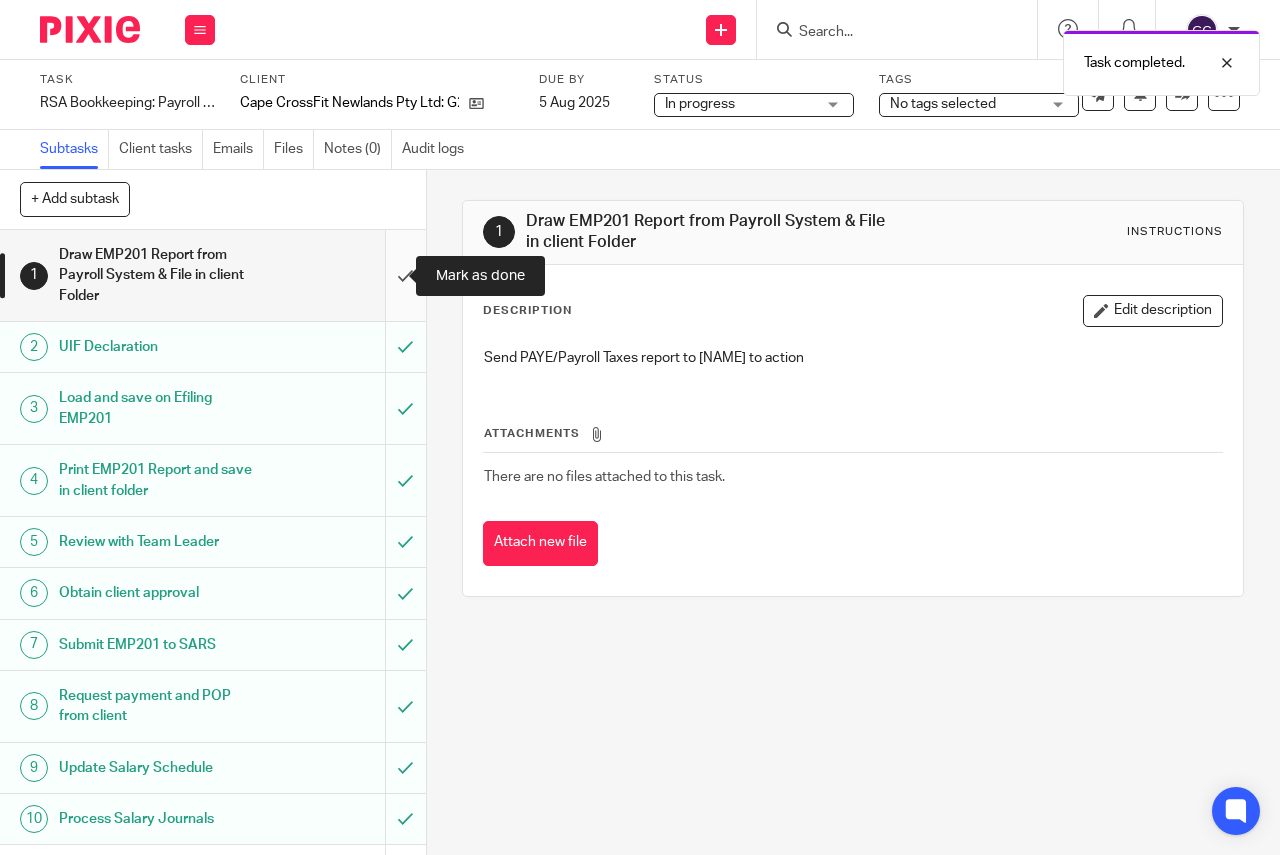 click at bounding box center [213, 275] 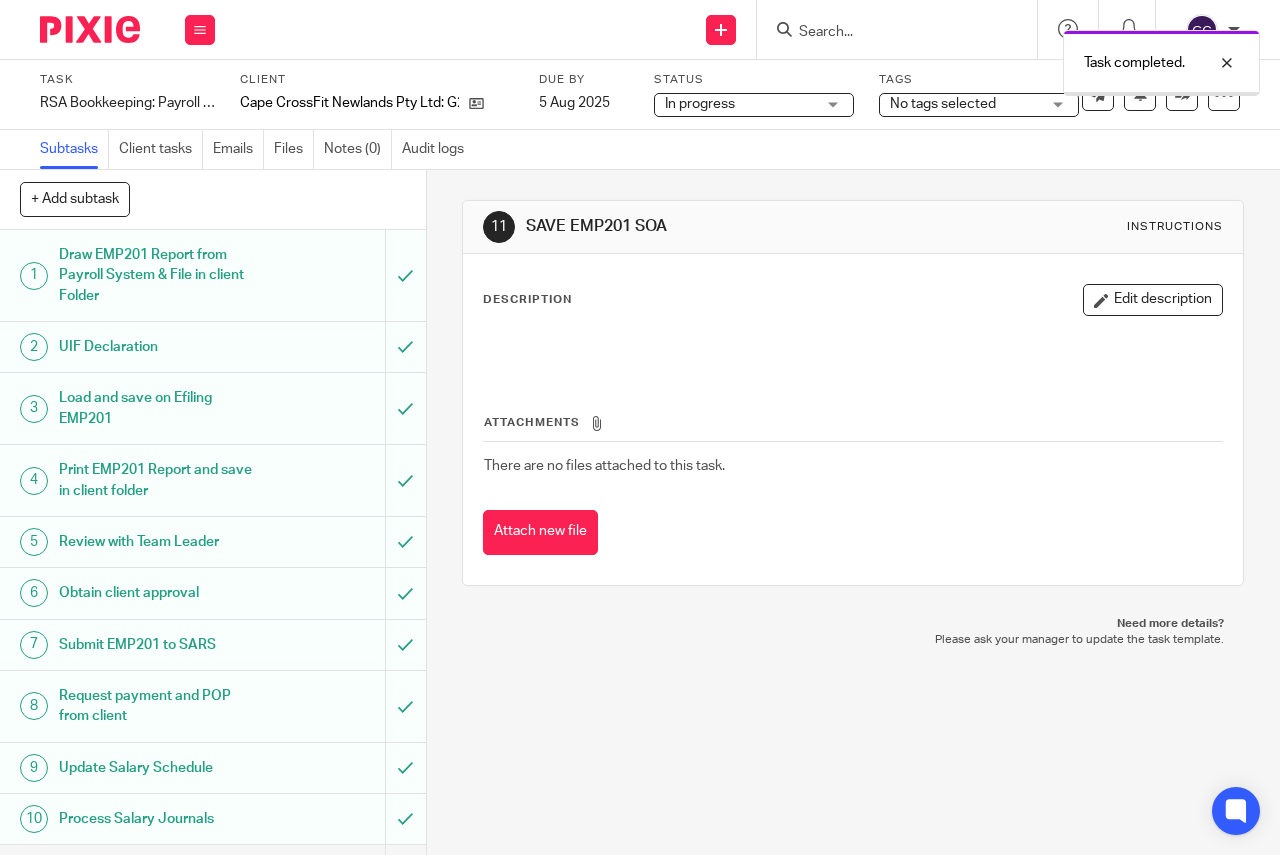 scroll, scrollTop: 0, scrollLeft: 0, axis: both 